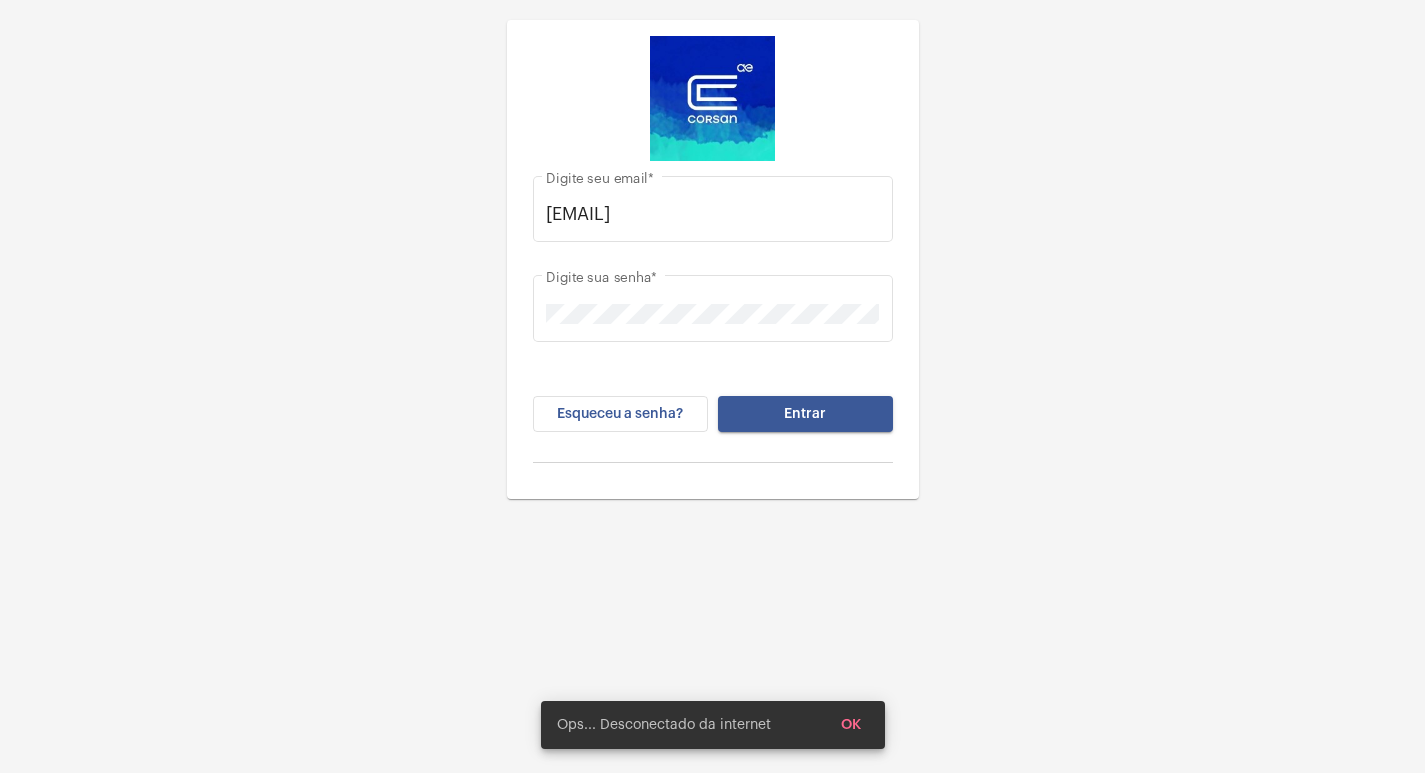 scroll, scrollTop: 0, scrollLeft: 0, axis: both 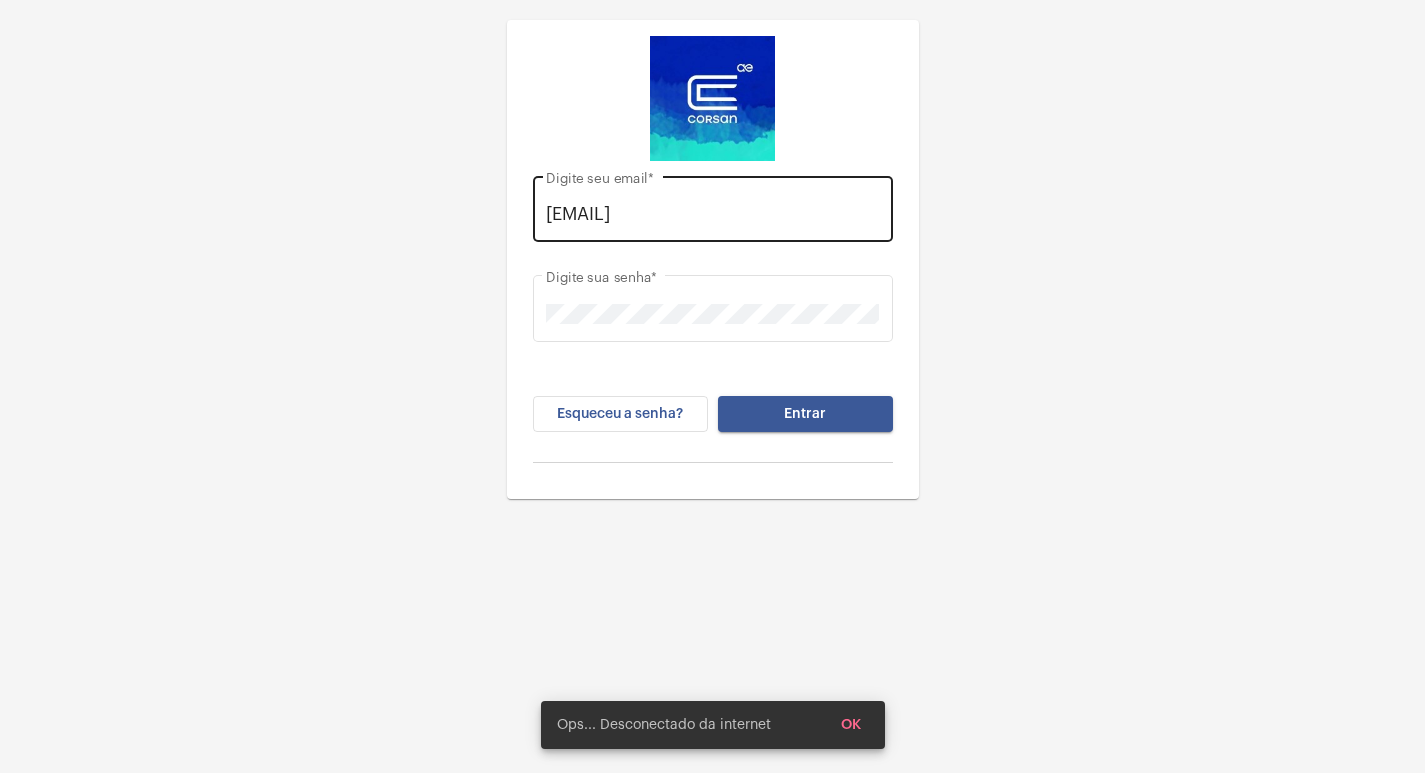 click on "[EMAIL] Digite seu email  *" 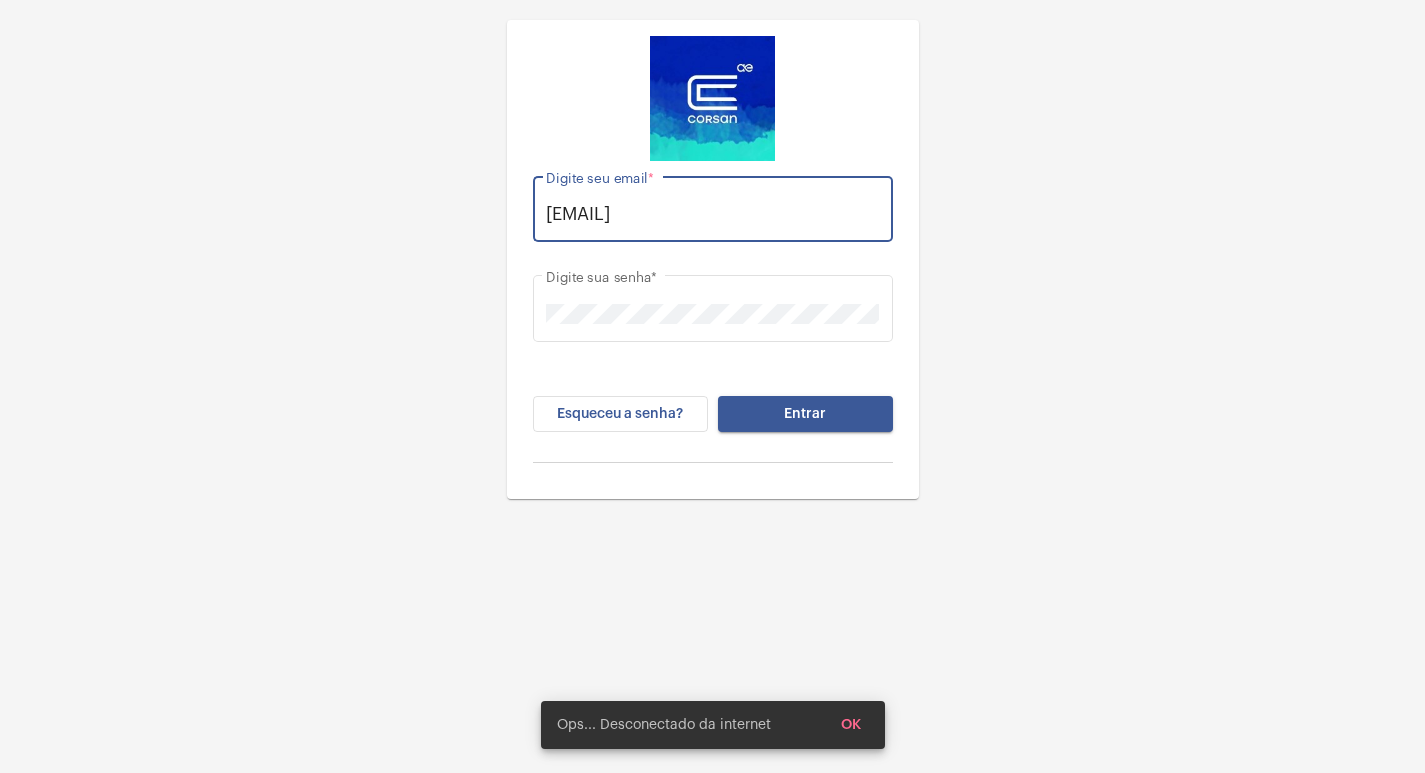 scroll, scrollTop: 0, scrollLeft: 0, axis: both 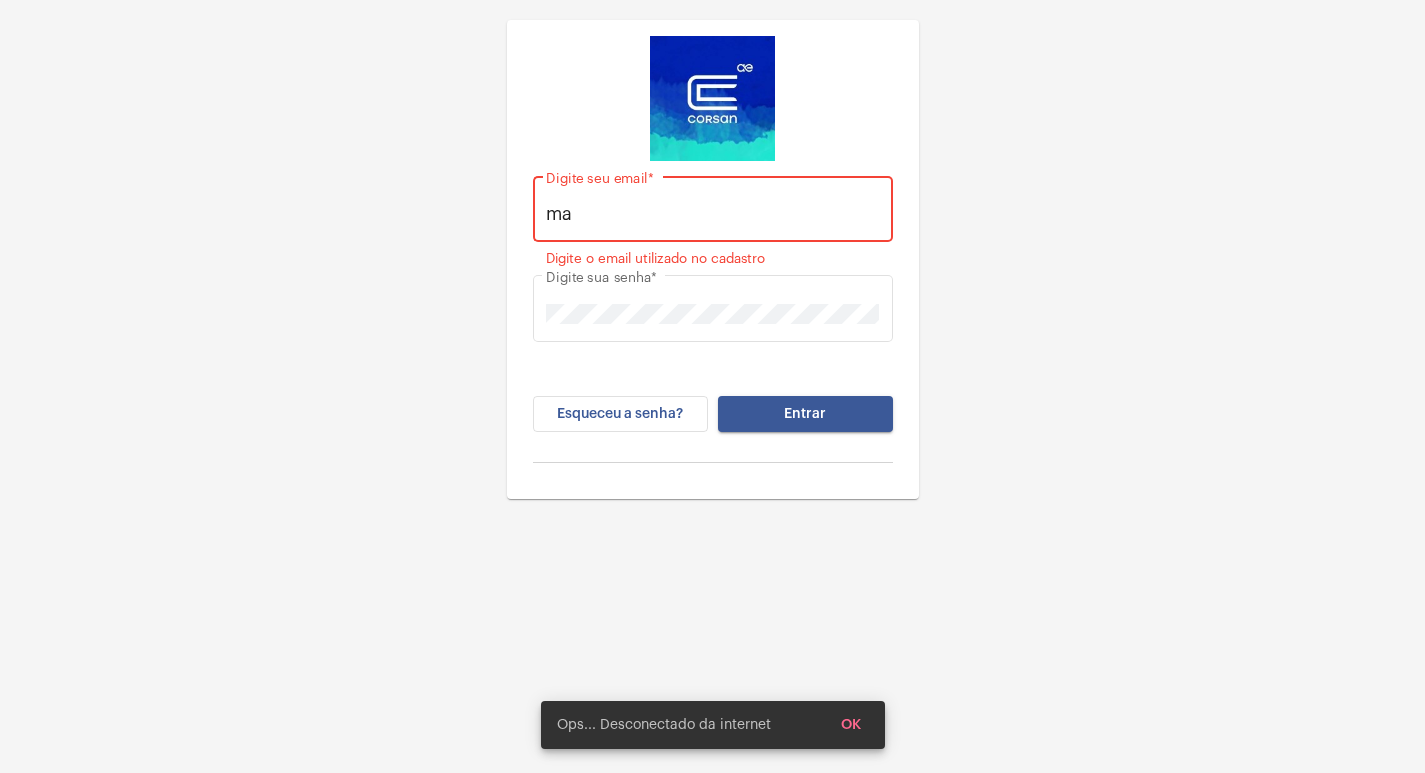 type on "m" 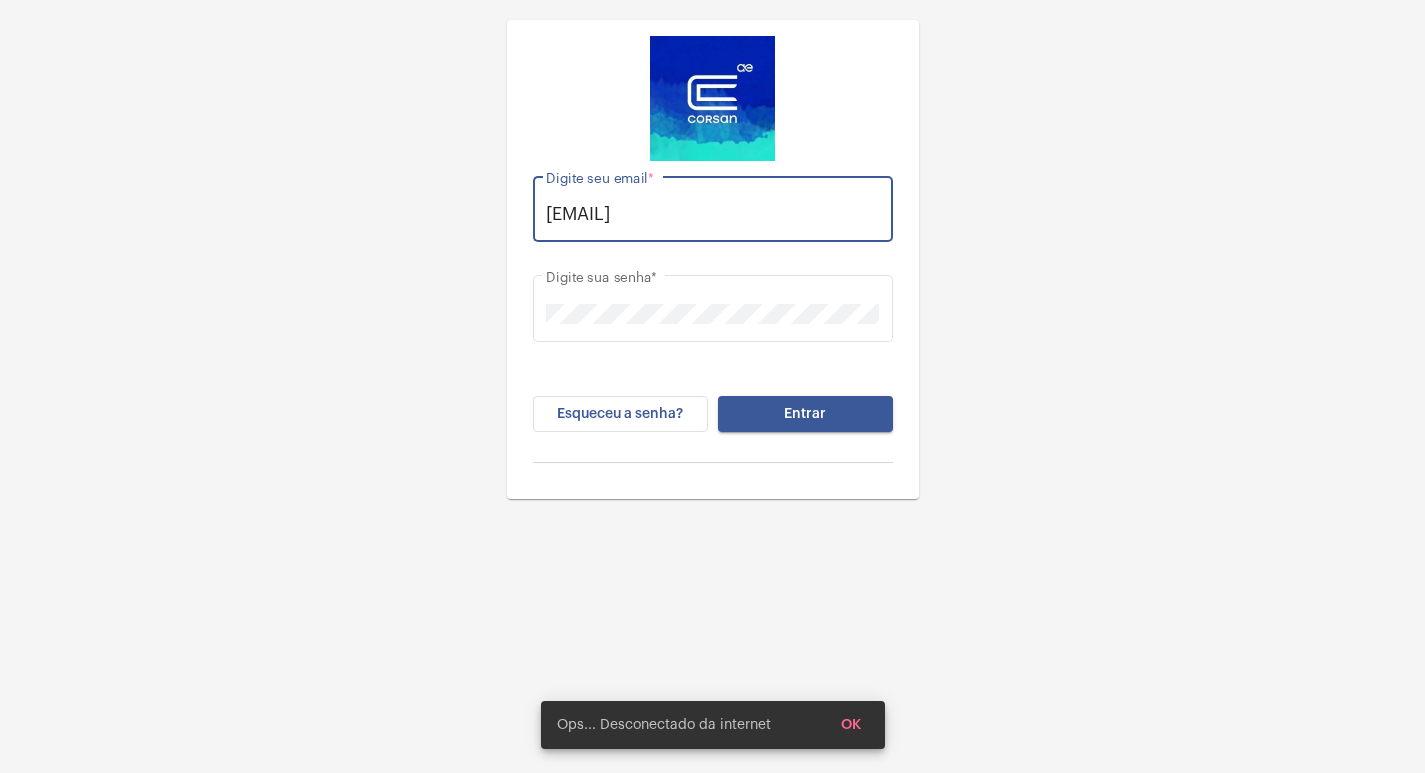 scroll, scrollTop: 0, scrollLeft: 11, axis: horizontal 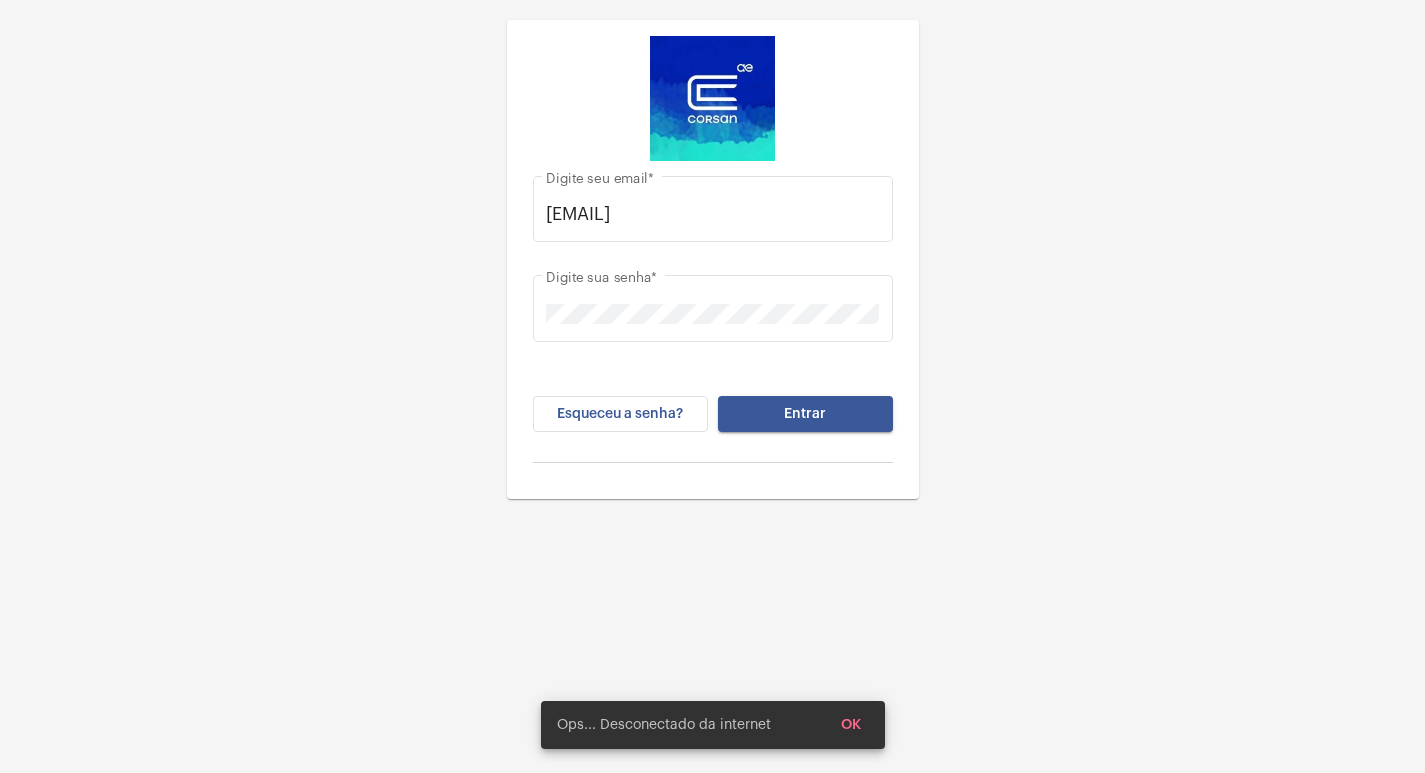click on "[EMAIL] Digite seu email  * Digite sua senha  * Esqueceu a senha? Entrar" 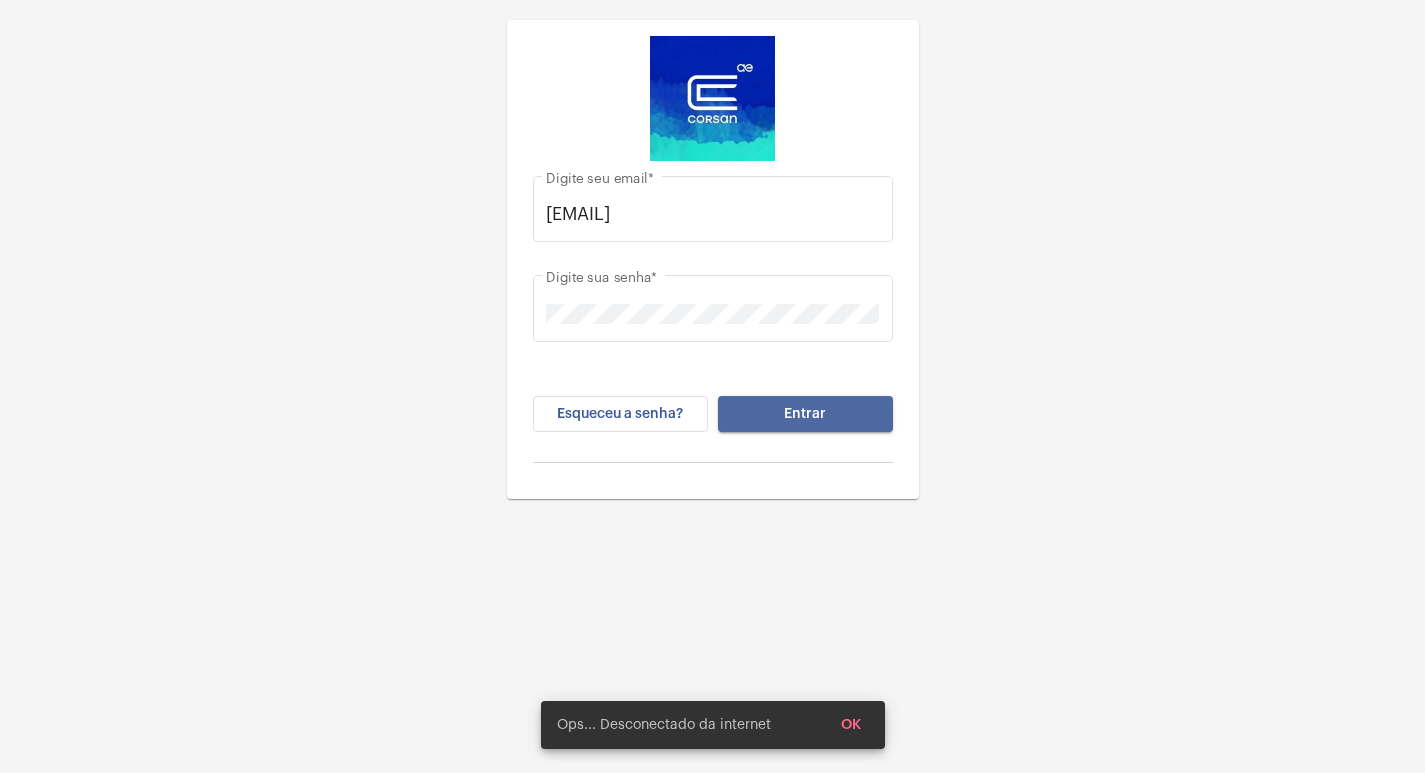 click on "Entrar" 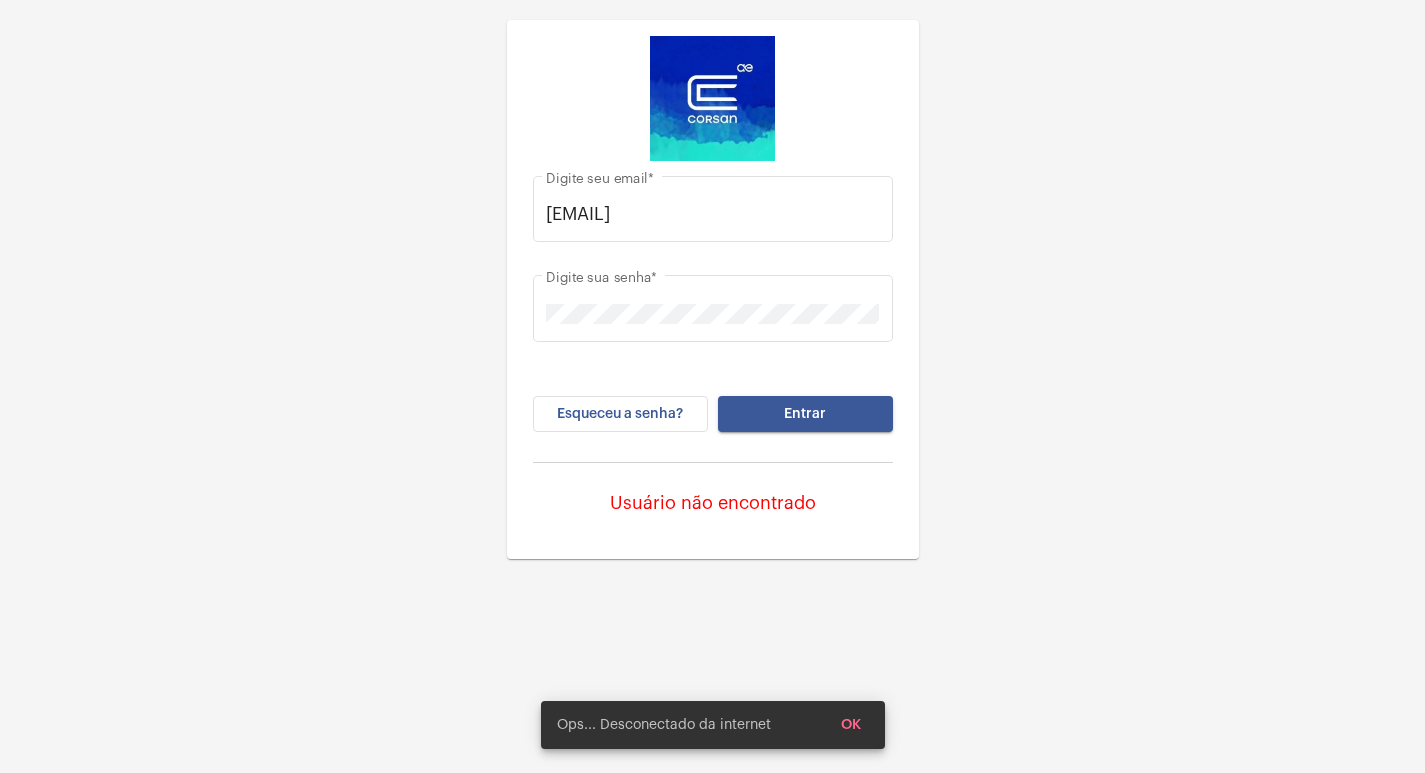 click on "[EMAIL] Digite seu email  * Digite sua senha  * Esqueceu a senha? Entrar Usuário não encontrado" 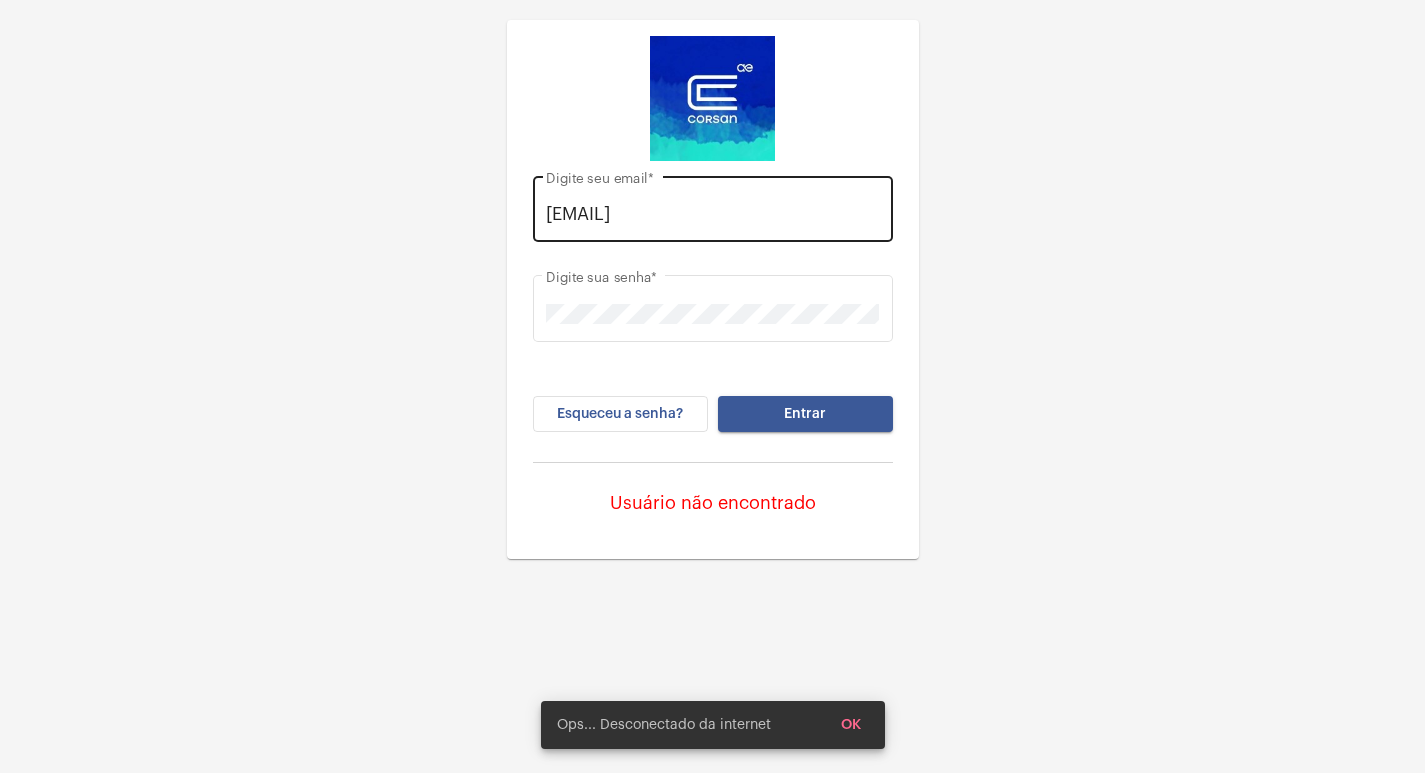 click on "[EMAIL] Digite seu email  *" 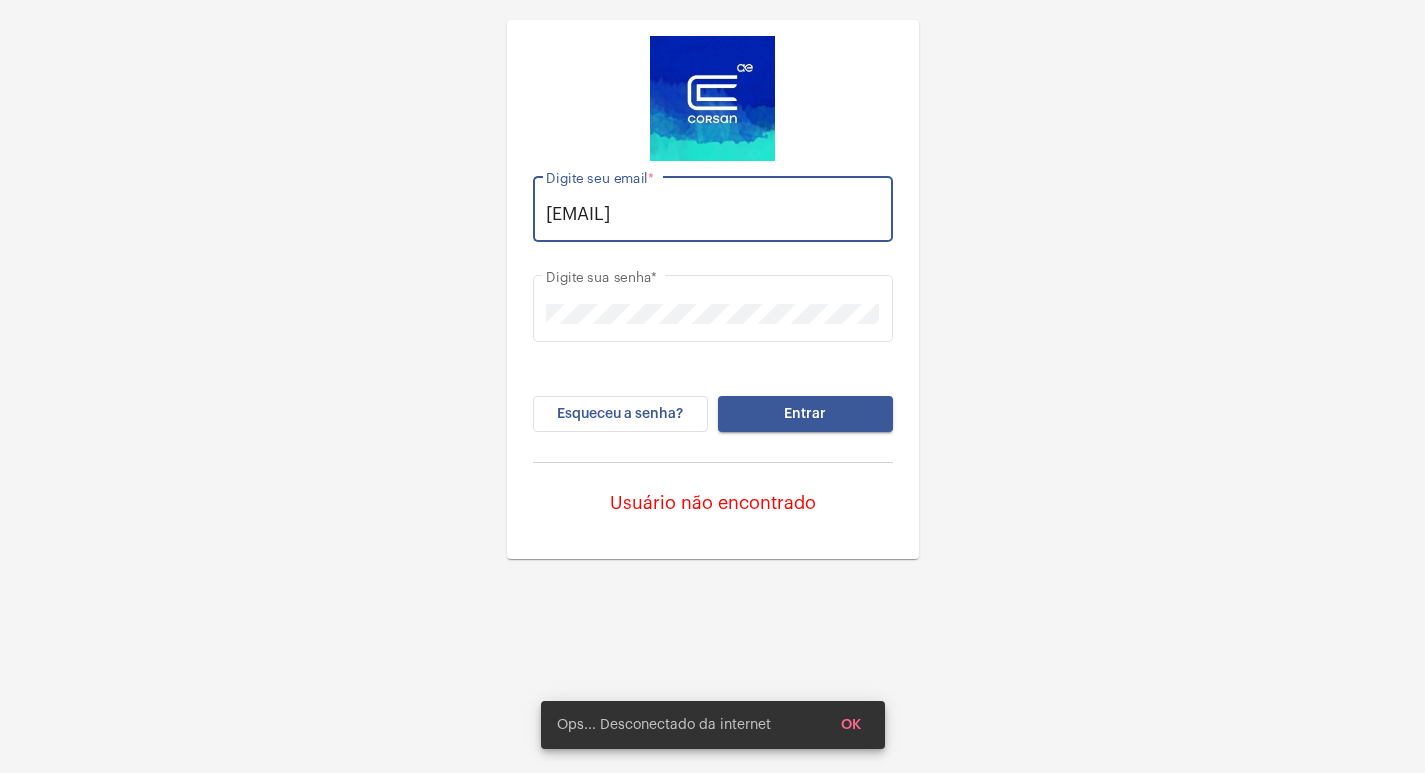 scroll, scrollTop: 0, scrollLeft: 0, axis: both 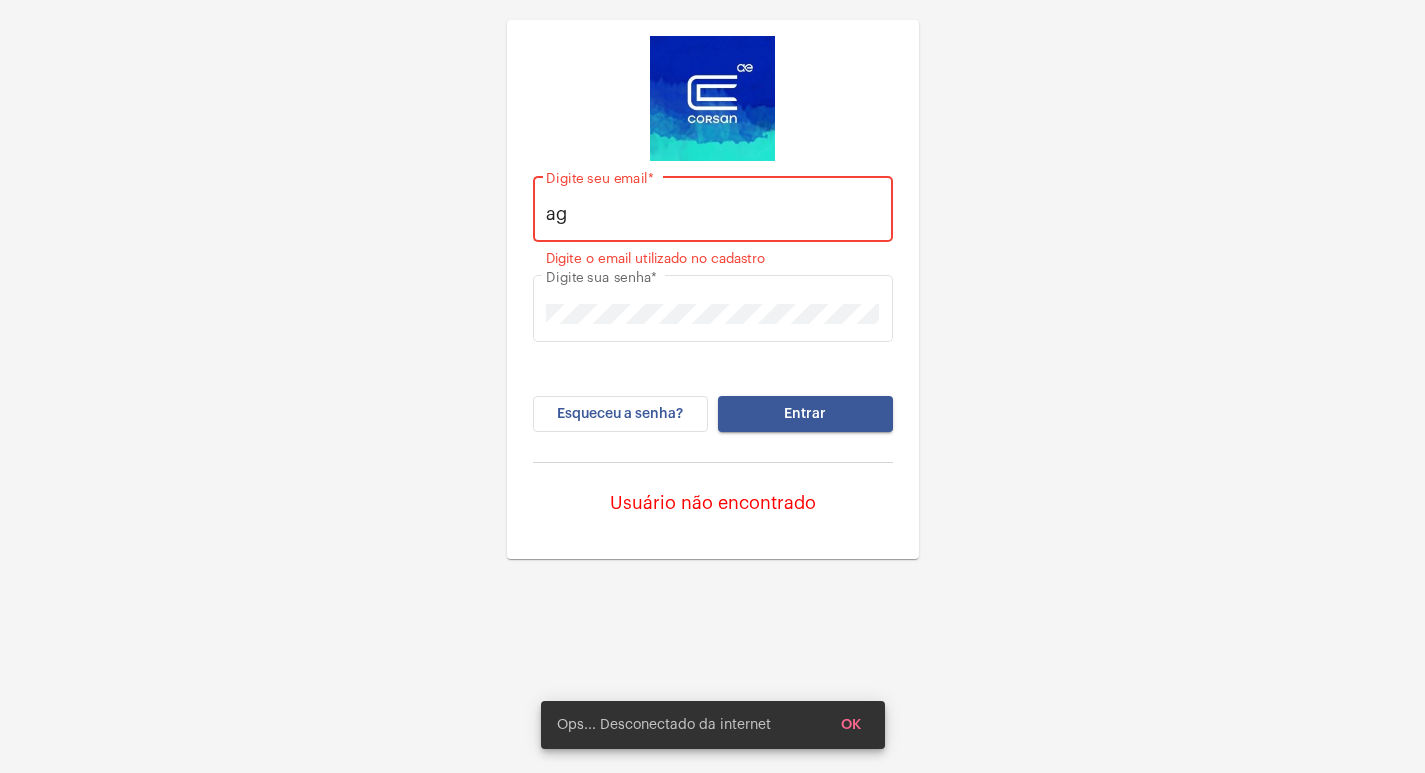 type on "a" 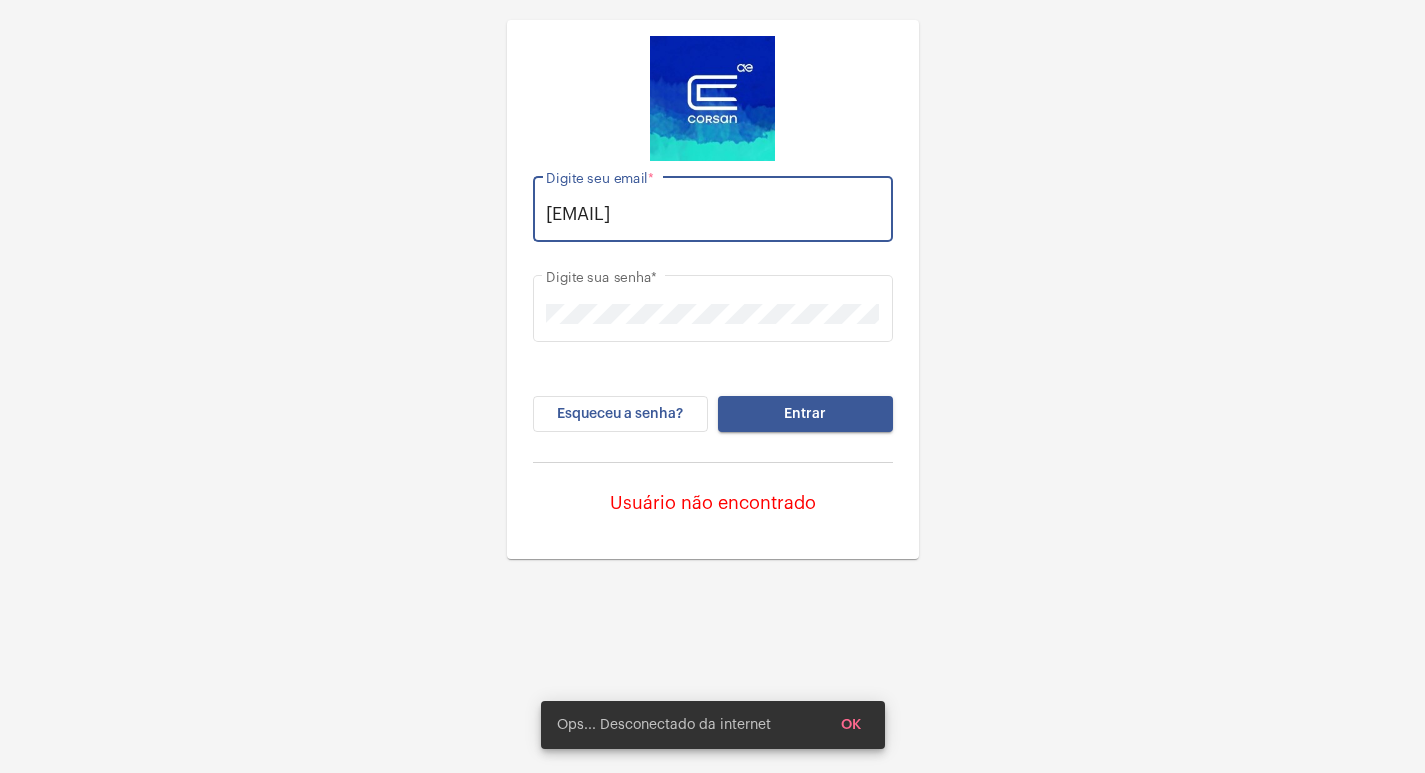 scroll, scrollTop: 0, scrollLeft: 16, axis: horizontal 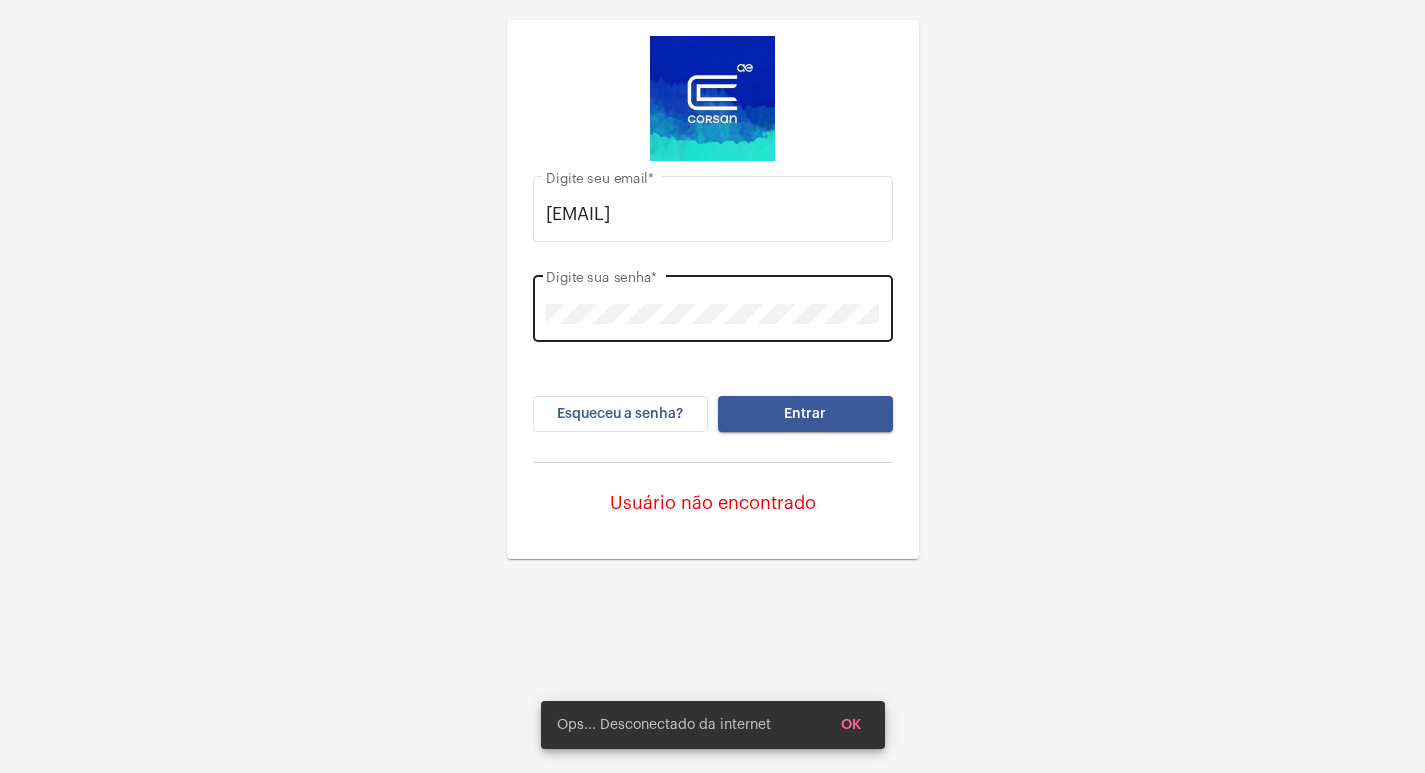 click on "Digite sua senha  *" 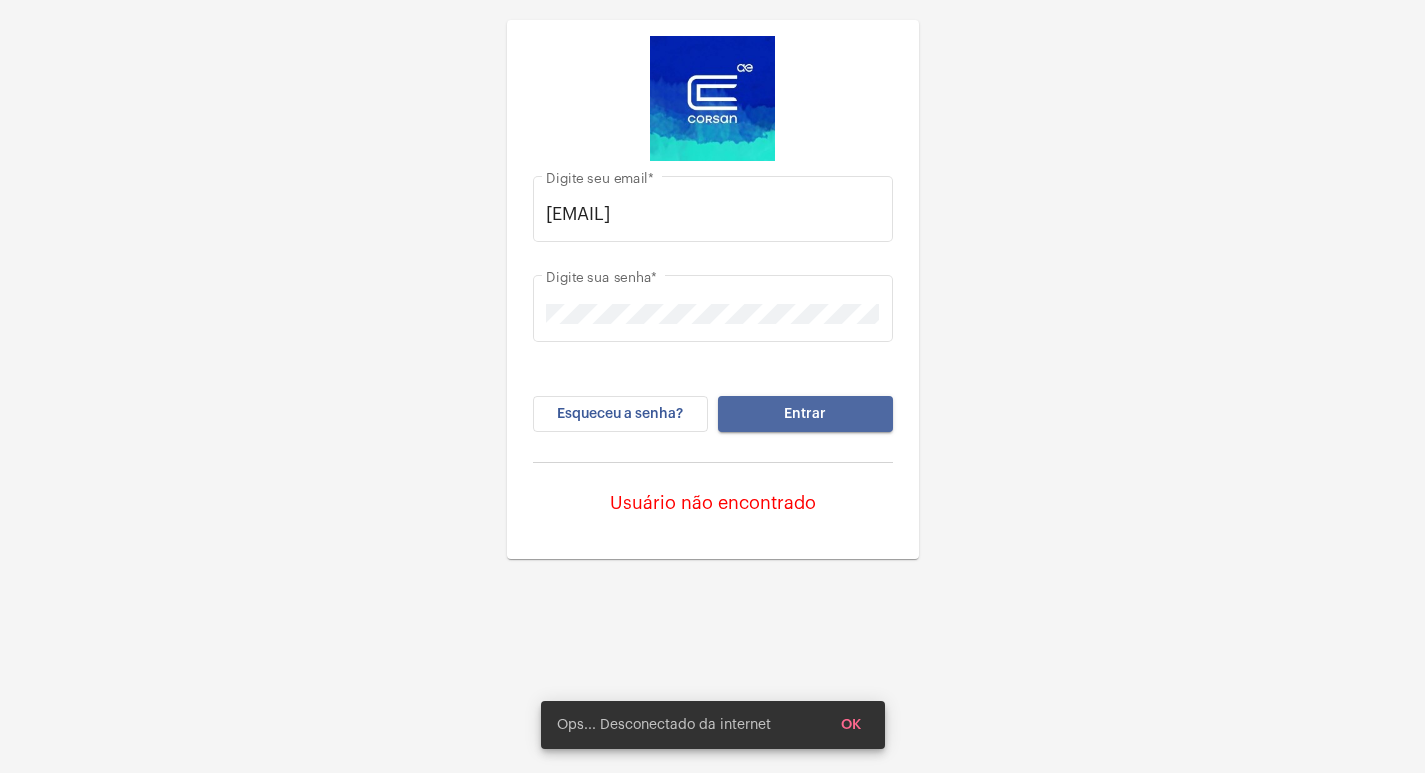 click on "Entrar" 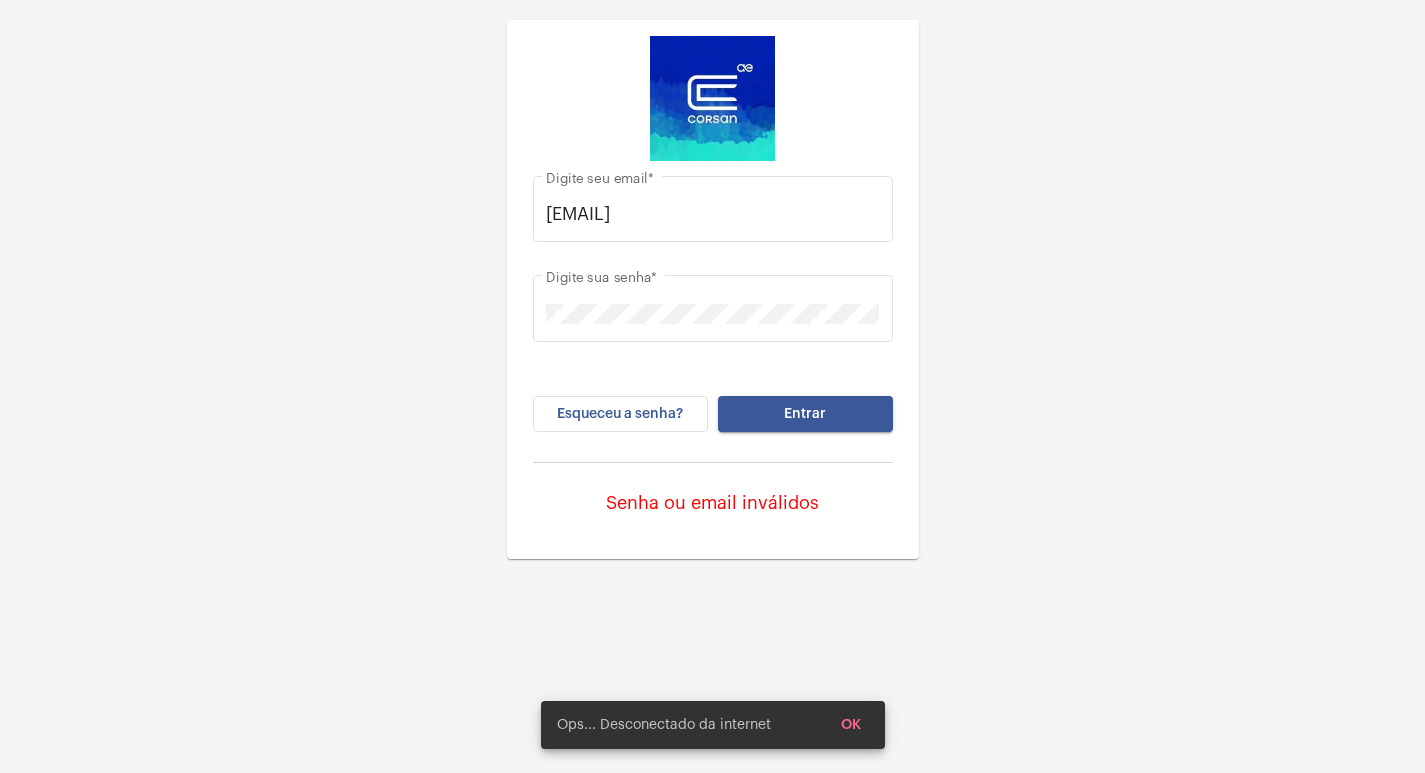 click on "Entrar" 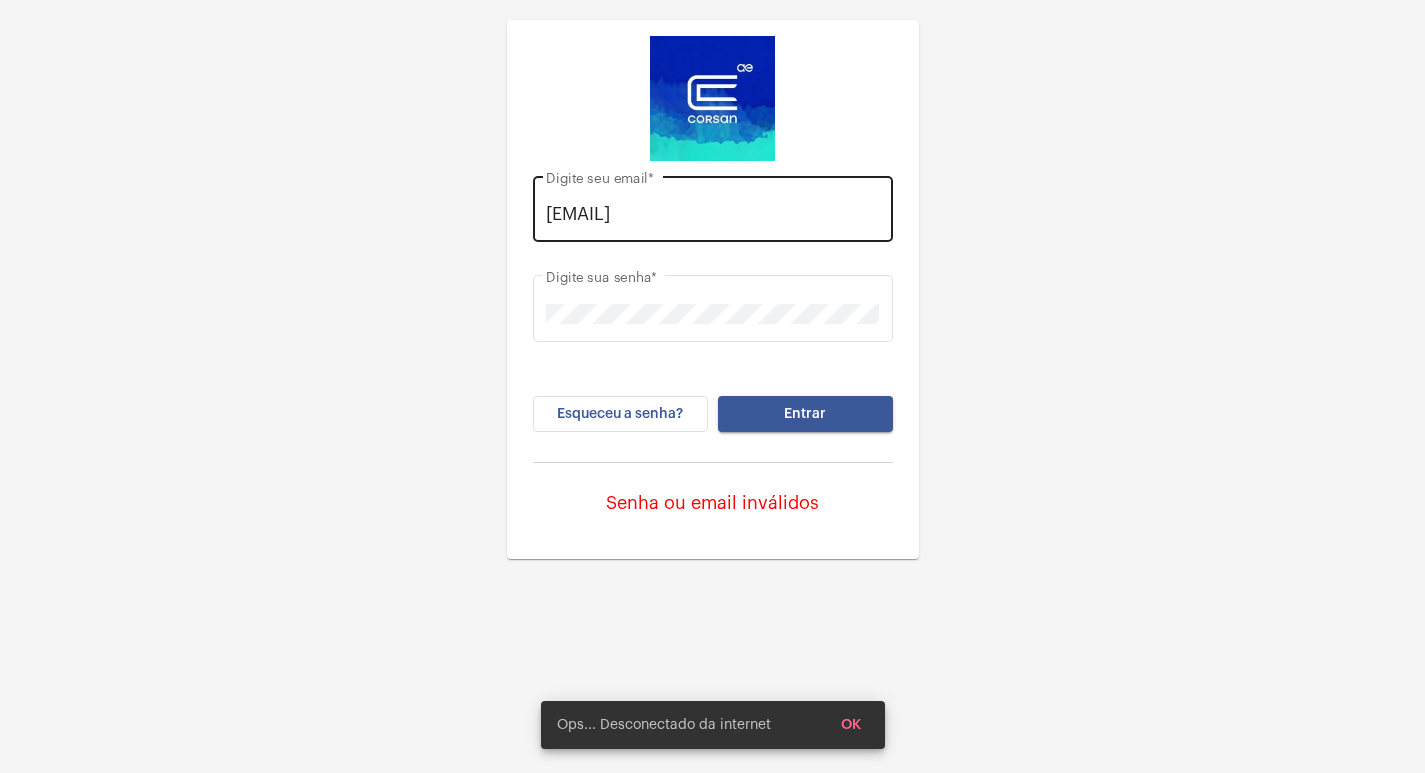 click on "[EMAIL] Digite seu email  *" 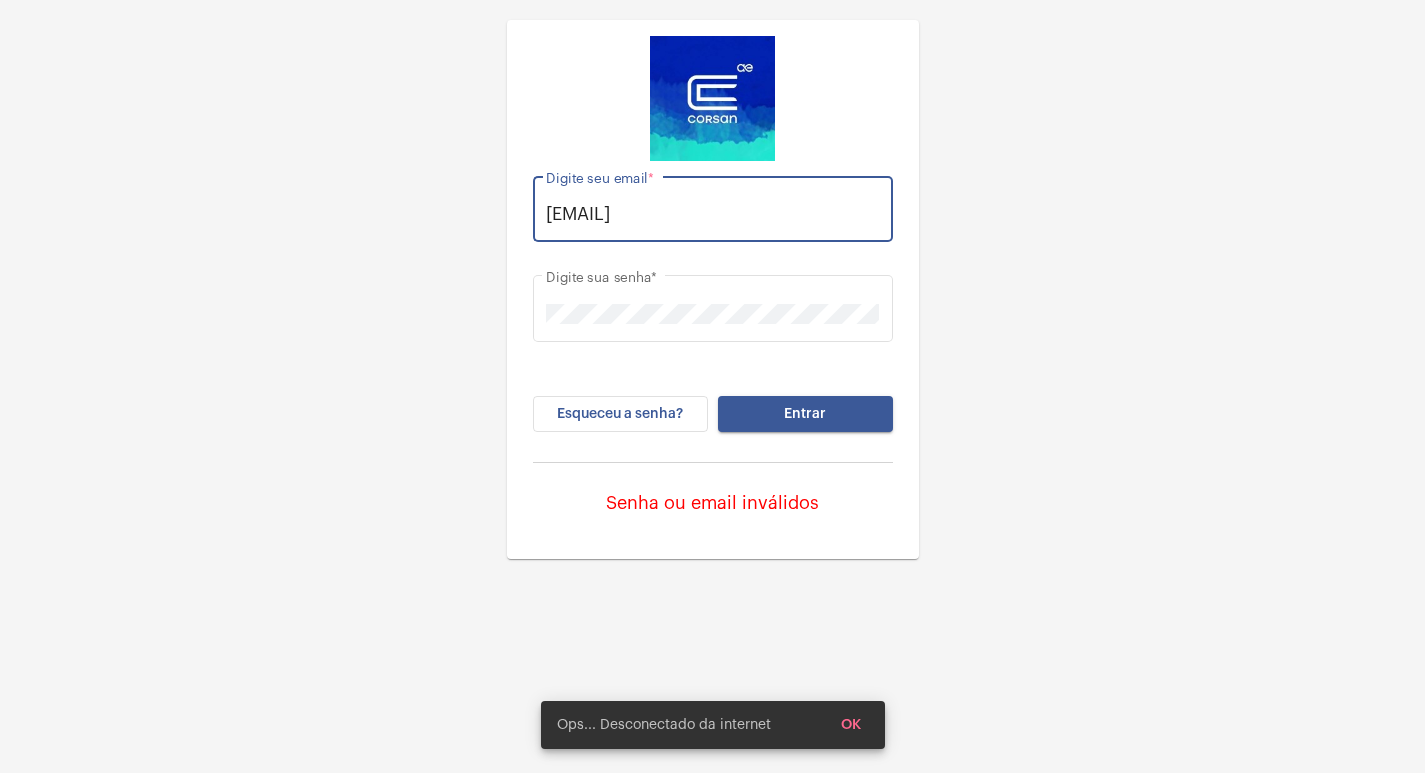 scroll, scrollTop: 0, scrollLeft: 0, axis: both 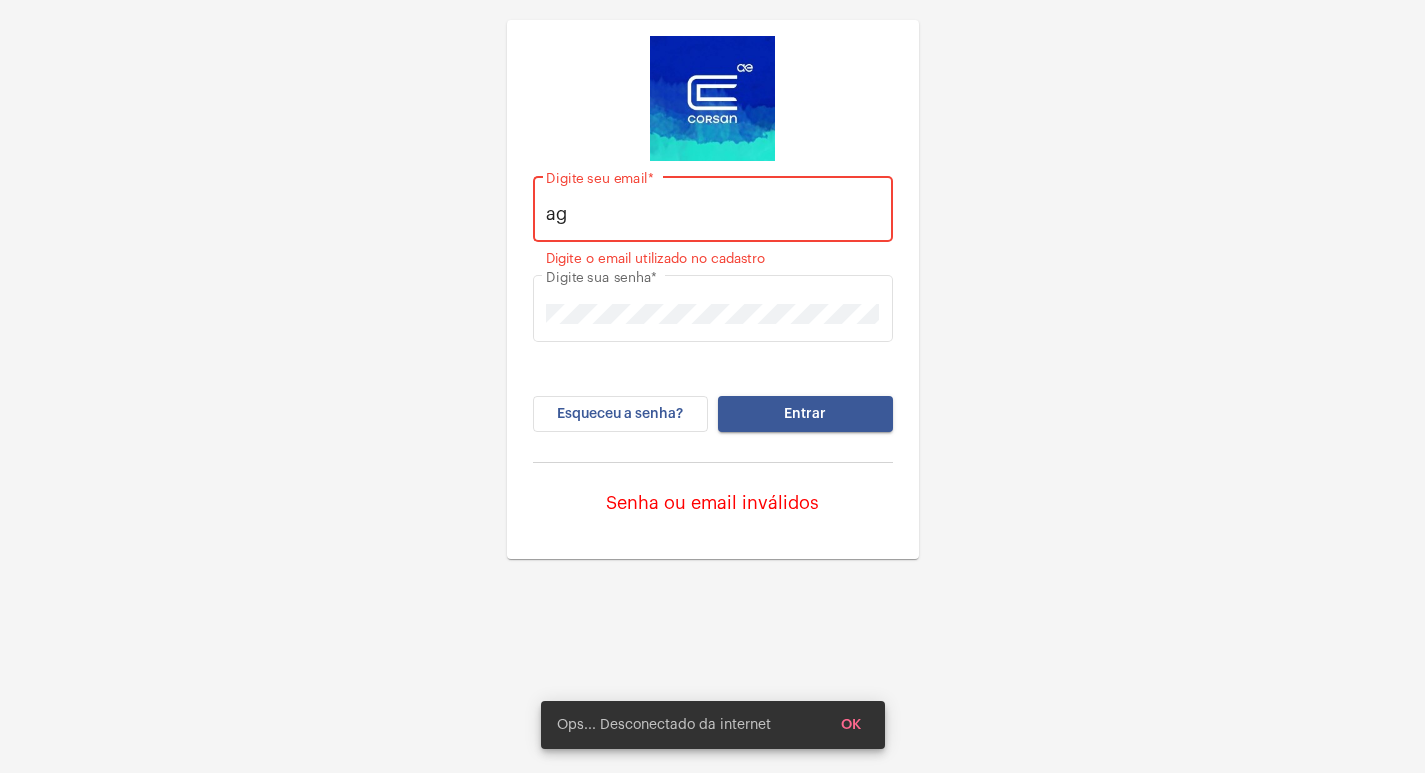type on "a" 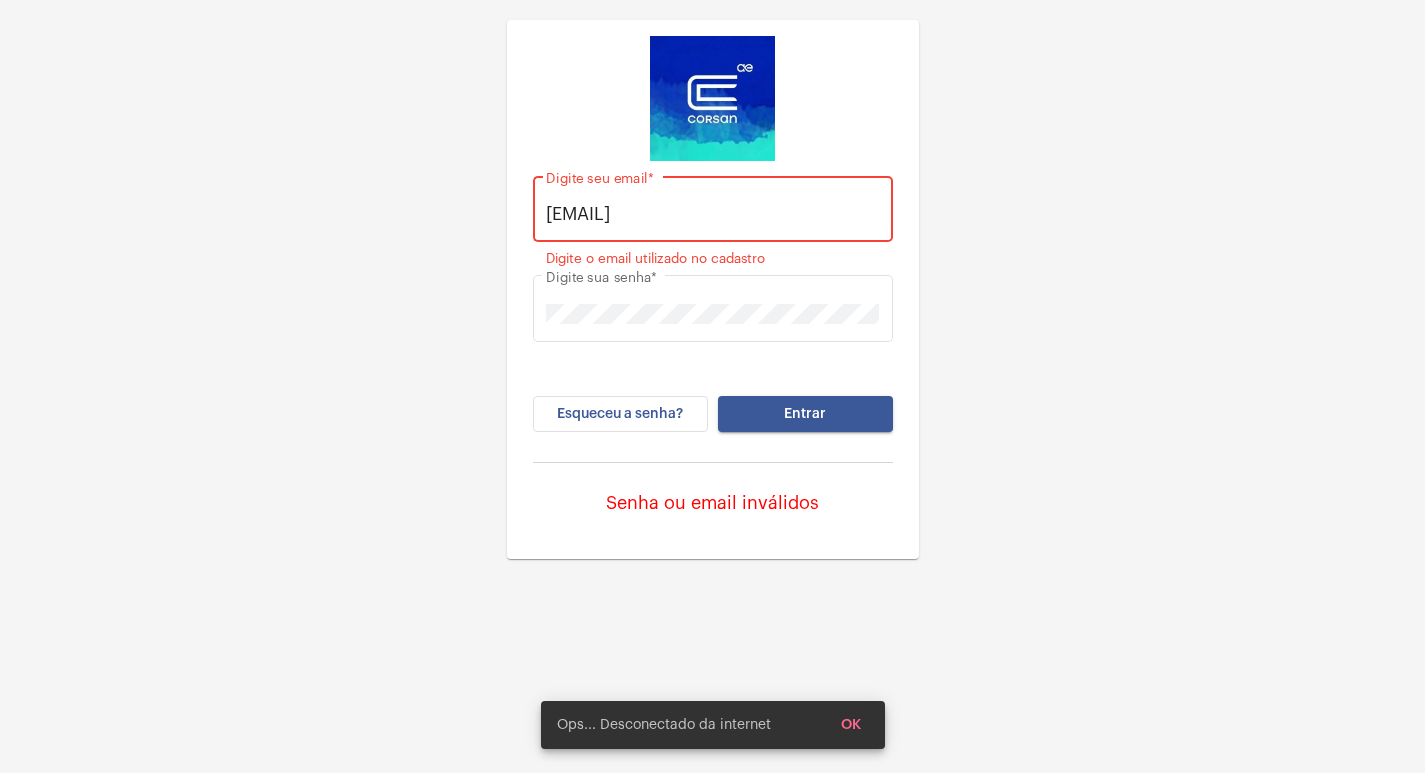 scroll, scrollTop: 0, scrollLeft: 9, axis: horizontal 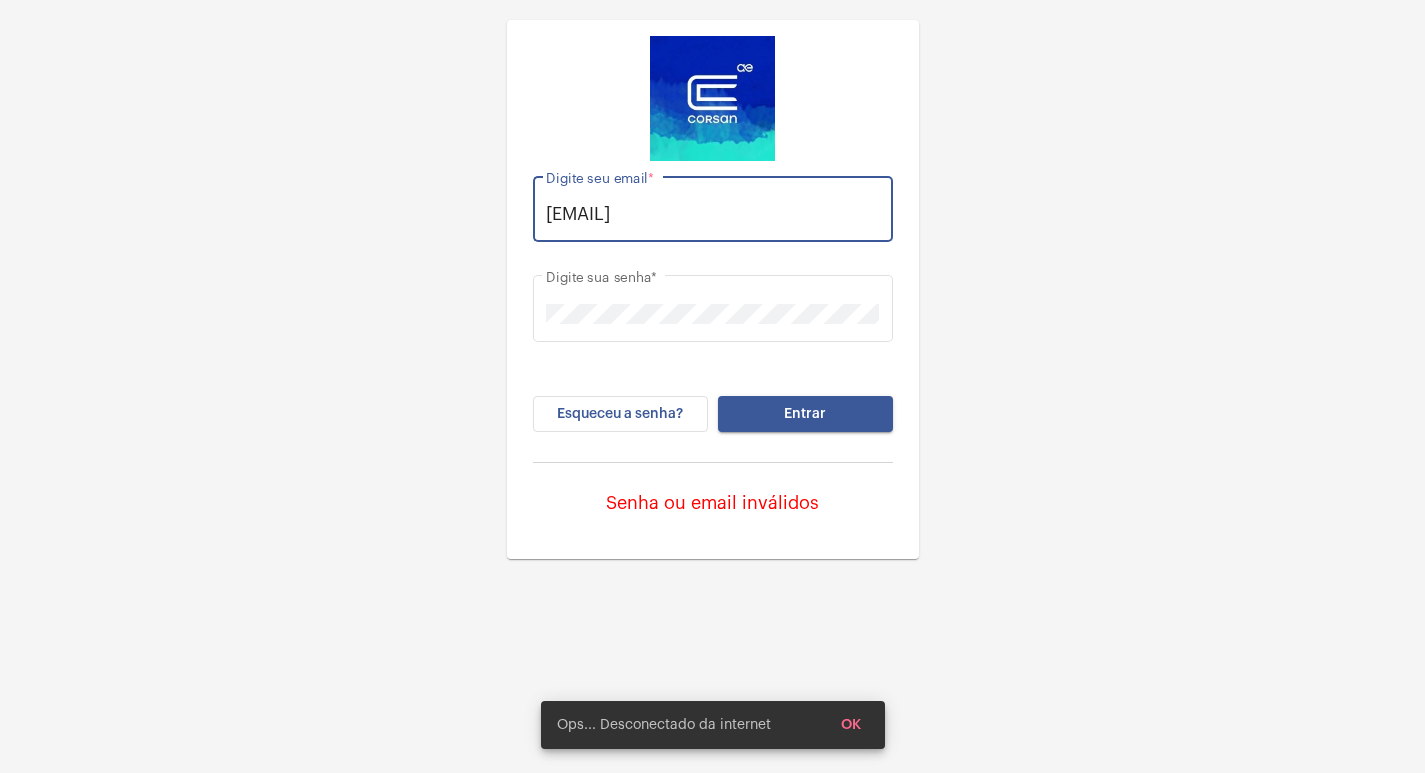 type on "[EMAIL]" 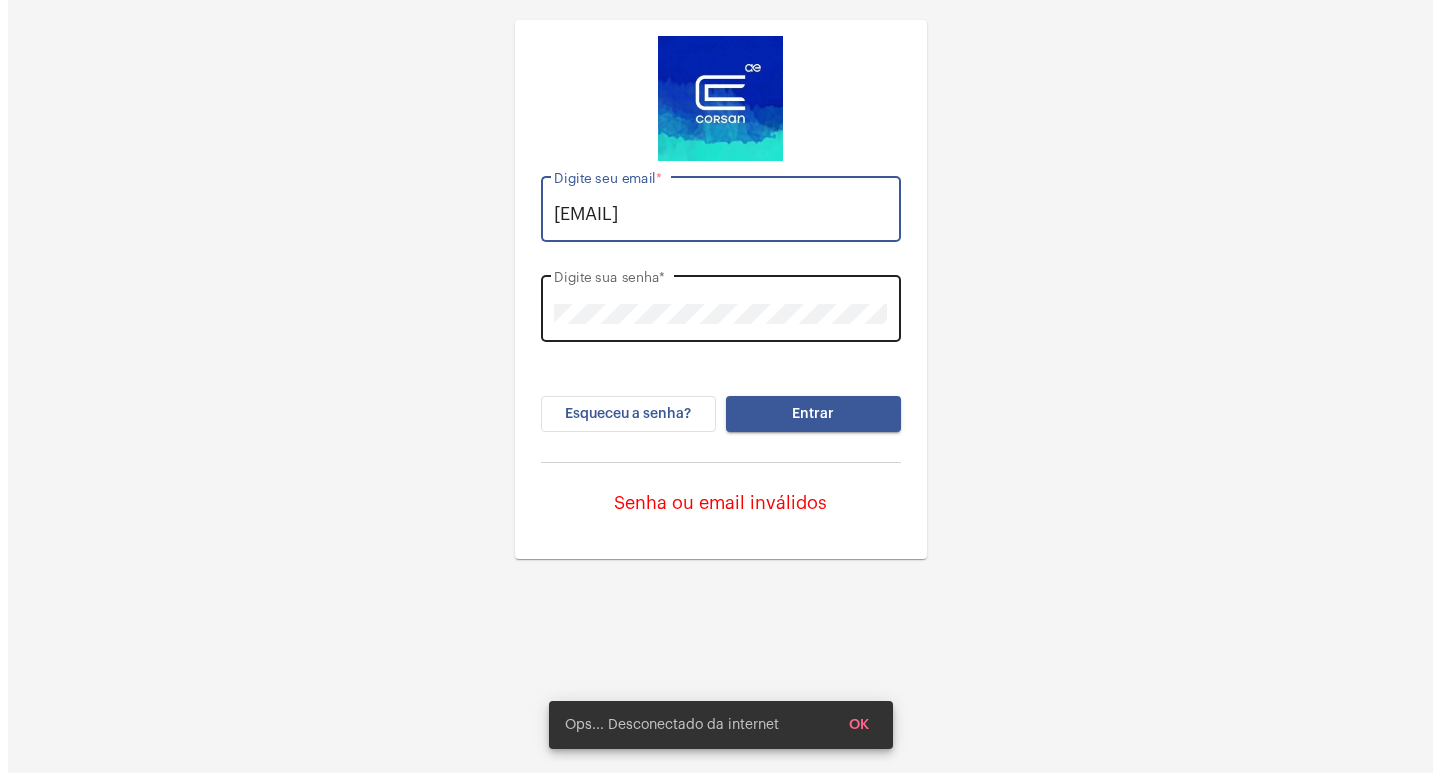 scroll, scrollTop: 0, scrollLeft: 0, axis: both 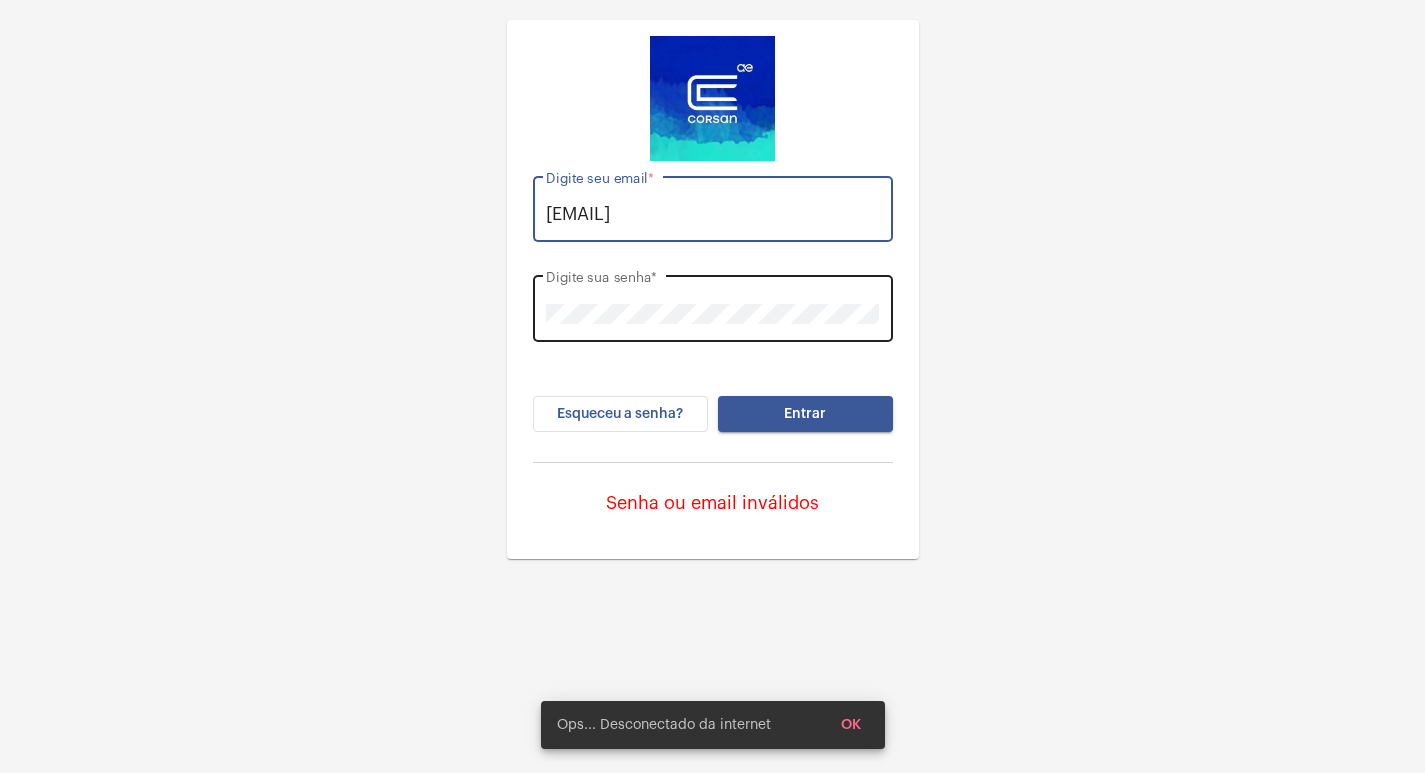 click on "Digite sua senha  *" 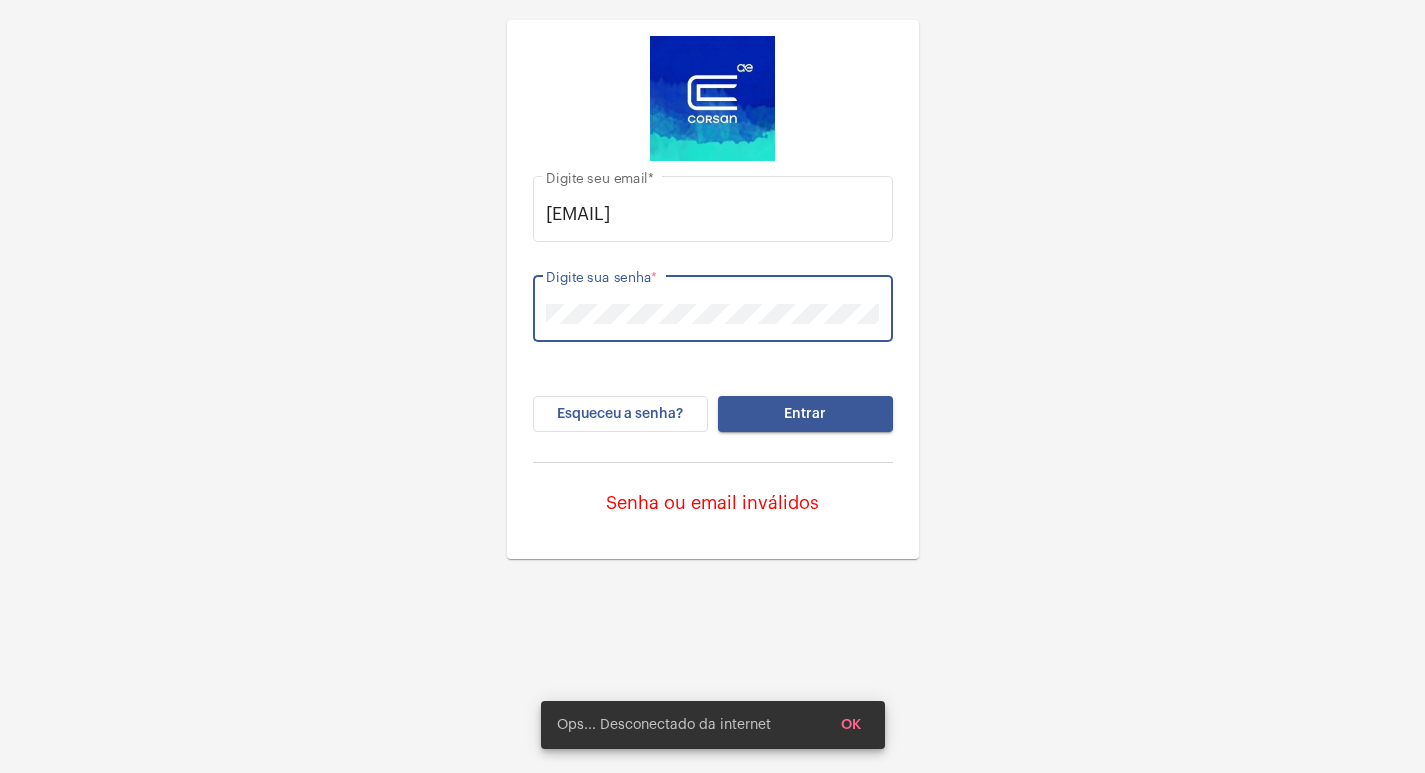 click on "Entrar" 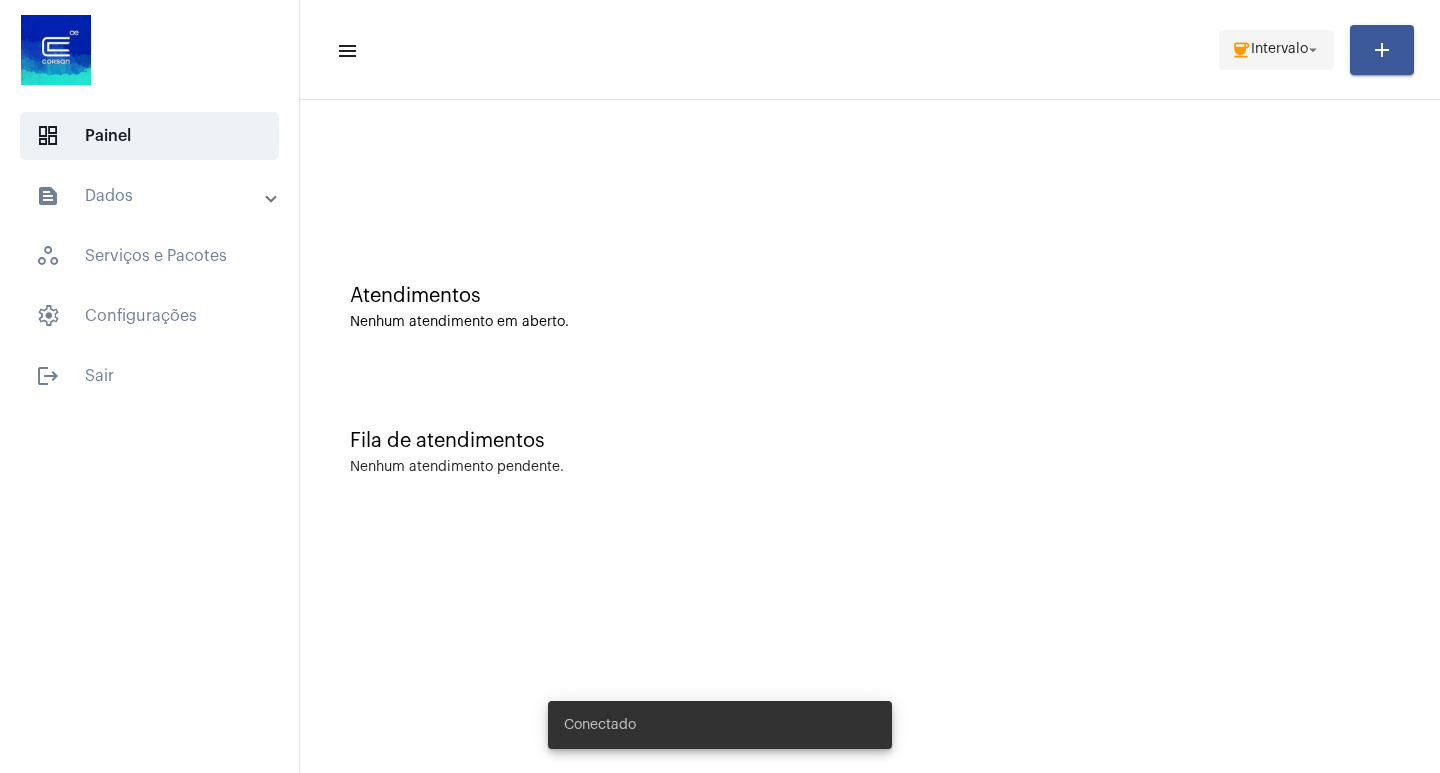 click on "Intervalo" 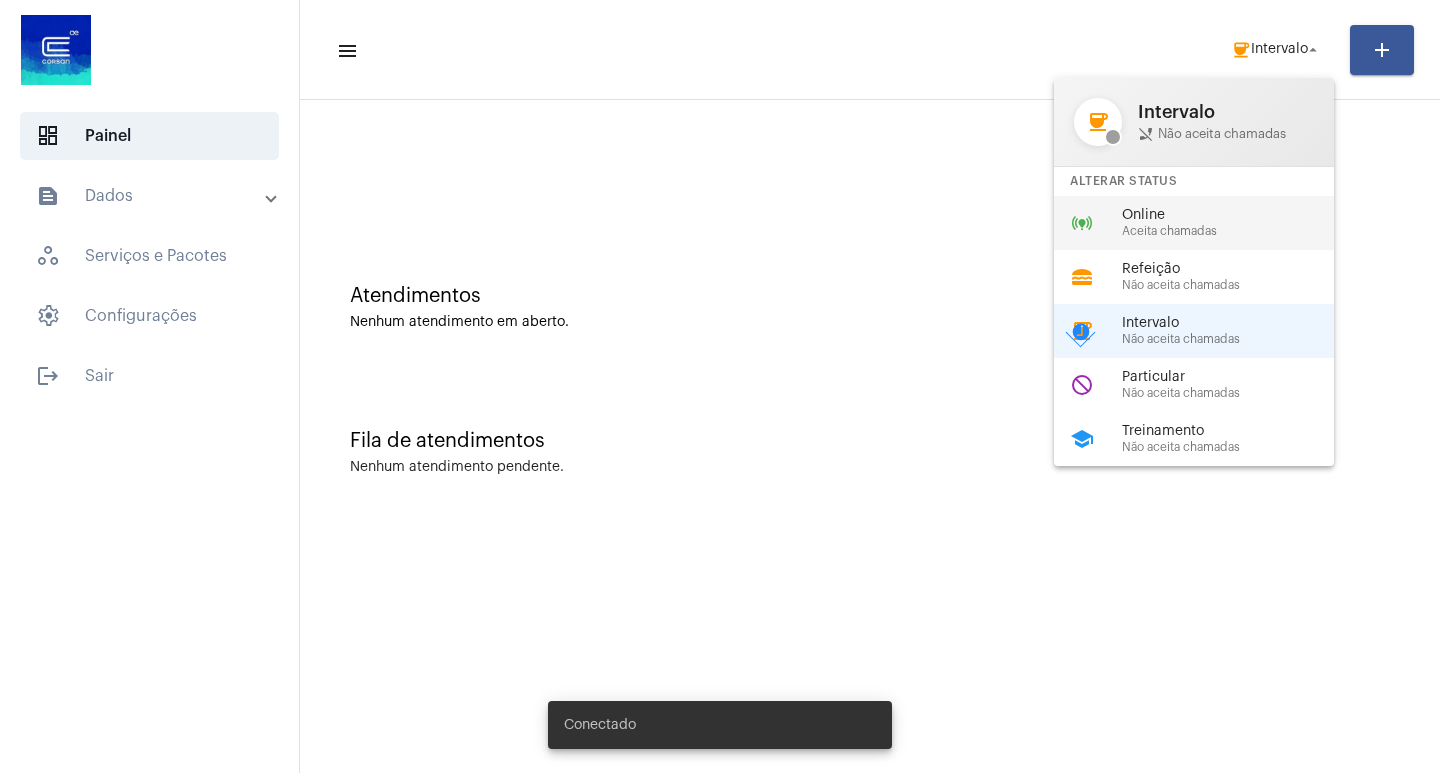 click on "Aceita chamadas" at bounding box center (1236, 231) 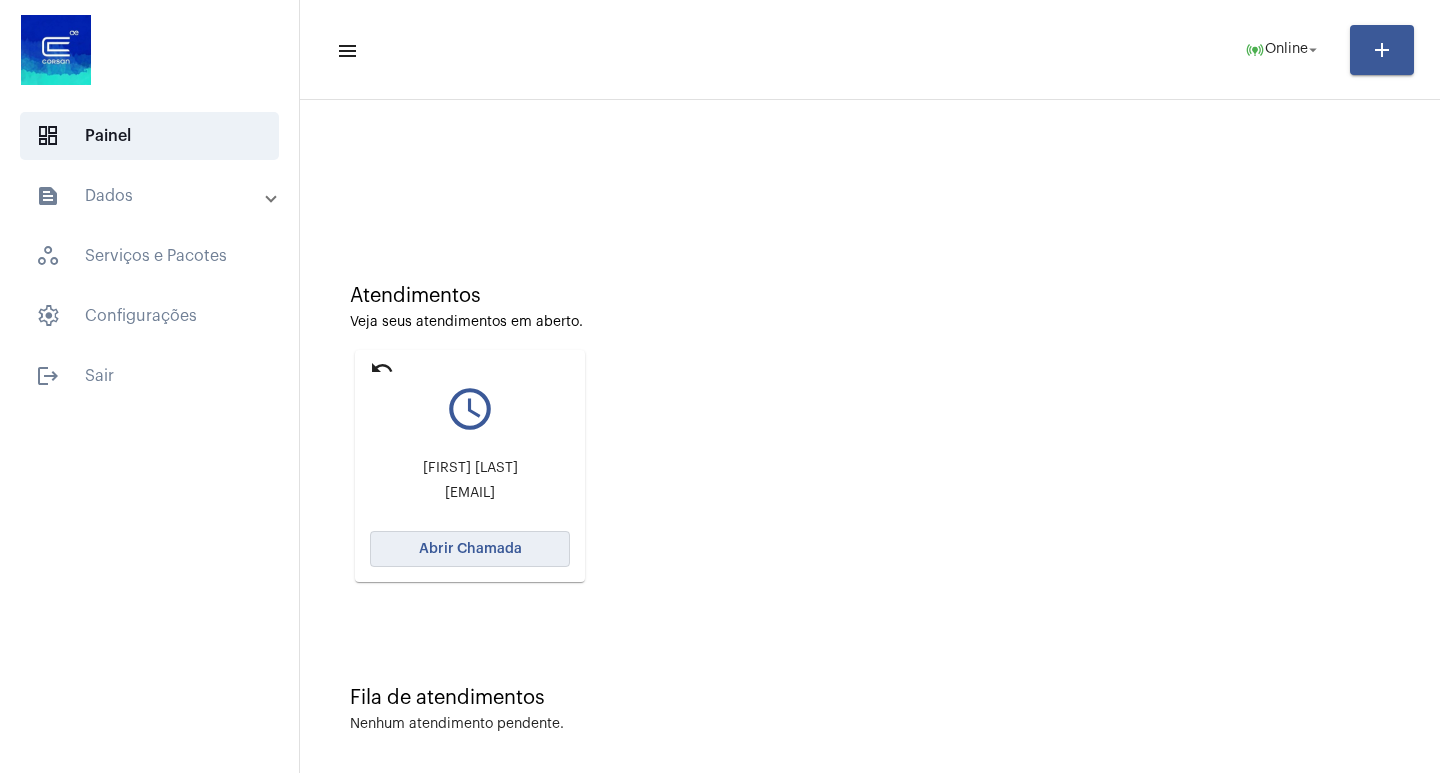 click on "Abrir Chamada" 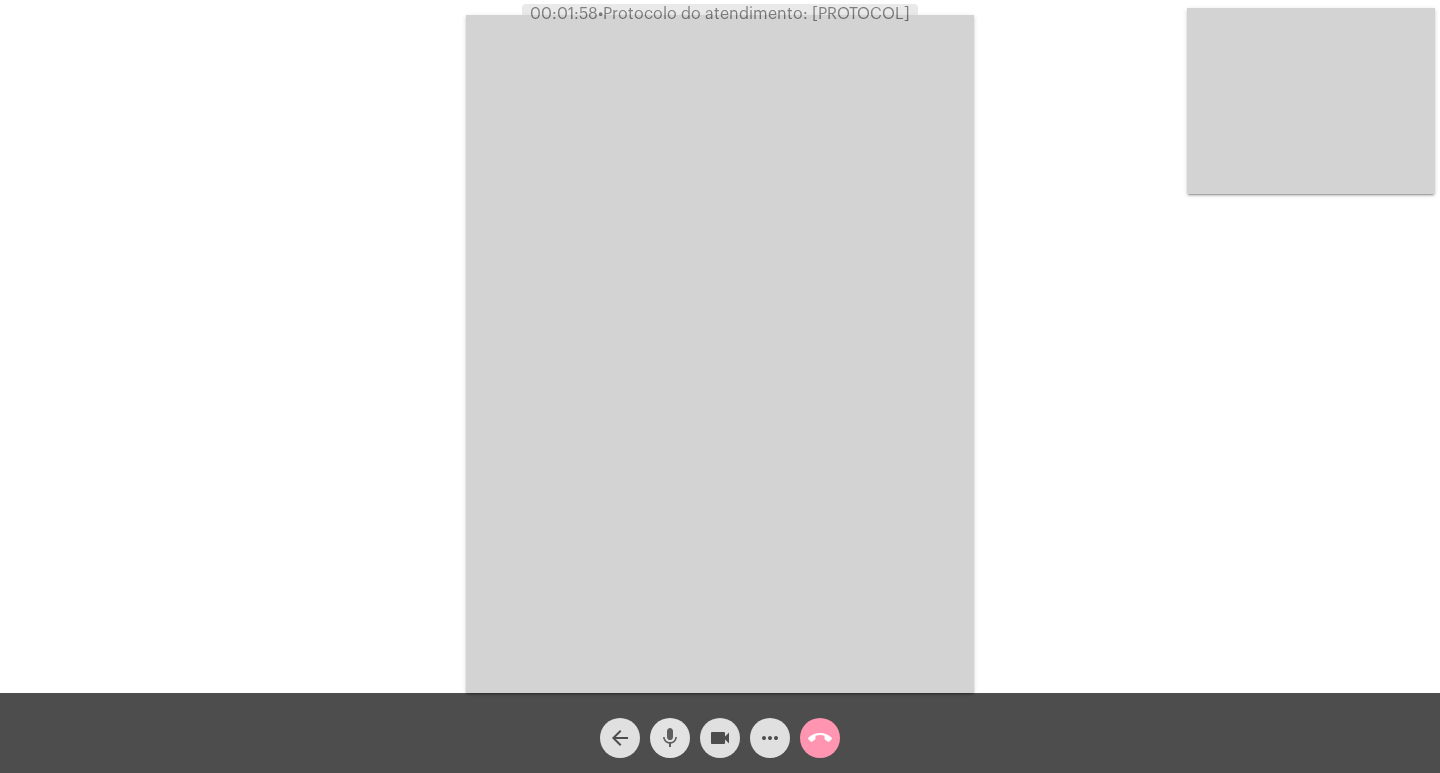 click on "mic" 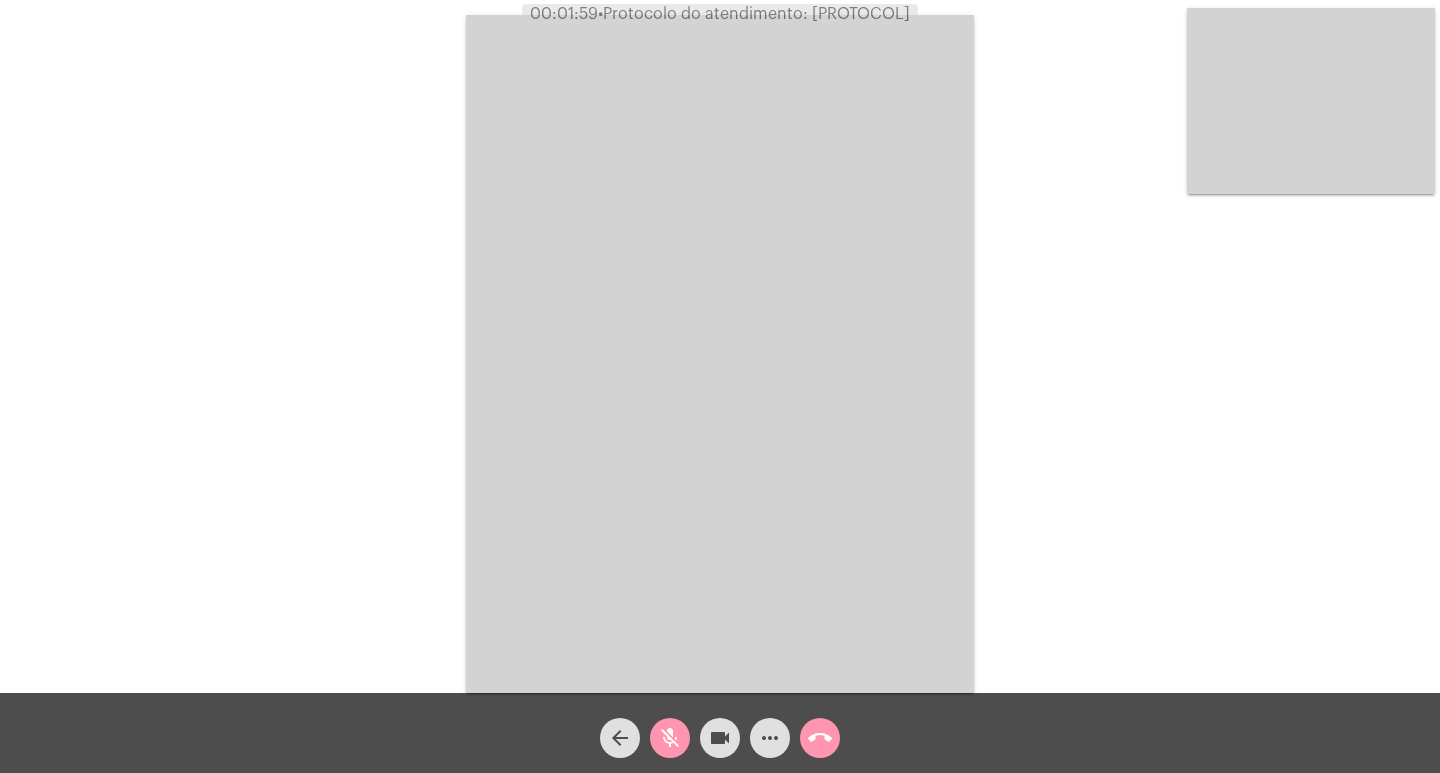 click on "videocam" 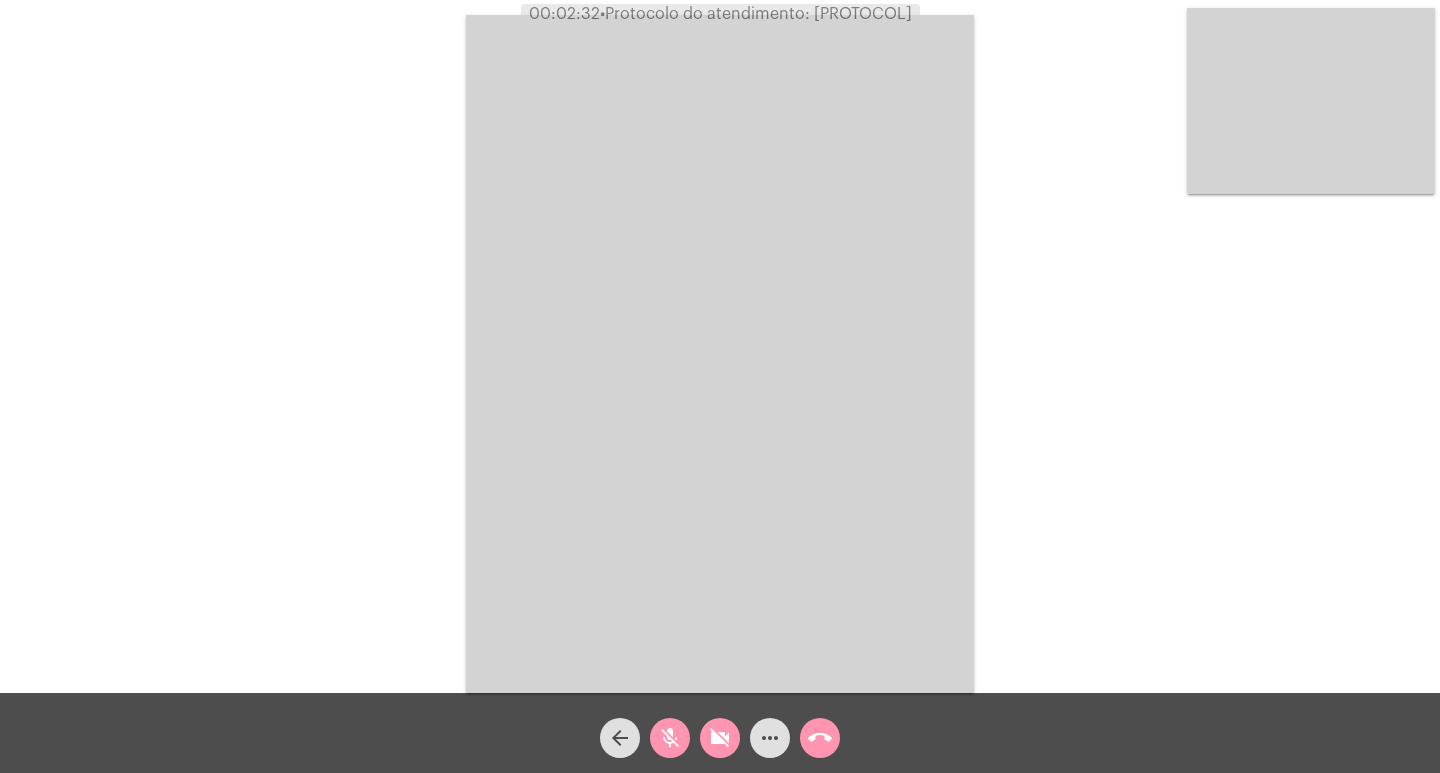 click on "mic_off" 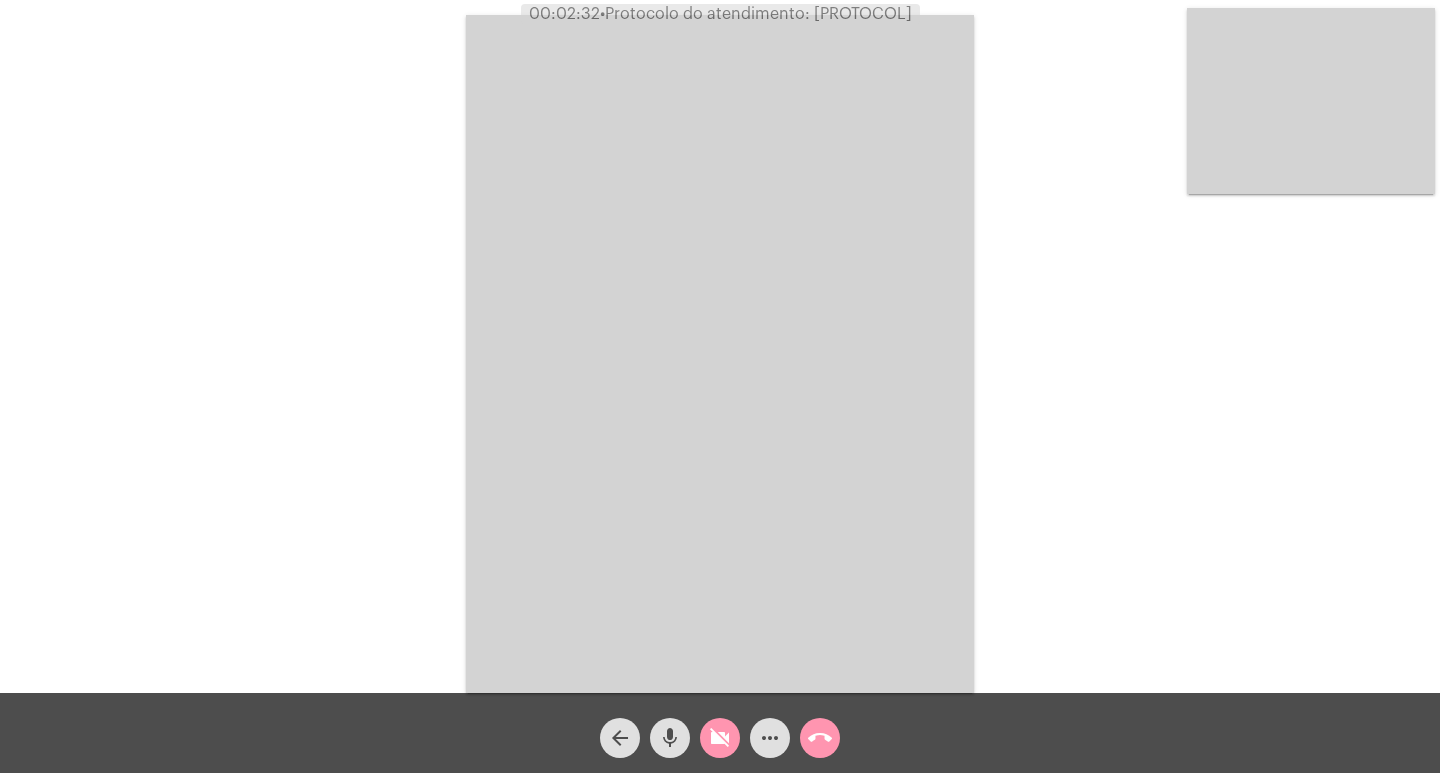 click on "mic" 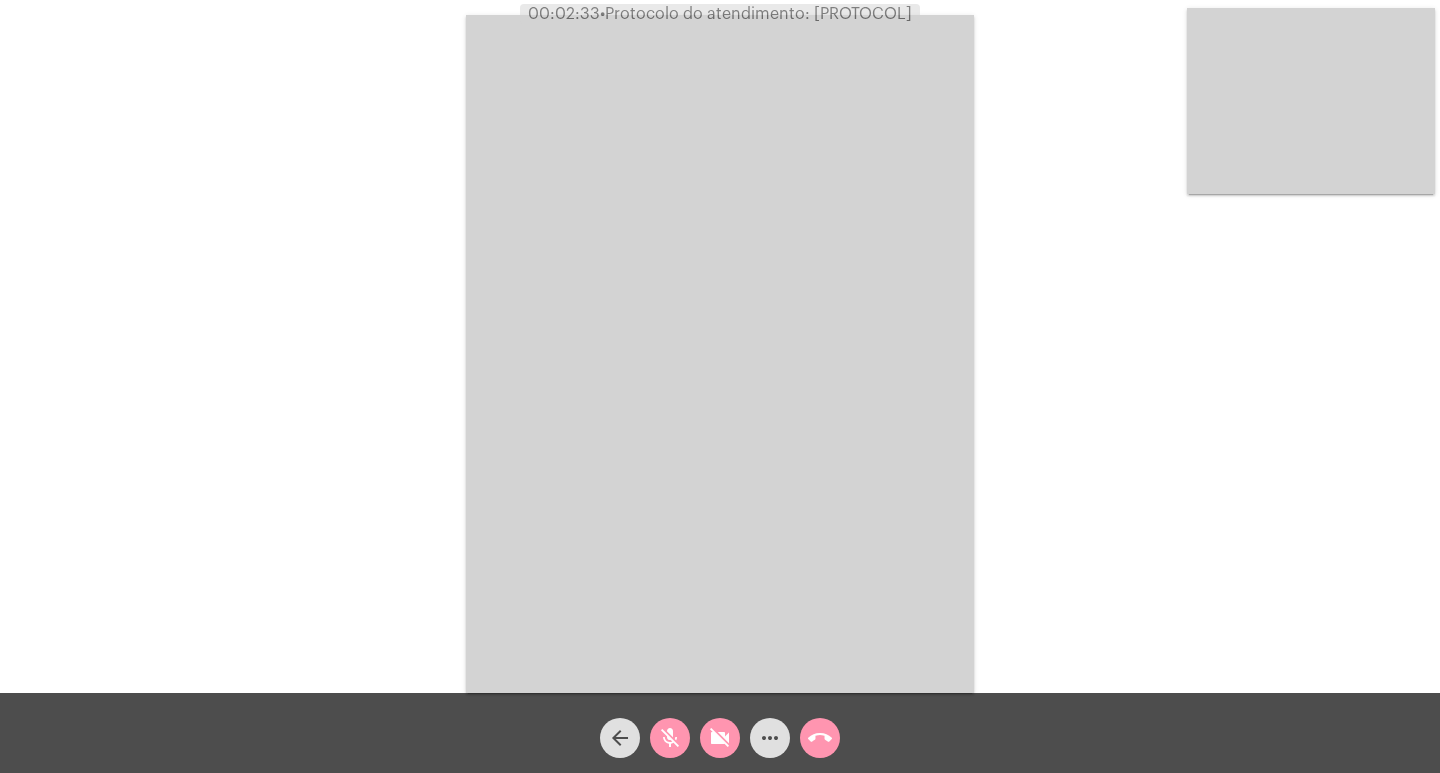 click on "mic_off" 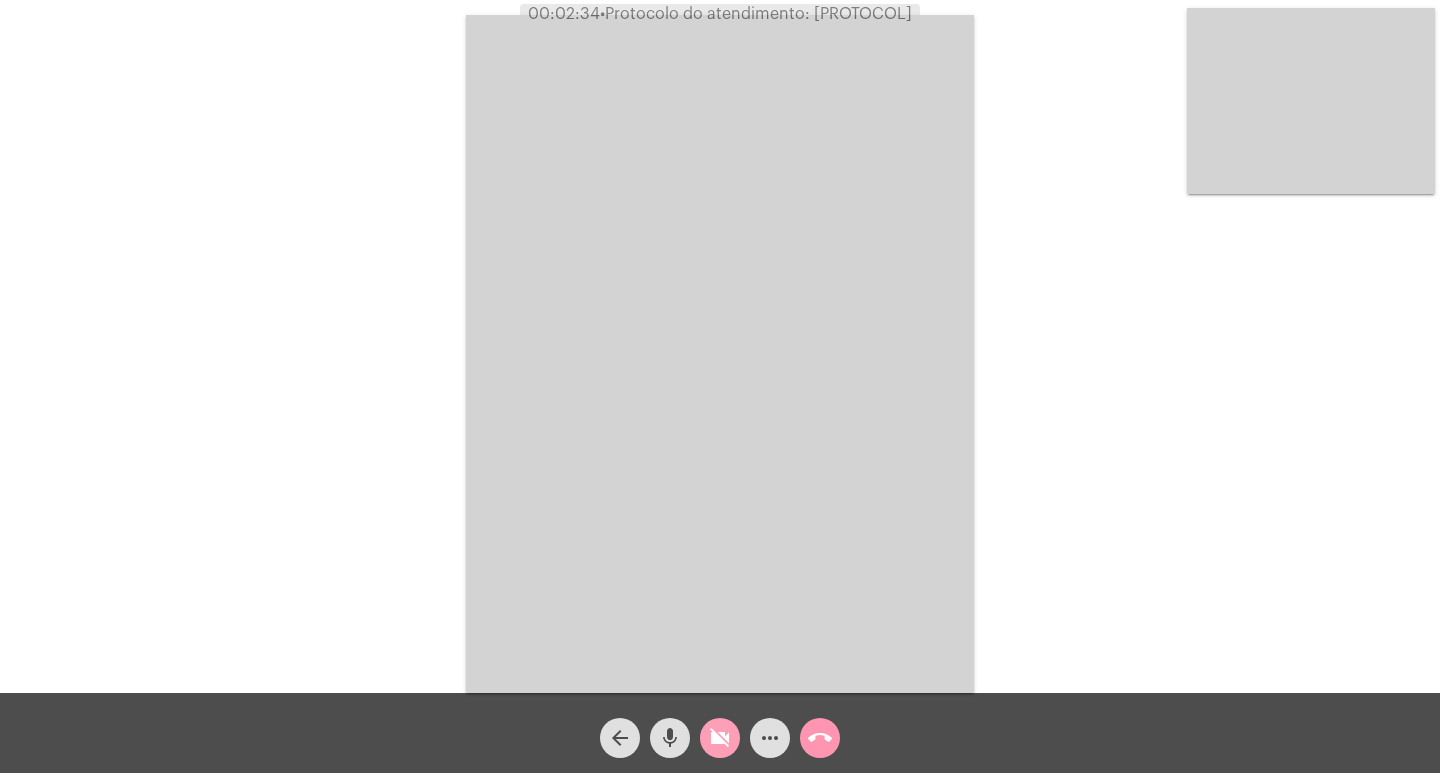 click on "videocam_off" 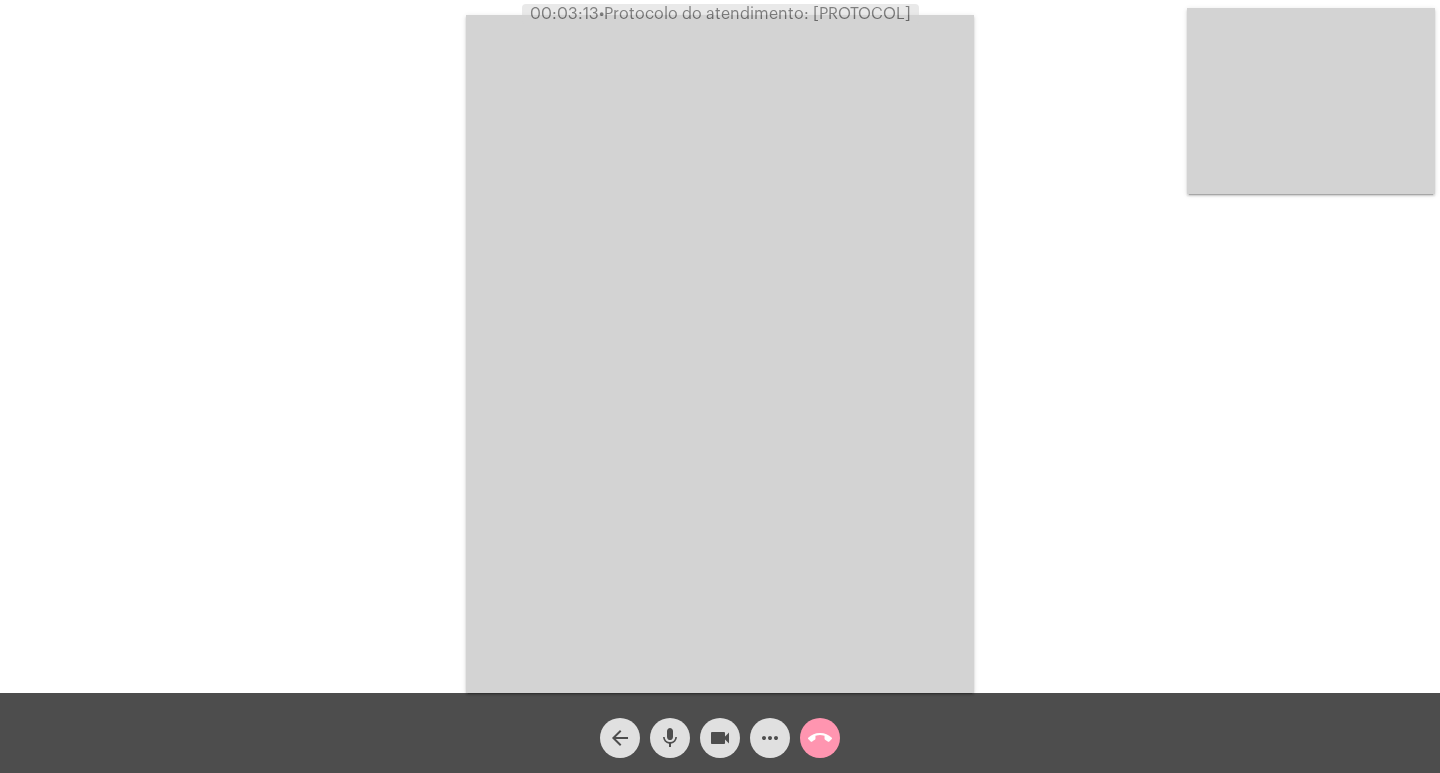 click on "•  Protocolo do atendimento: [PROTOCOL]" 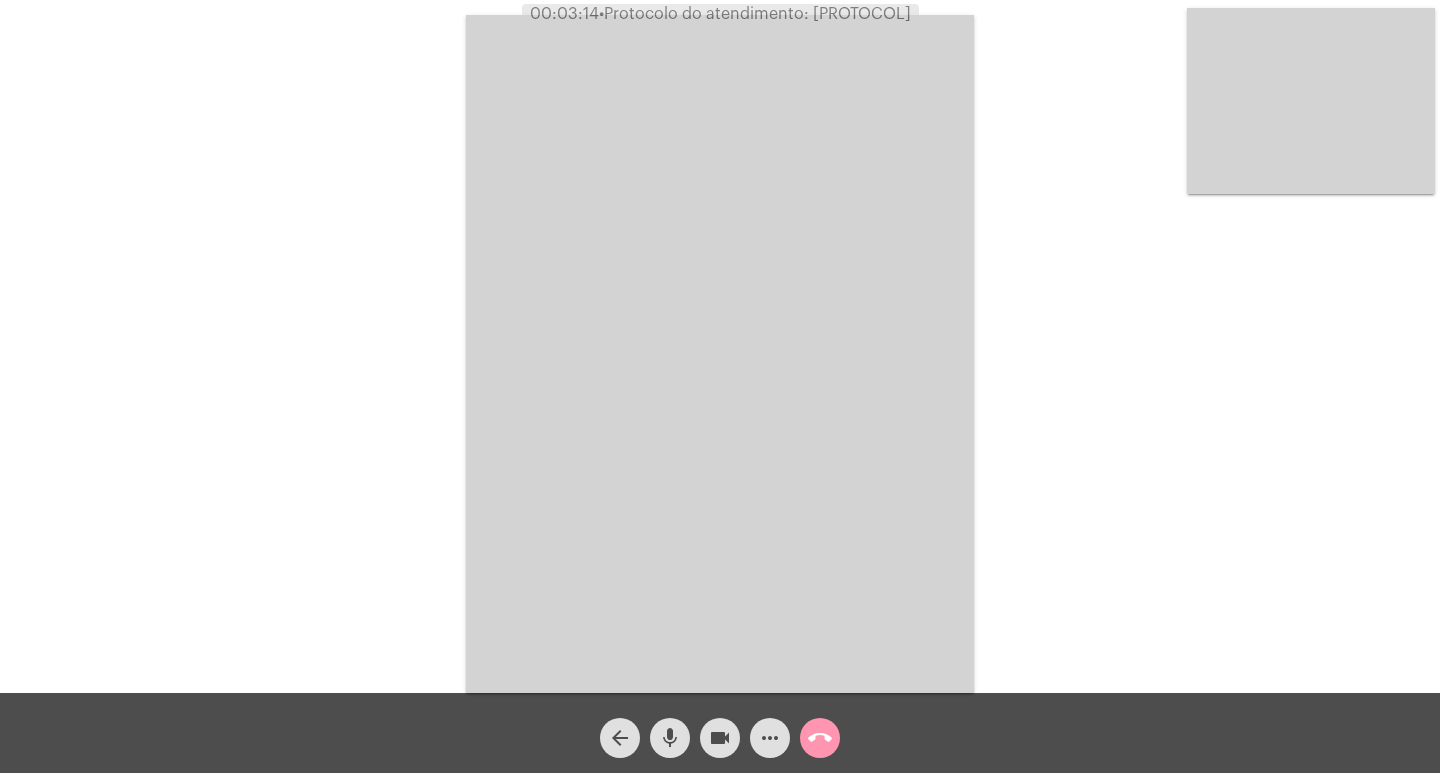 copy on "[PROTOCOL]" 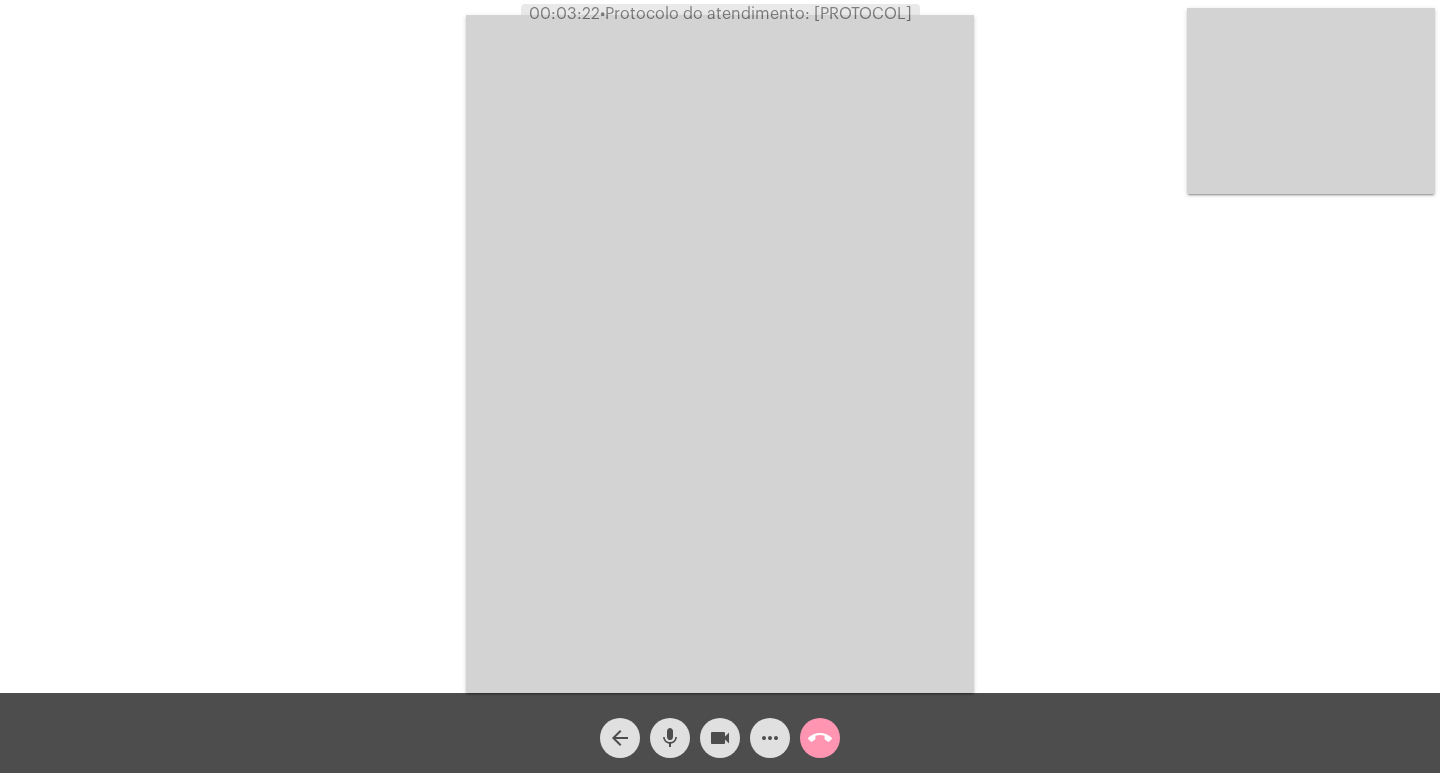 click on "call_end" 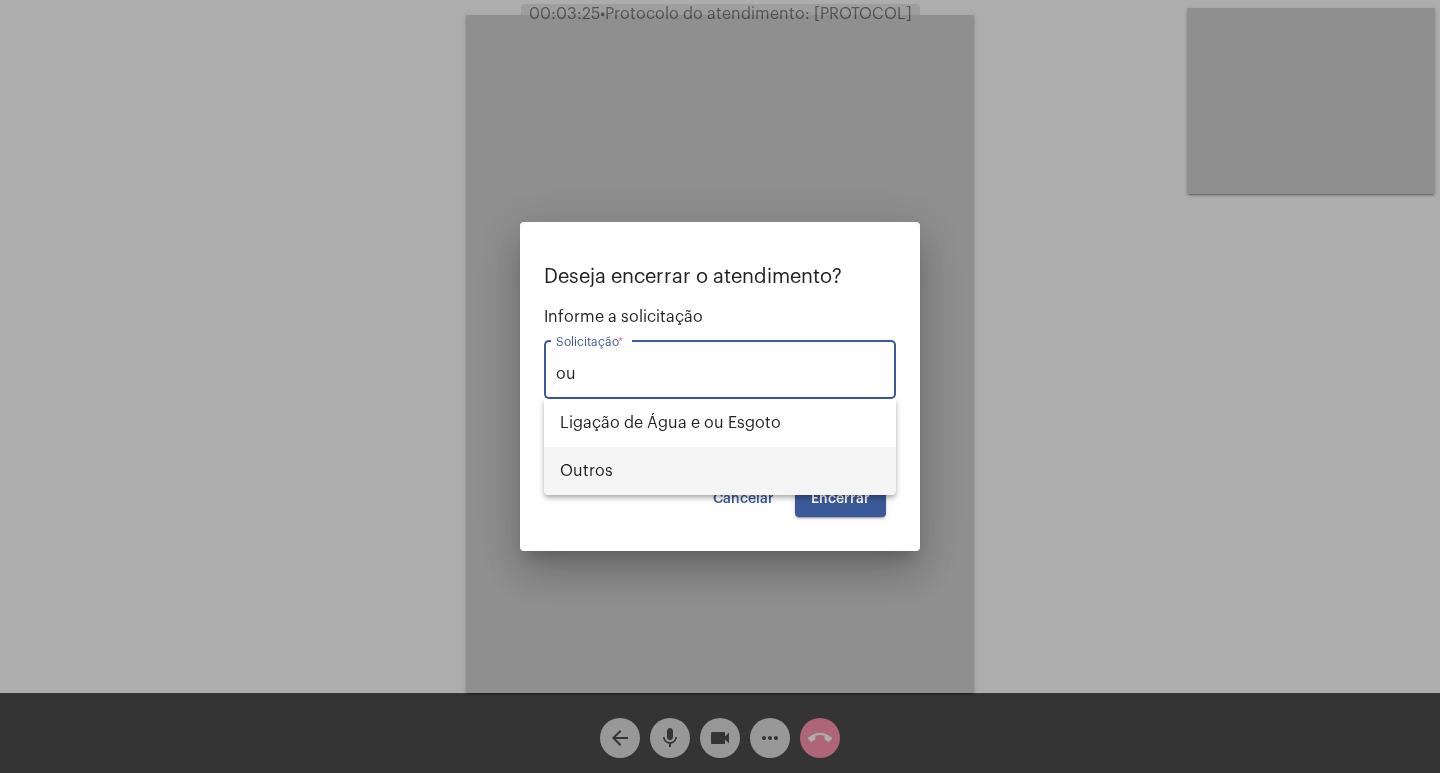 click on "Outros" at bounding box center (720, 471) 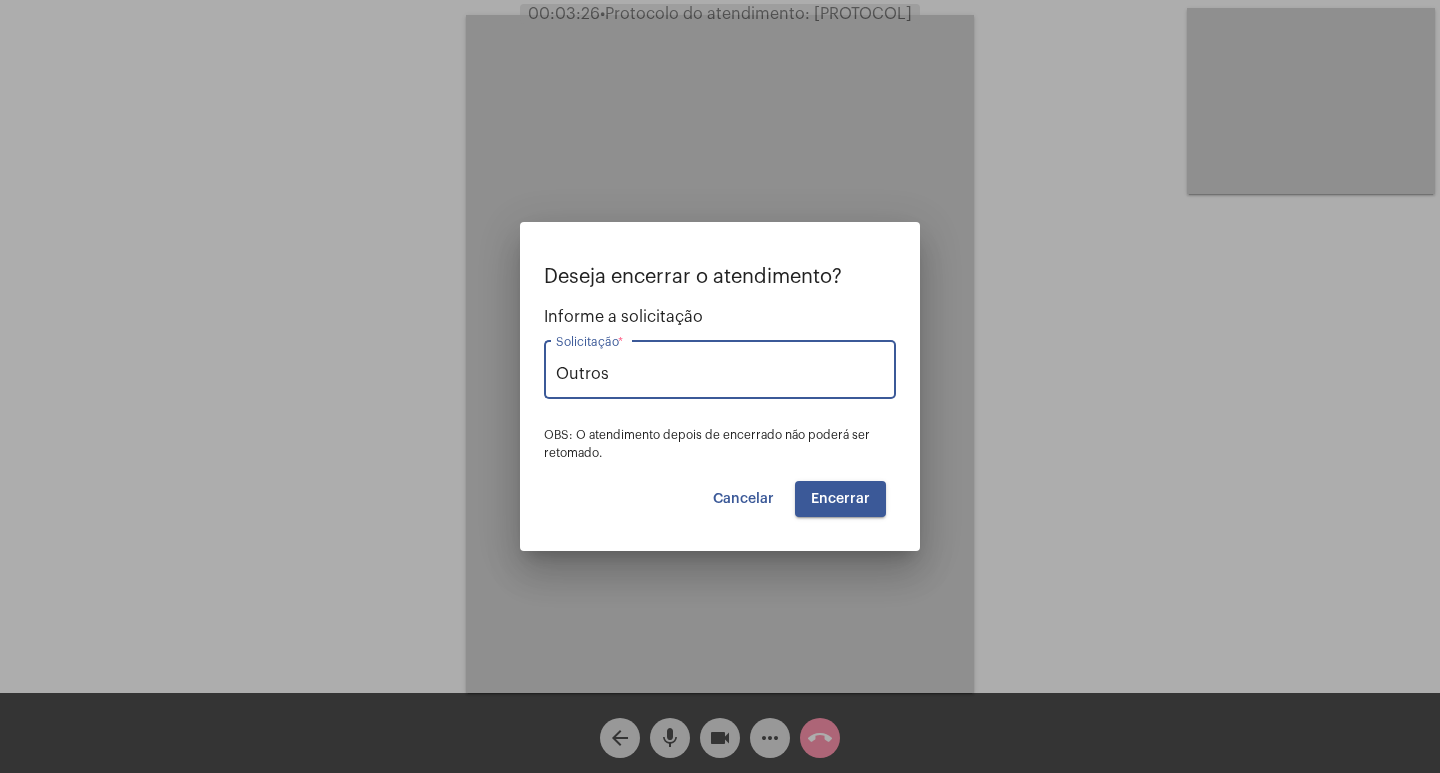 click on "Encerrar" at bounding box center (840, 499) 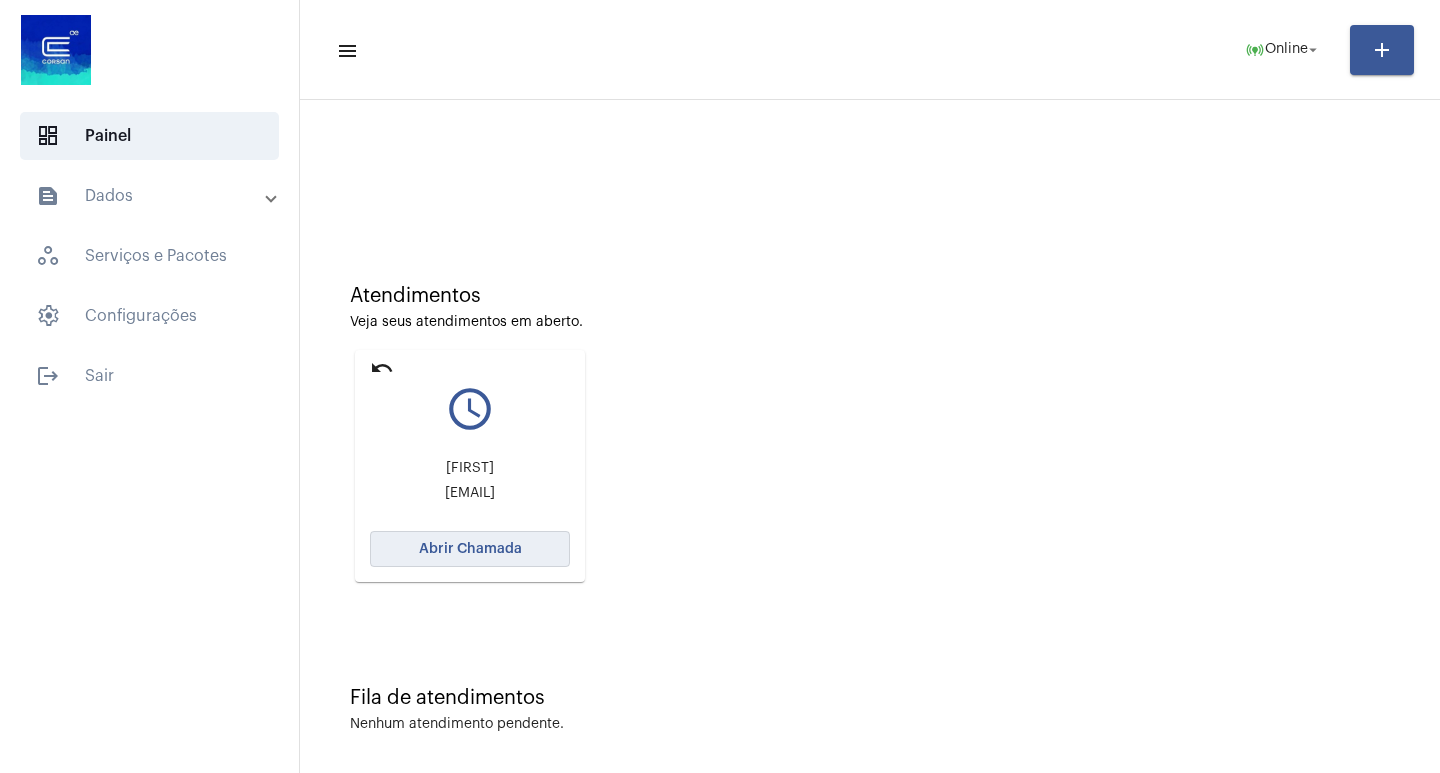 click on "Abrir Chamada" 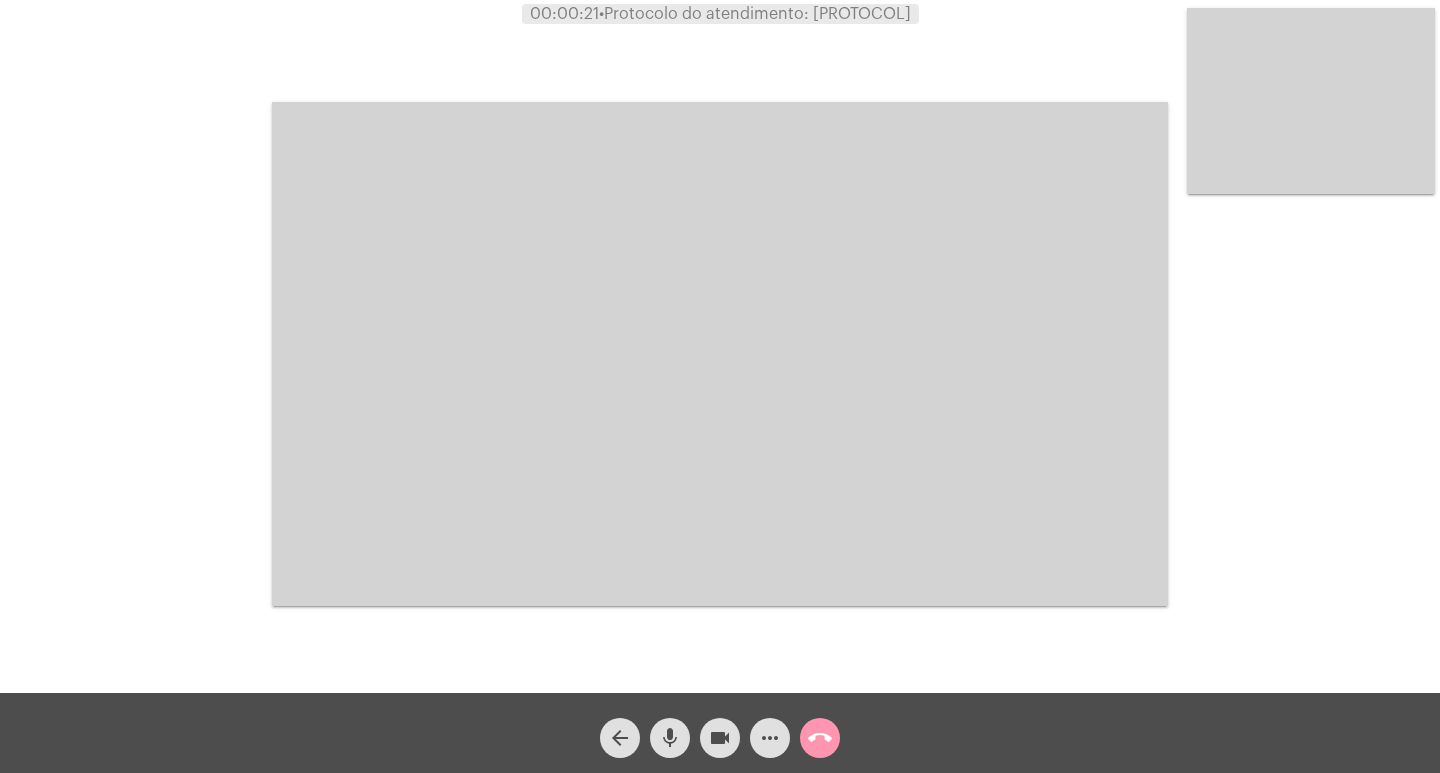 click on "call_end" 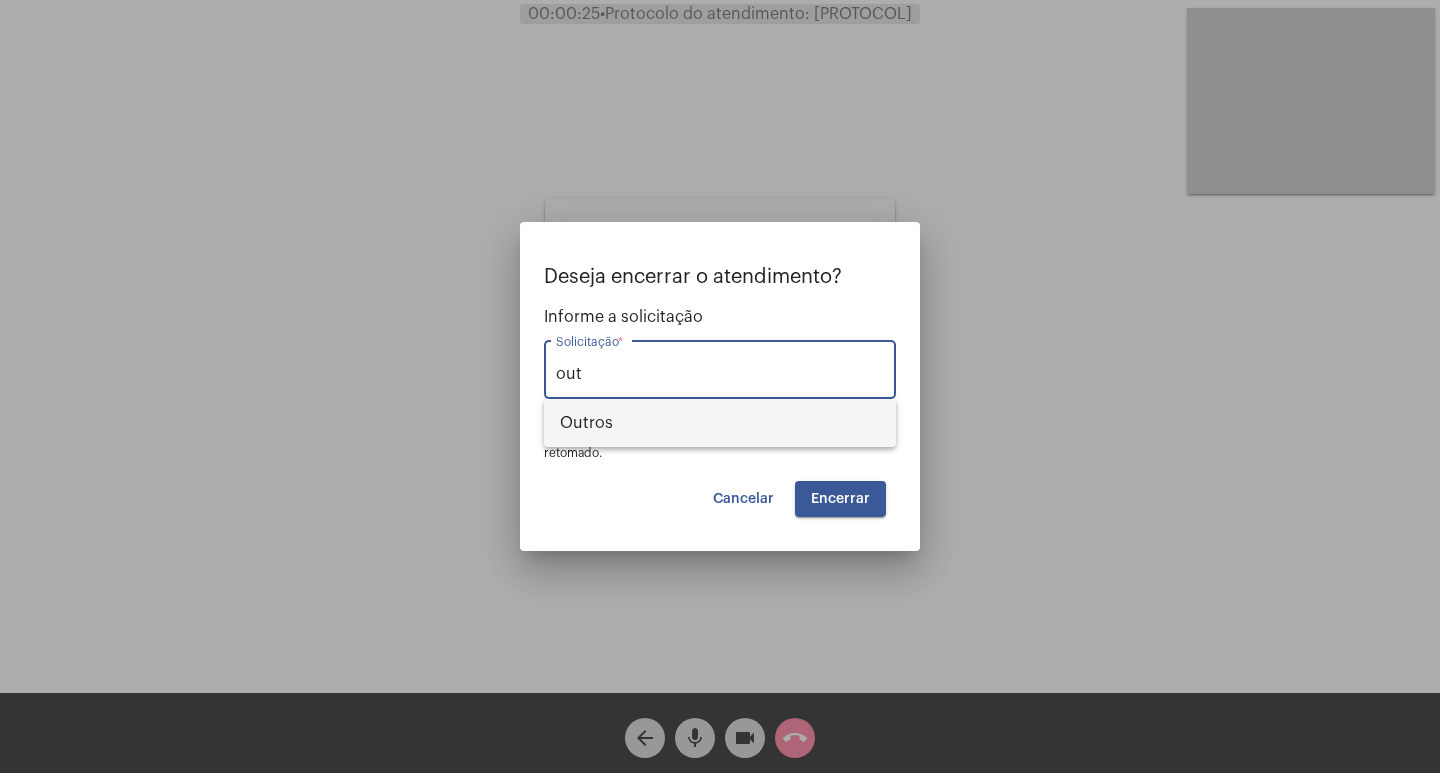 click on "Outros" at bounding box center [720, 423] 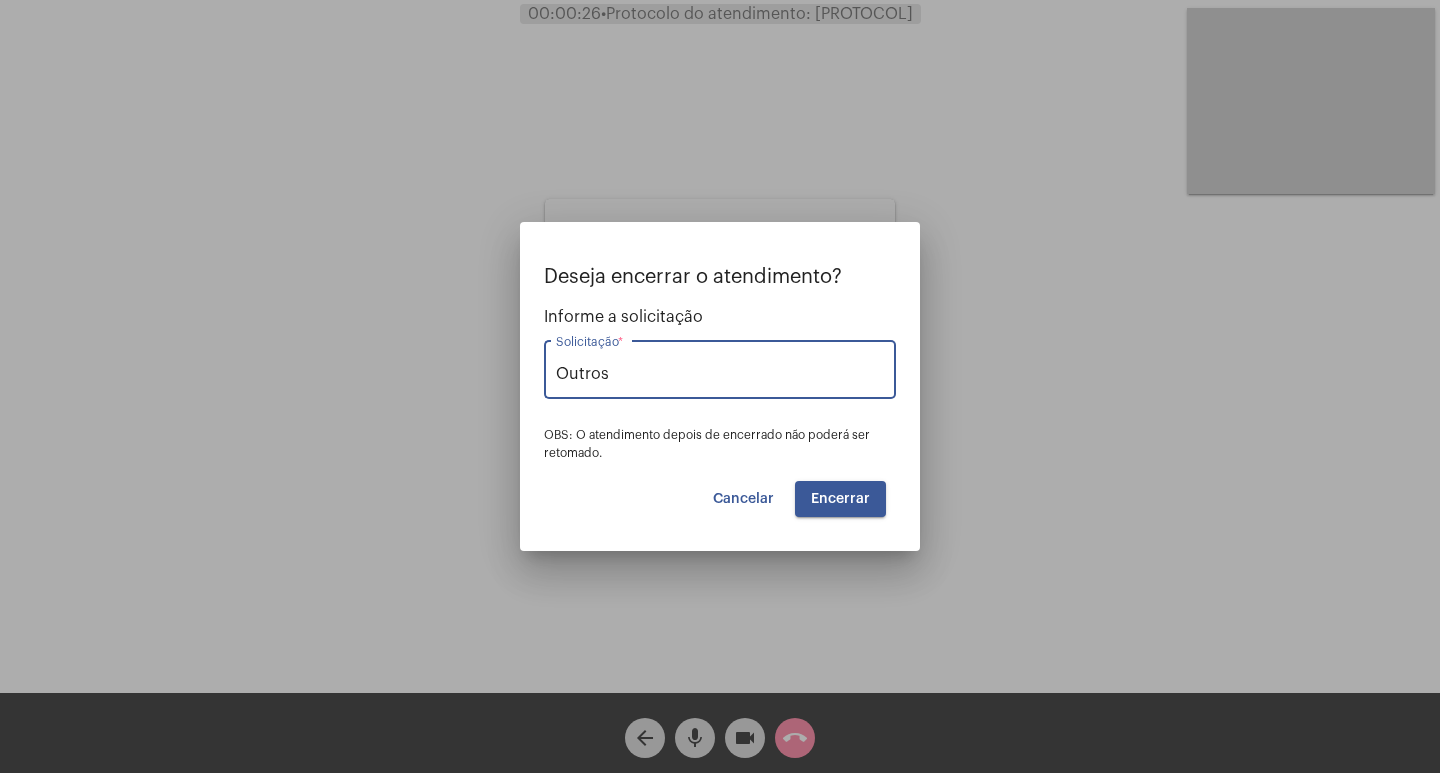 click on "Encerrar" at bounding box center [840, 499] 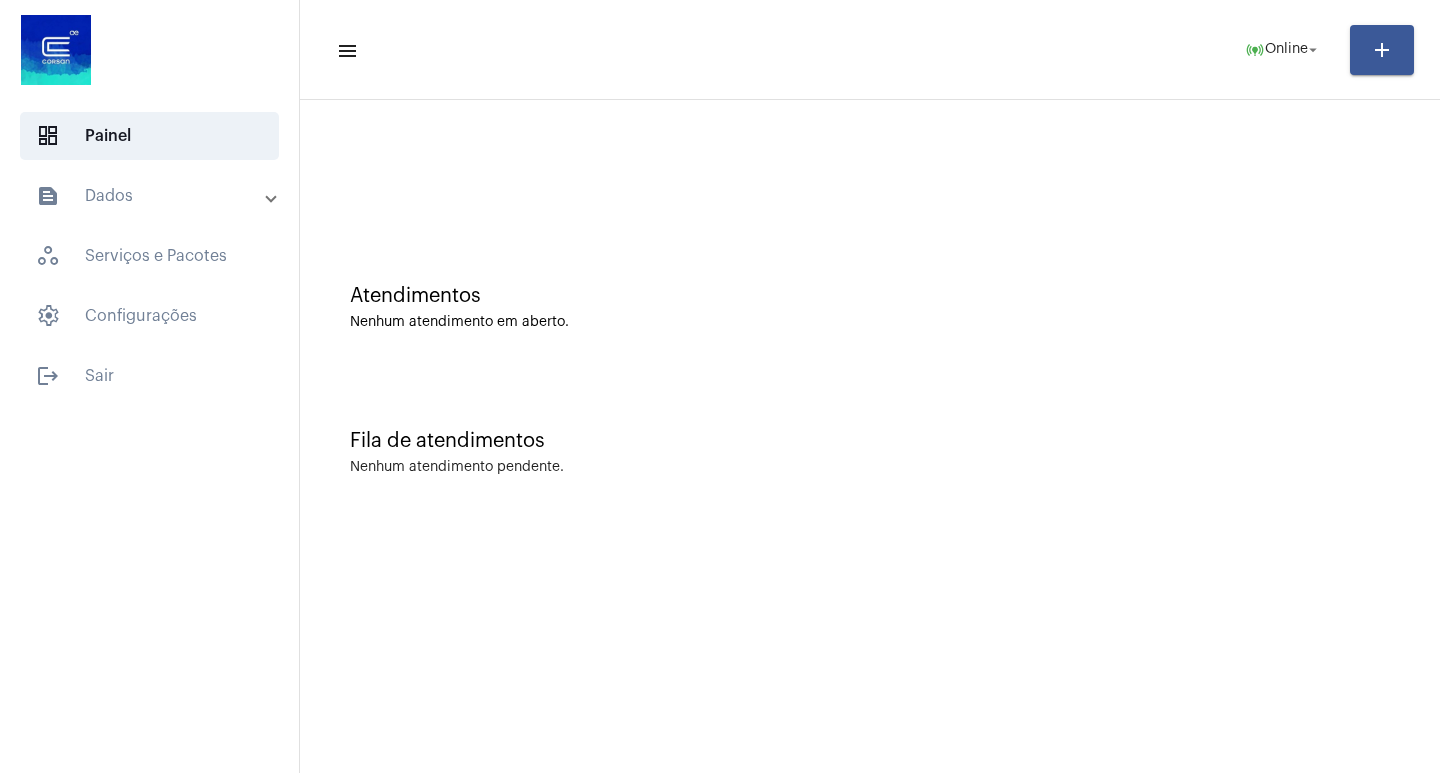click on "text_snippet_outlined  Dados" at bounding box center (151, 196) 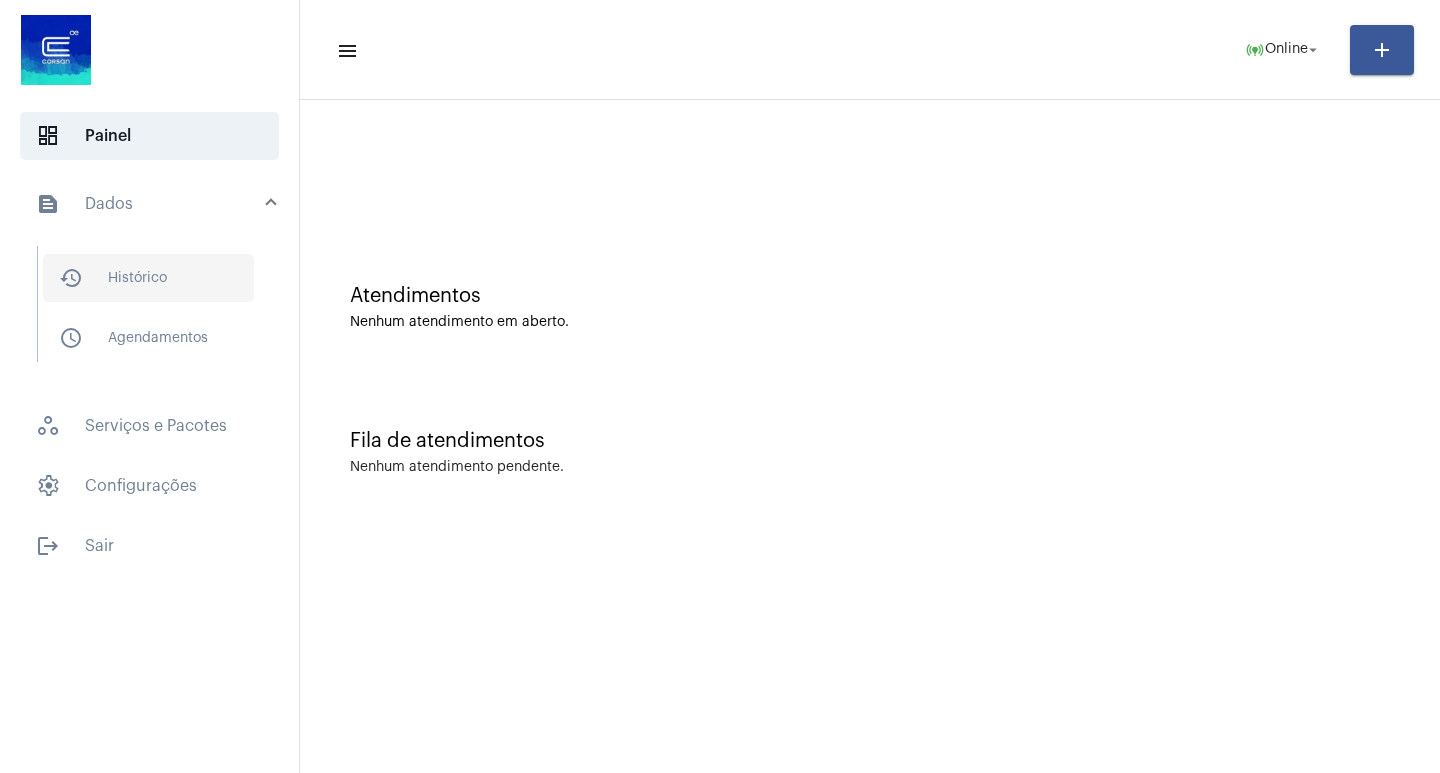 click on "history_outlined  Histórico" at bounding box center (148, 278) 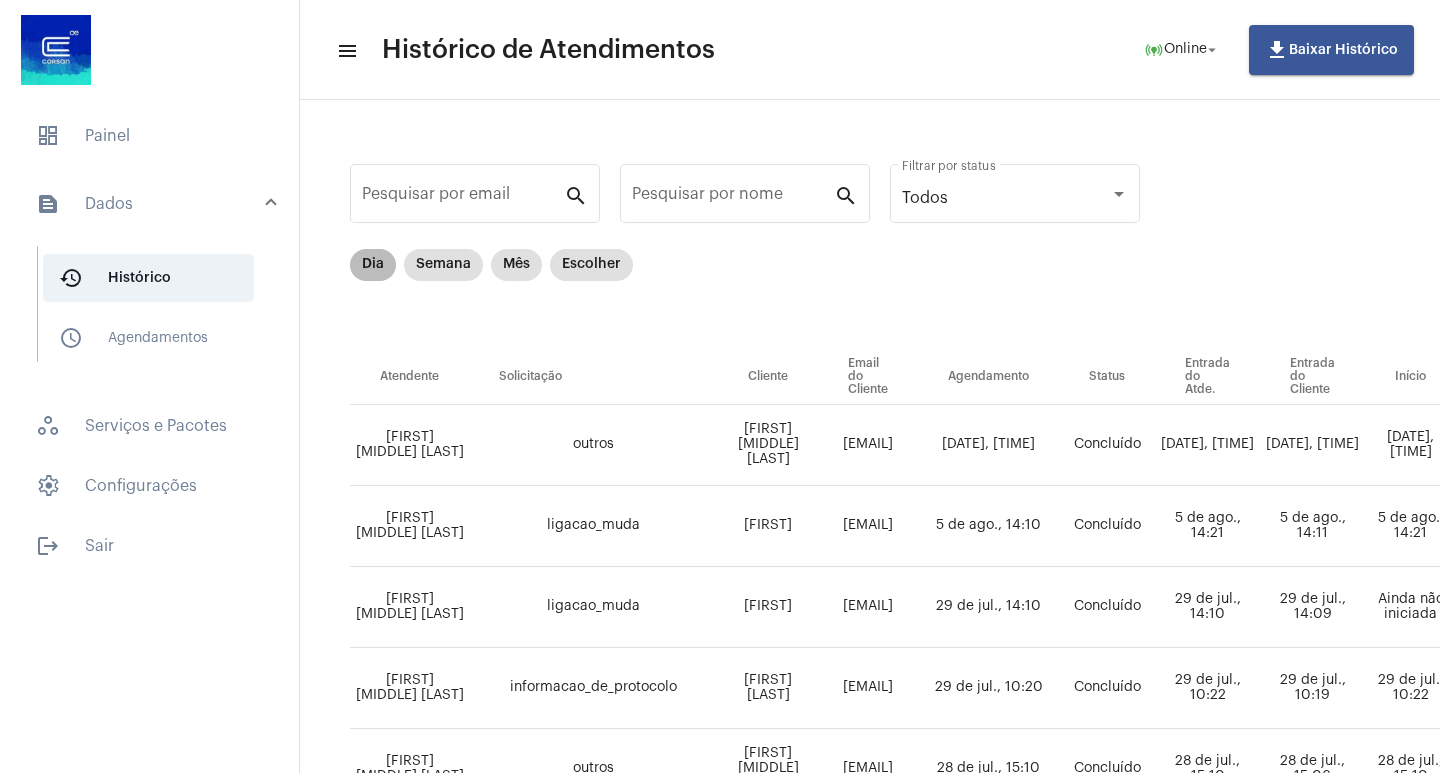 click on "Dia" at bounding box center [373, 265] 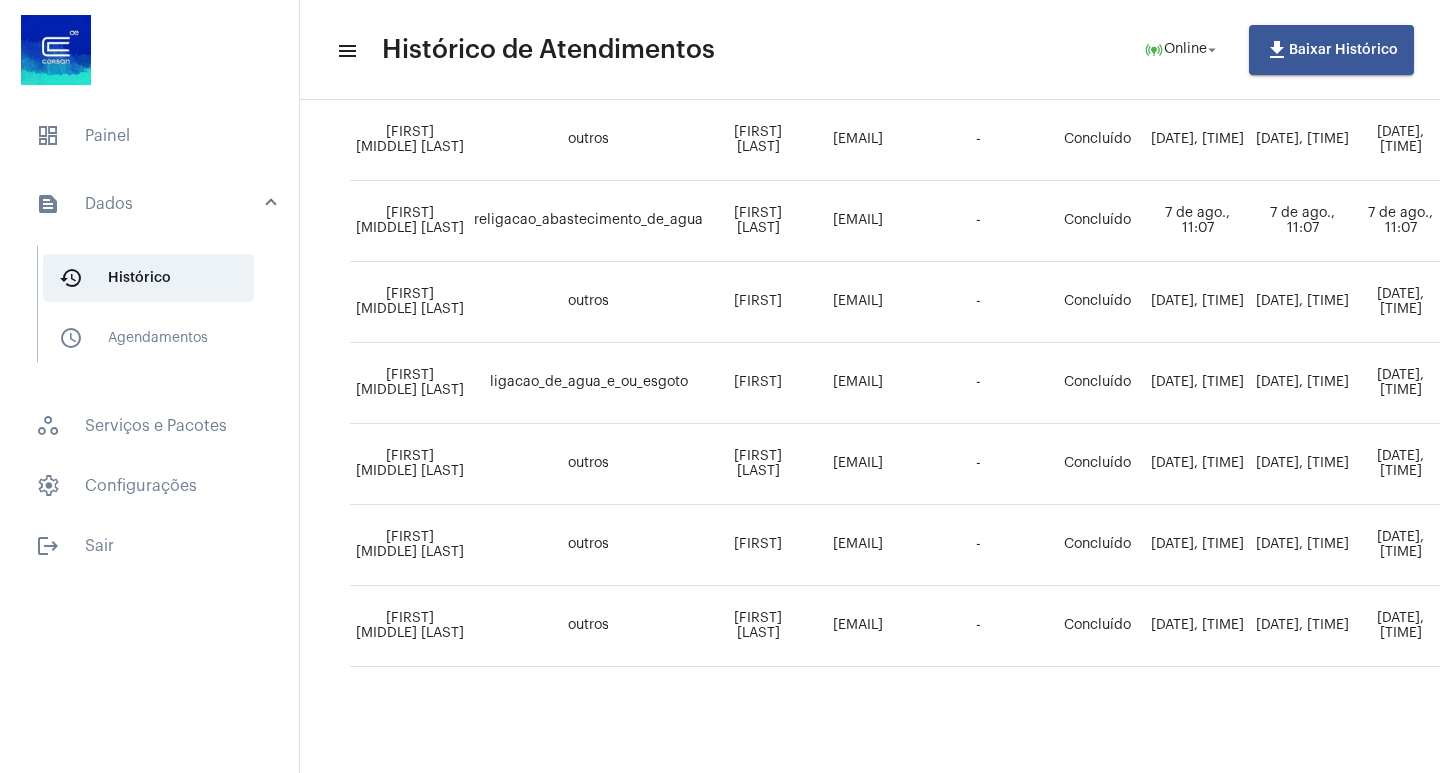 scroll, scrollTop: 320, scrollLeft: 0, axis: vertical 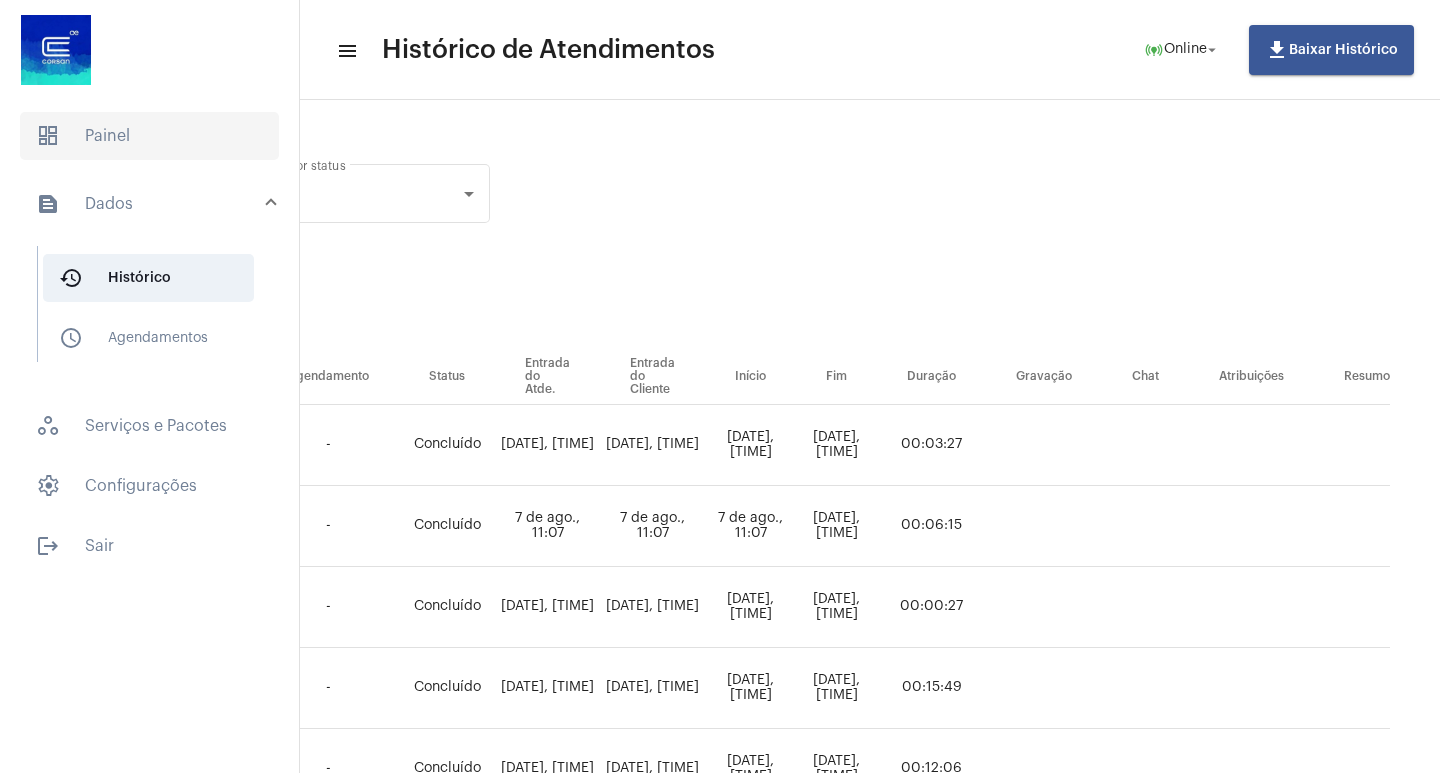 click on "dashboard   Painel" 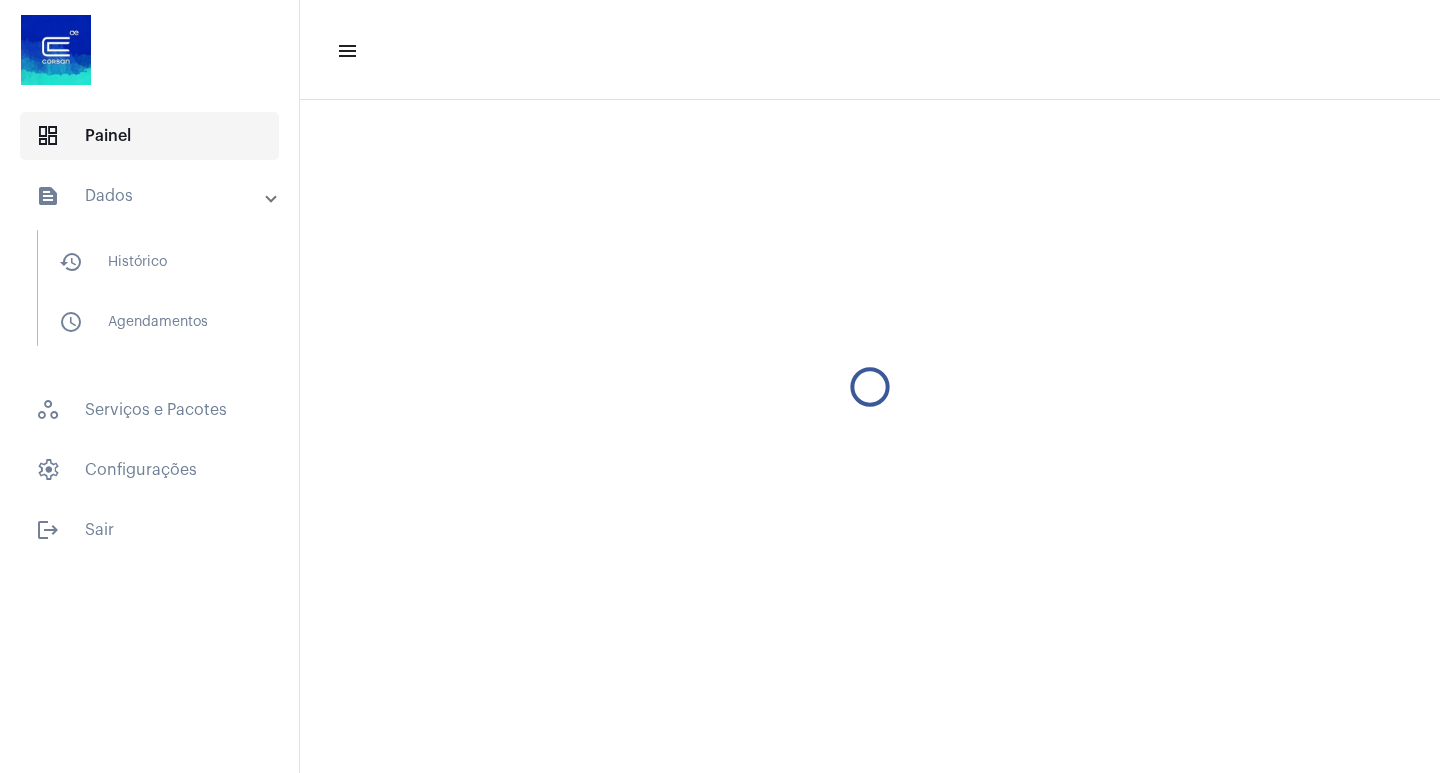 scroll, scrollTop: 0, scrollLeft: 0, axis: both 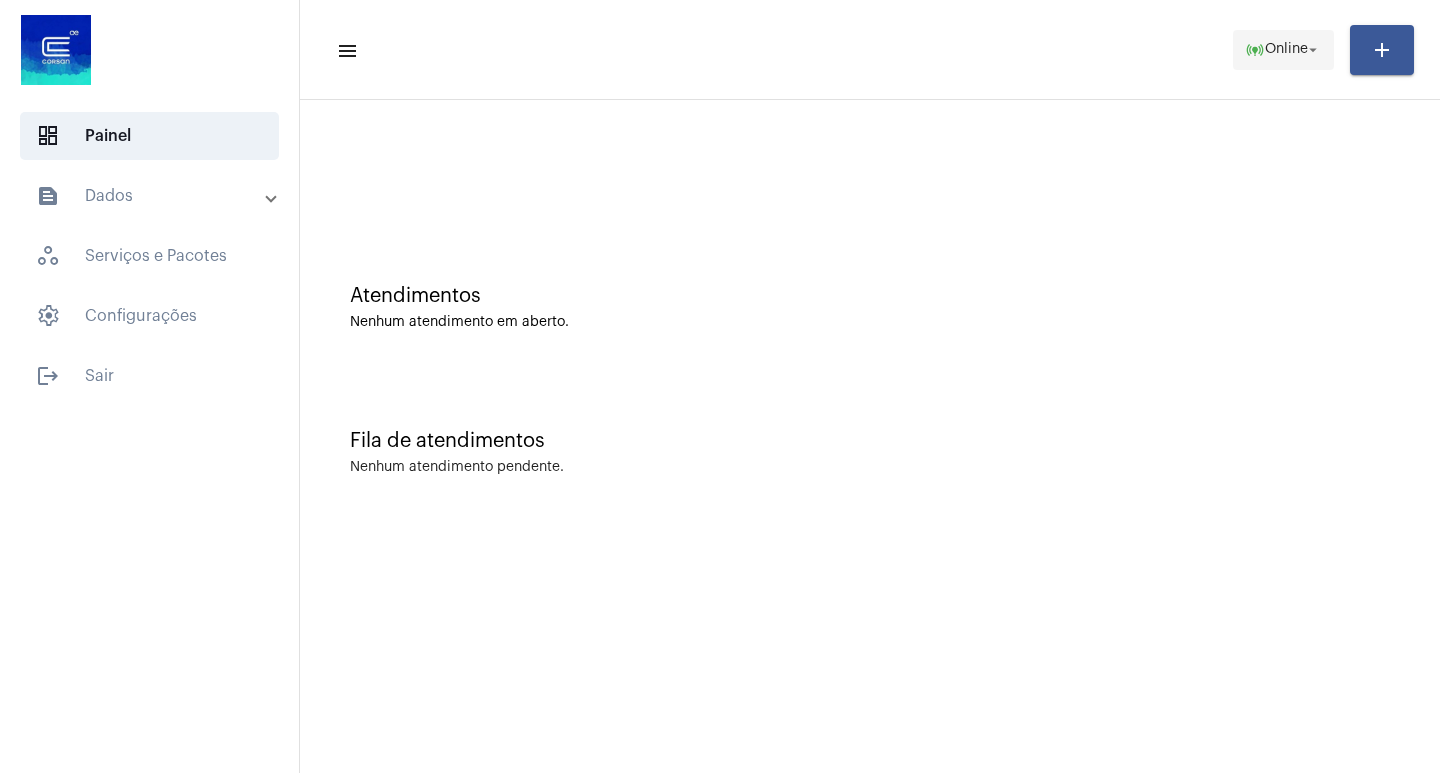 click on "online_prediction  Online arrow_drop_down" 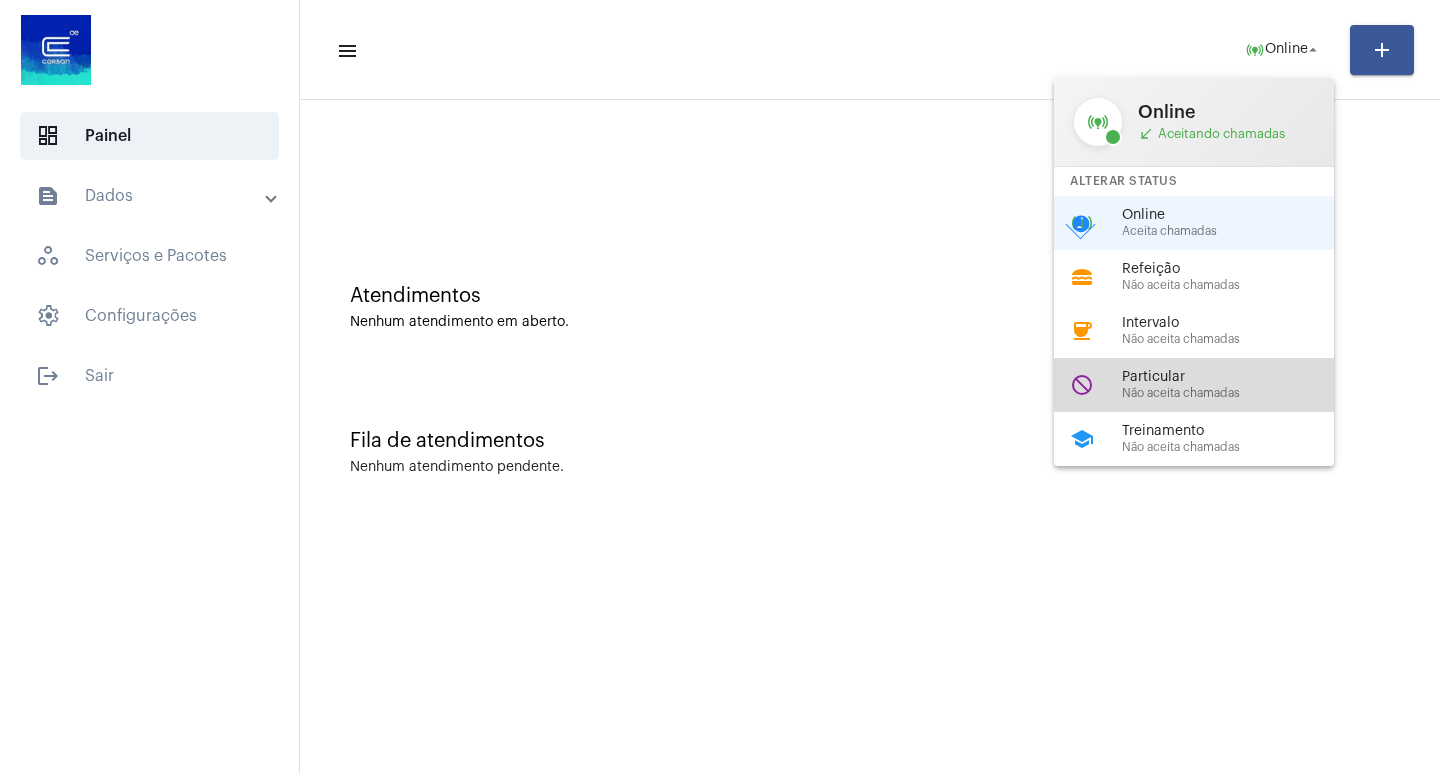 click on "Particular" at bounding box center (1236, 377) 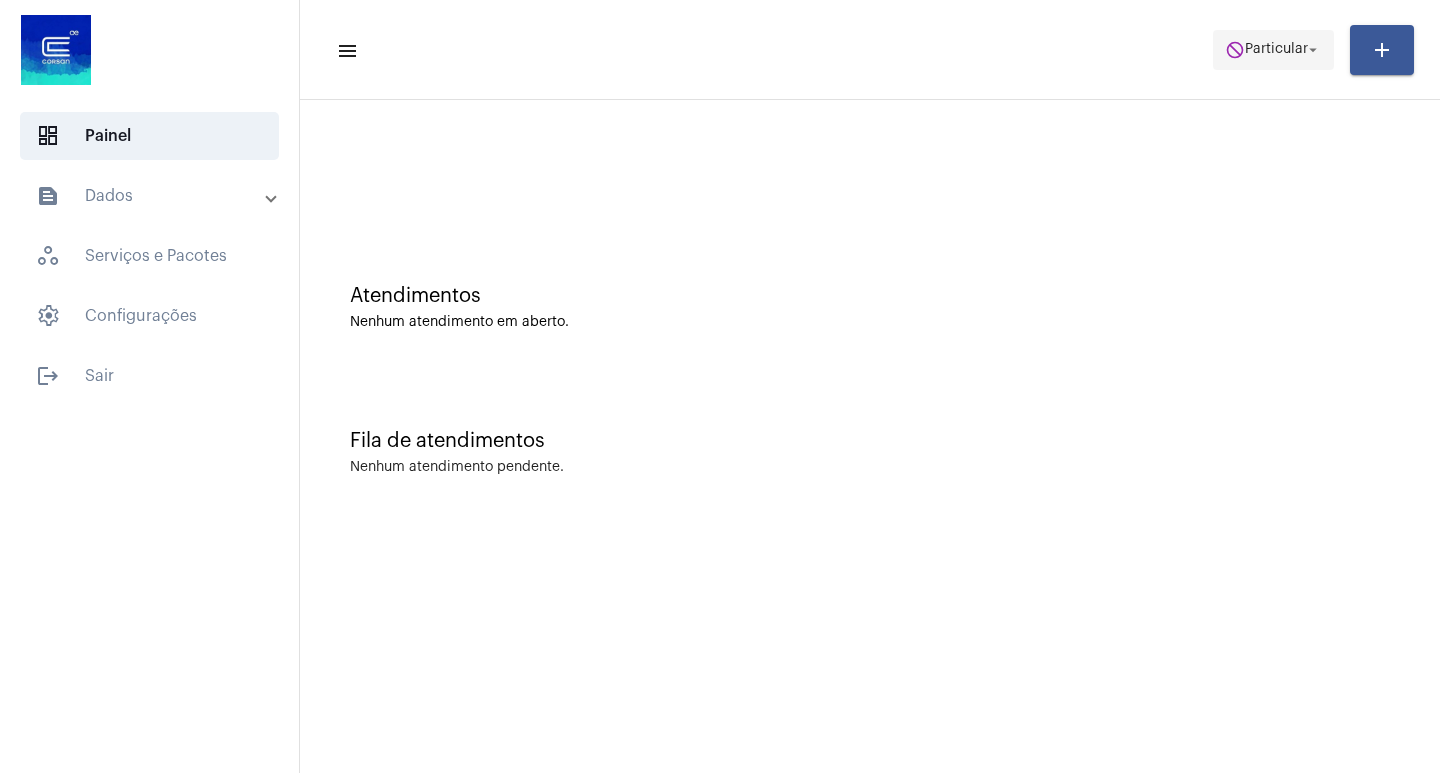 click on "do_not_disturb  Particular arrow_drop_down" 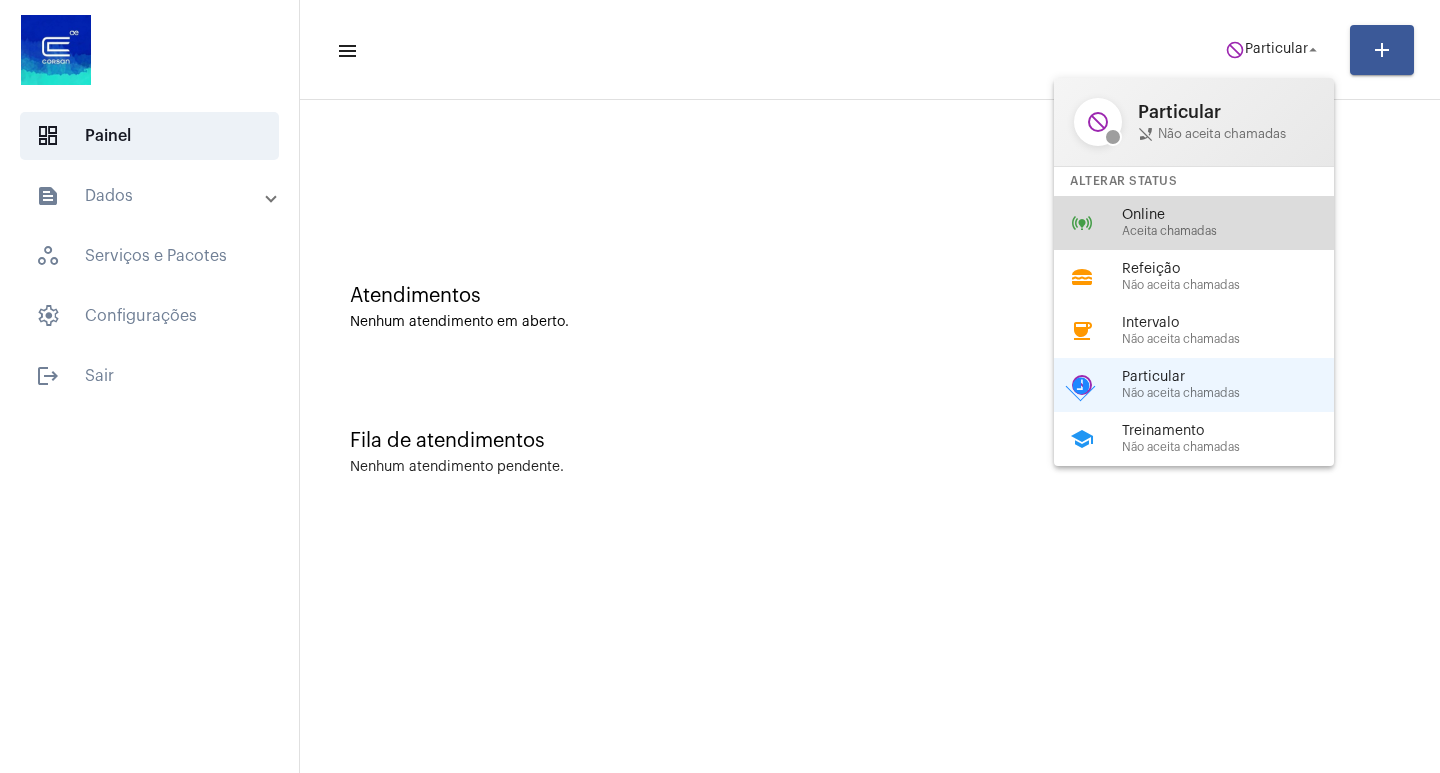 click on "Aceita chamadas" at bounding box center (1236, 231) 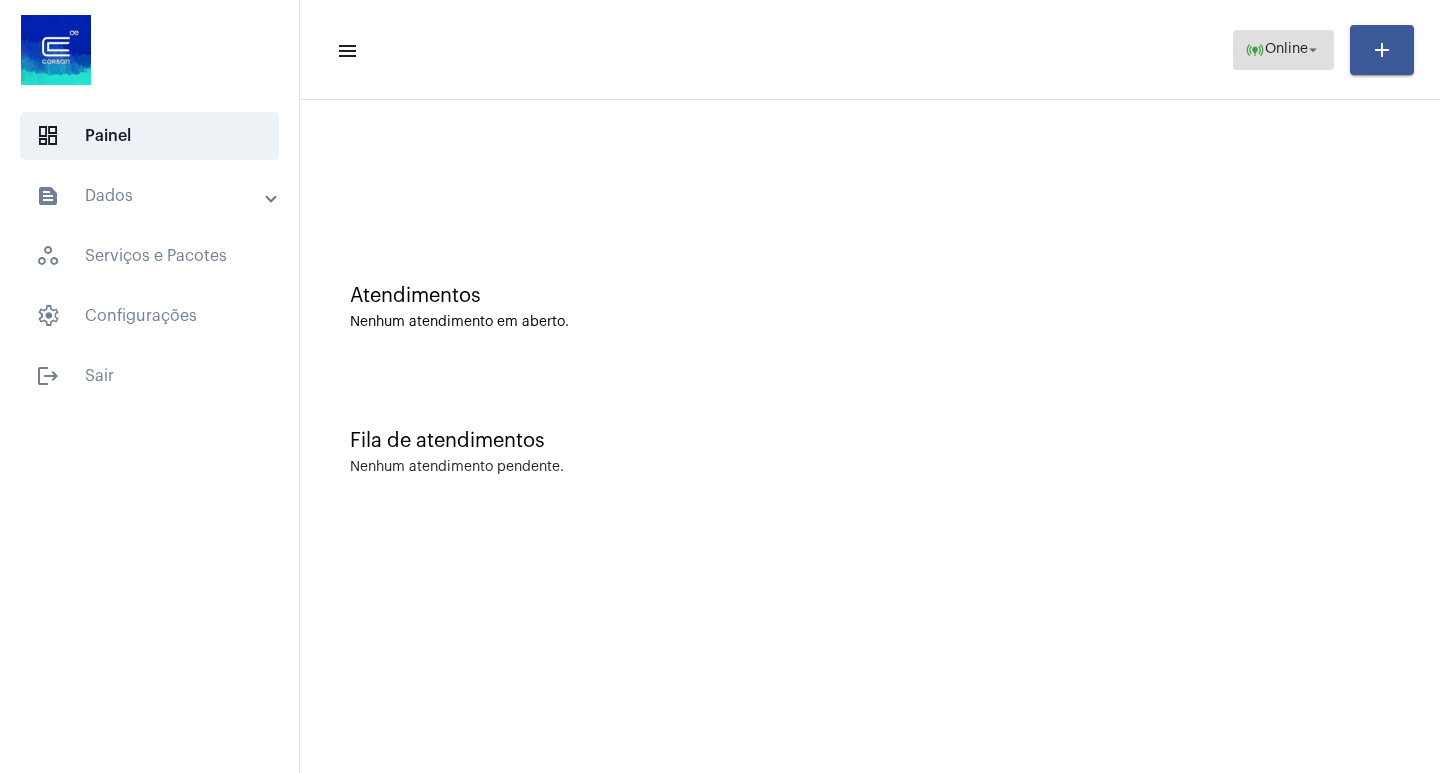 click on "online_prediction  Online arrow_drop_down" 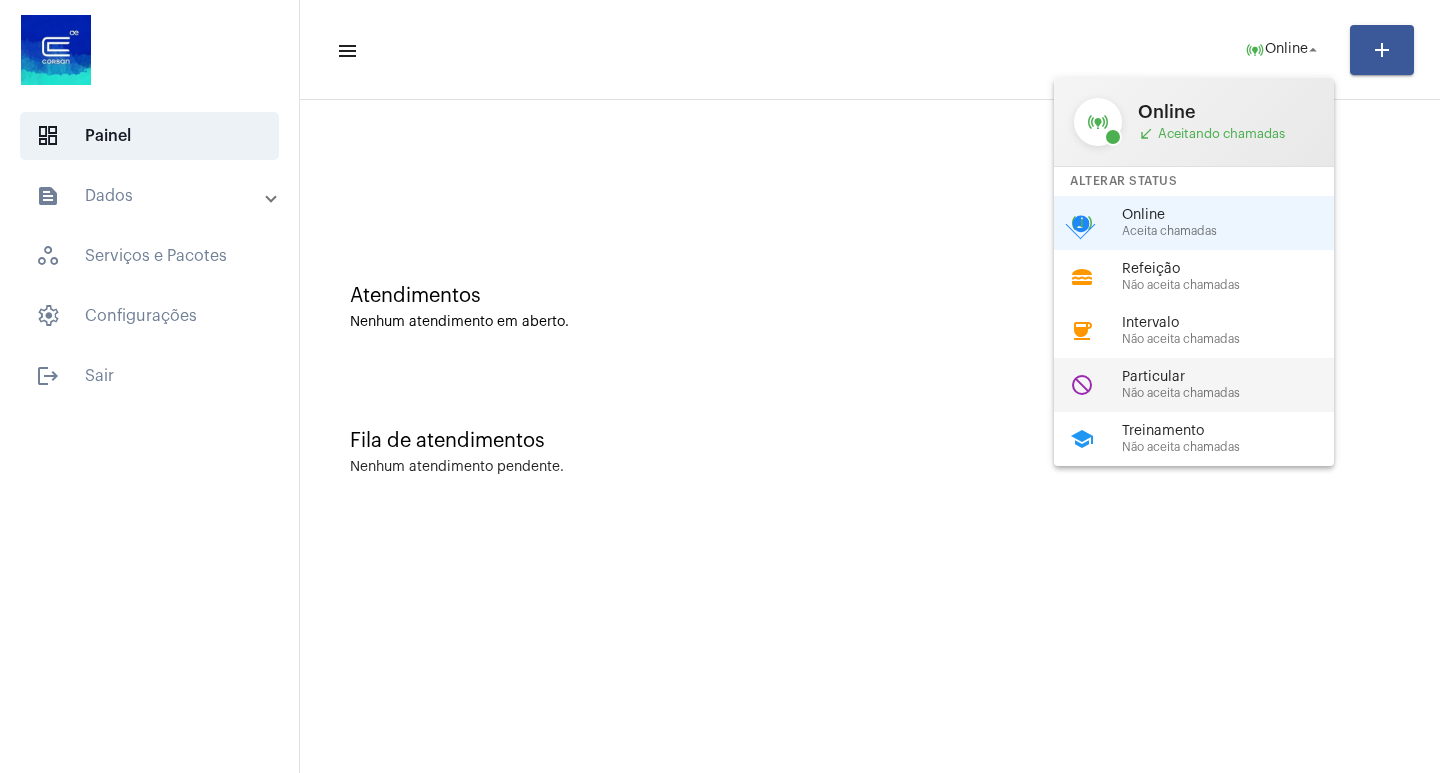 click on "do_not_disturb  Particular Não aceita chamadas" at bounding box center (1210, 385) 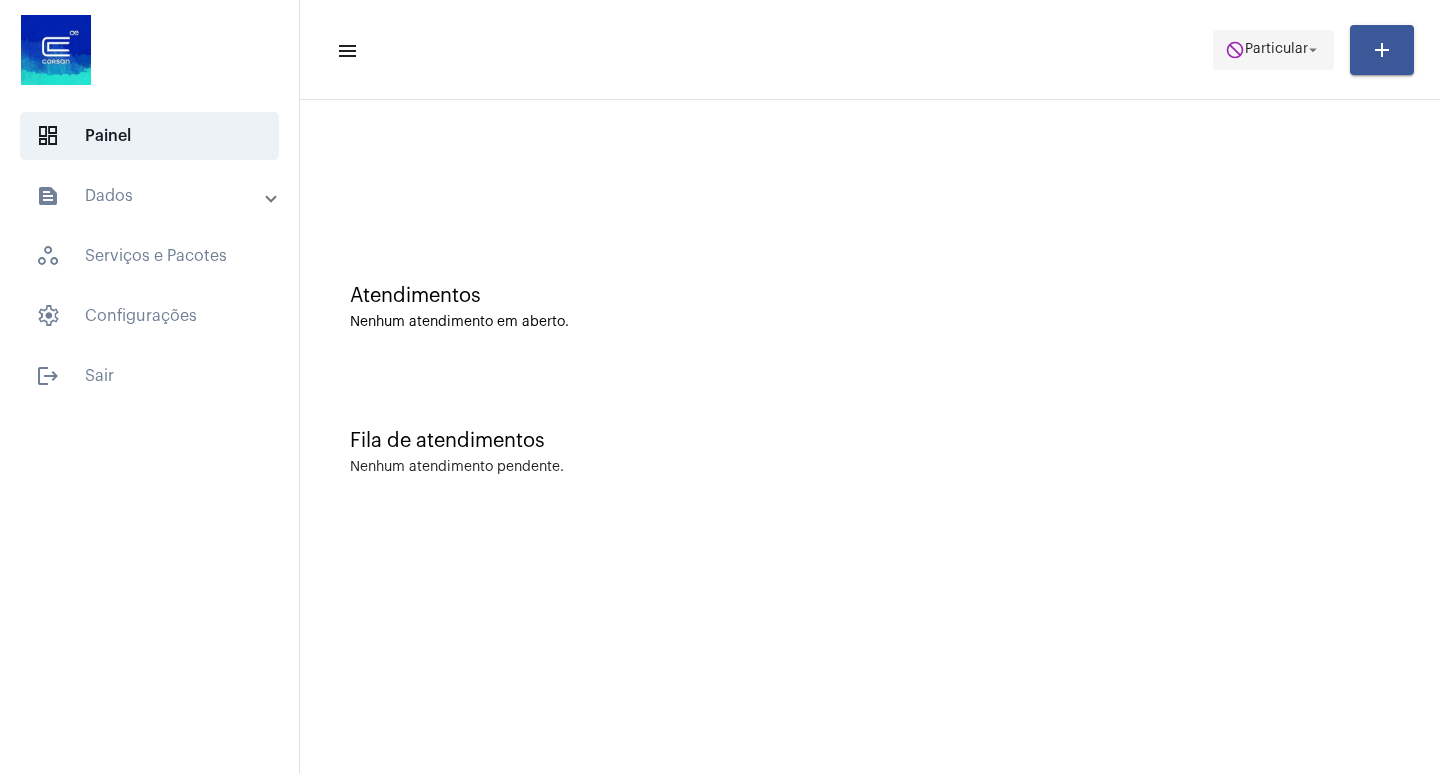 click on "do_not_disturb" 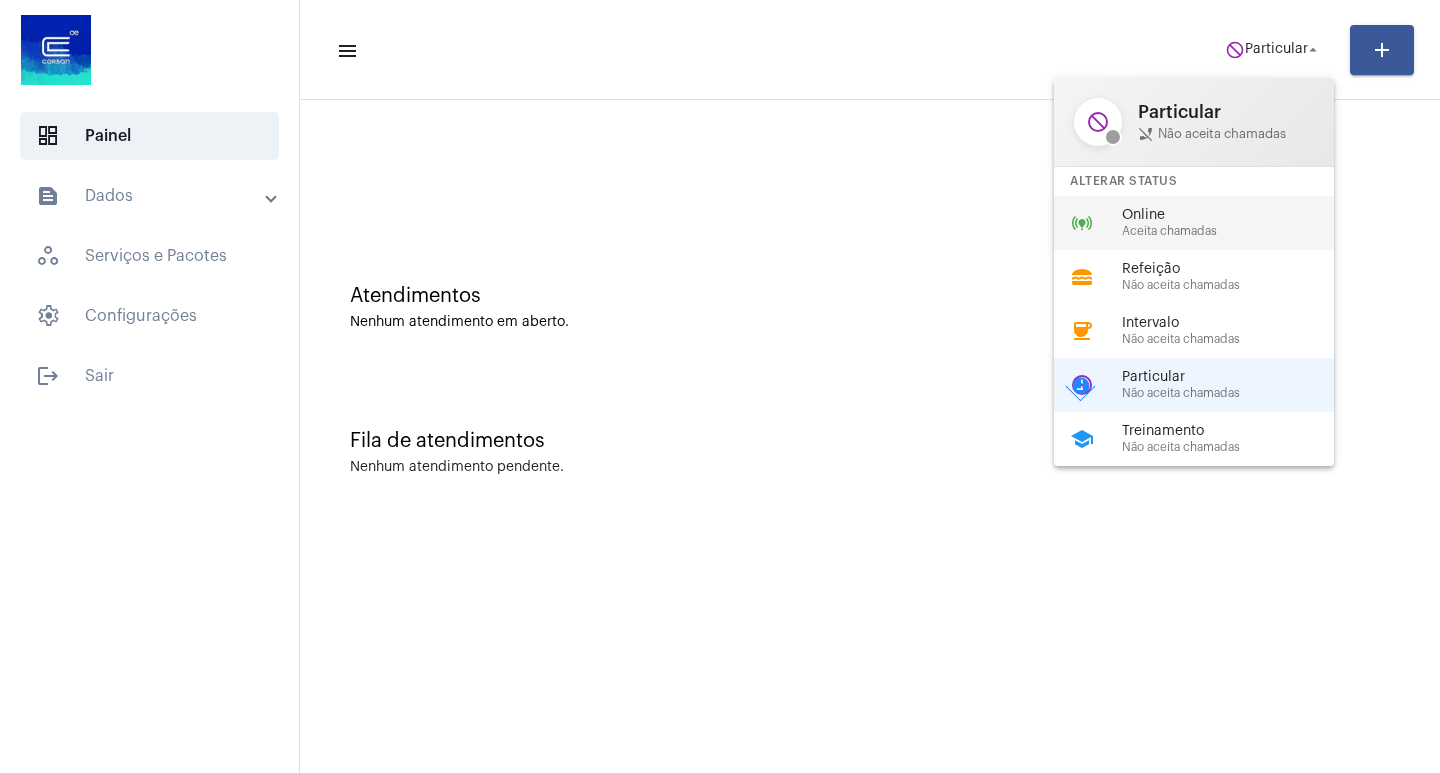 click on "Online" at bounding box center (1236, 215) 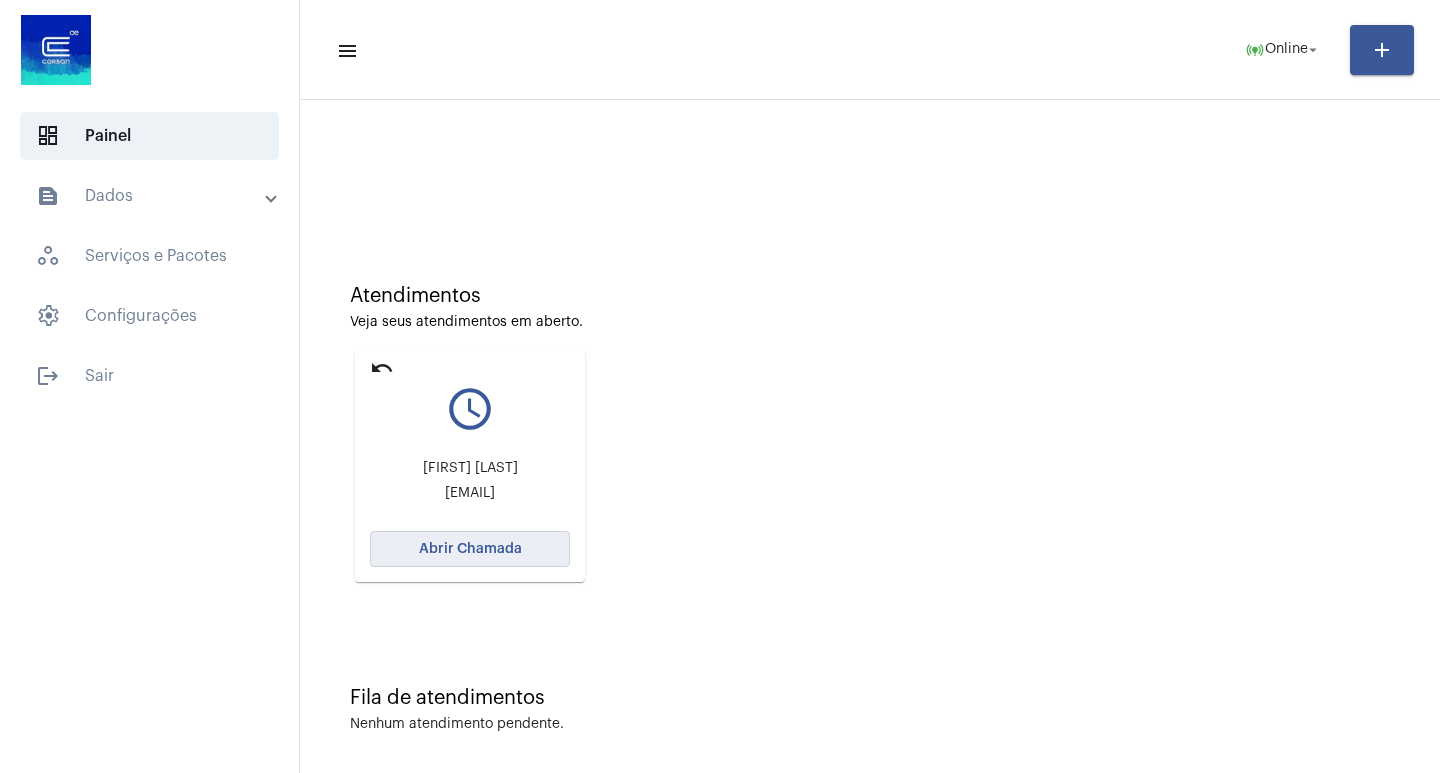 click on "Abrir Chamada" 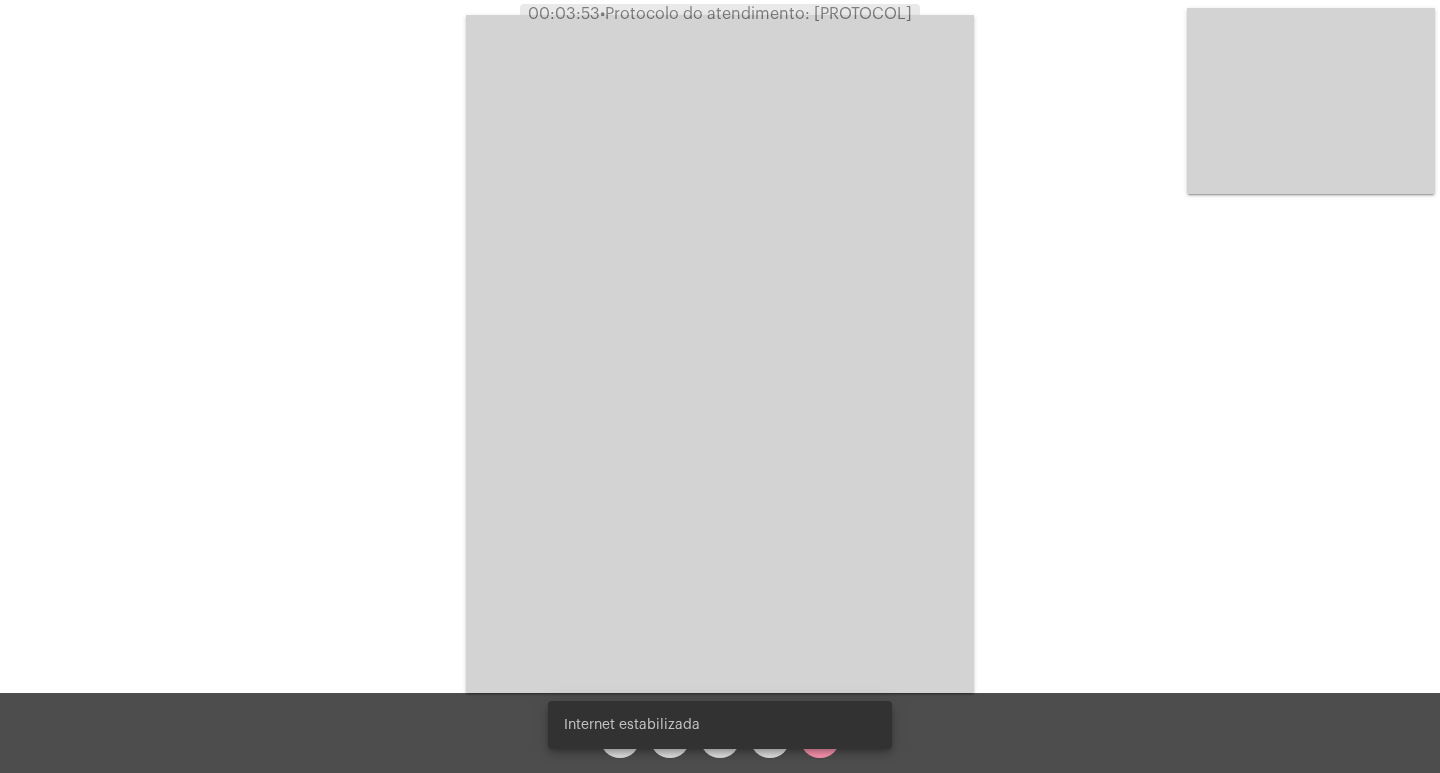 click at bounding box center (720, 354) 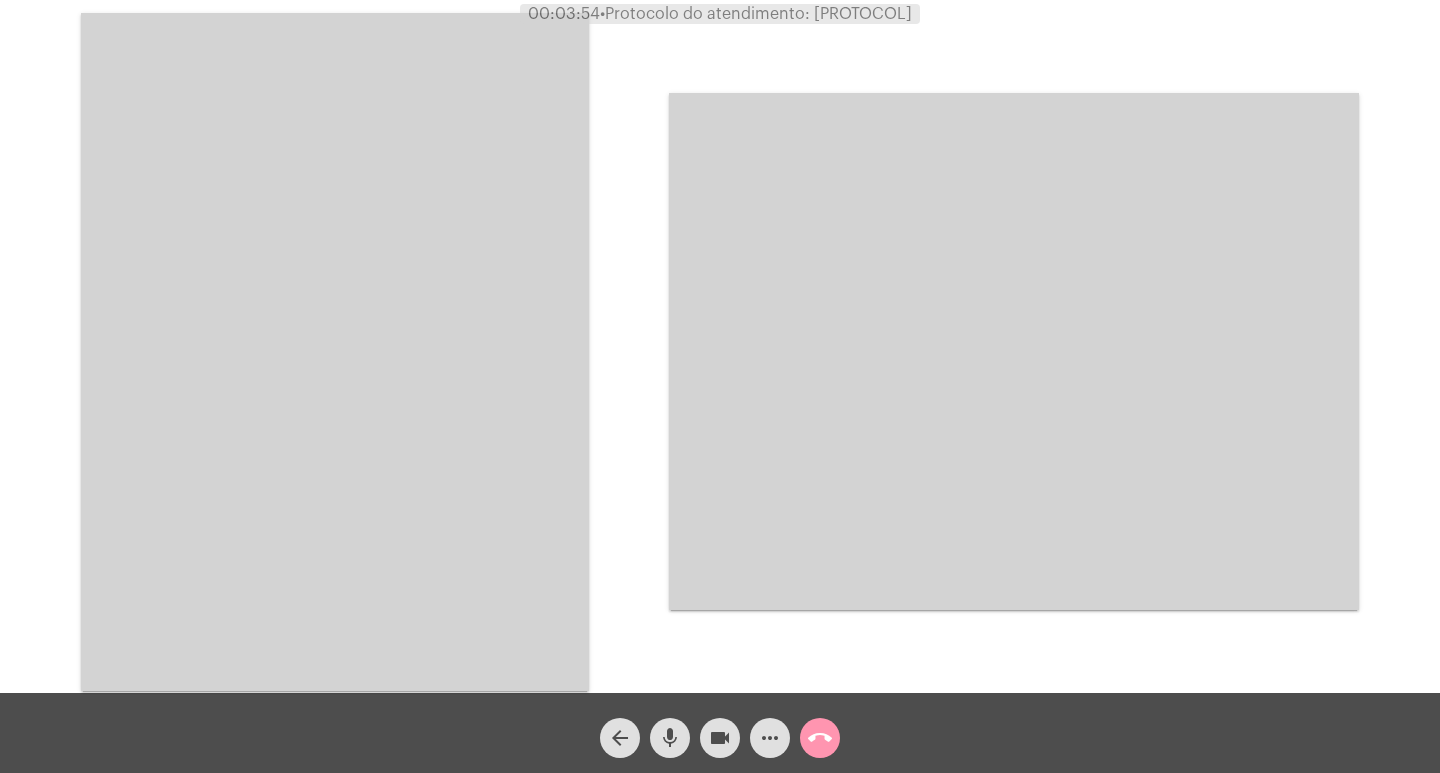 click at bounding box center [335, 352] 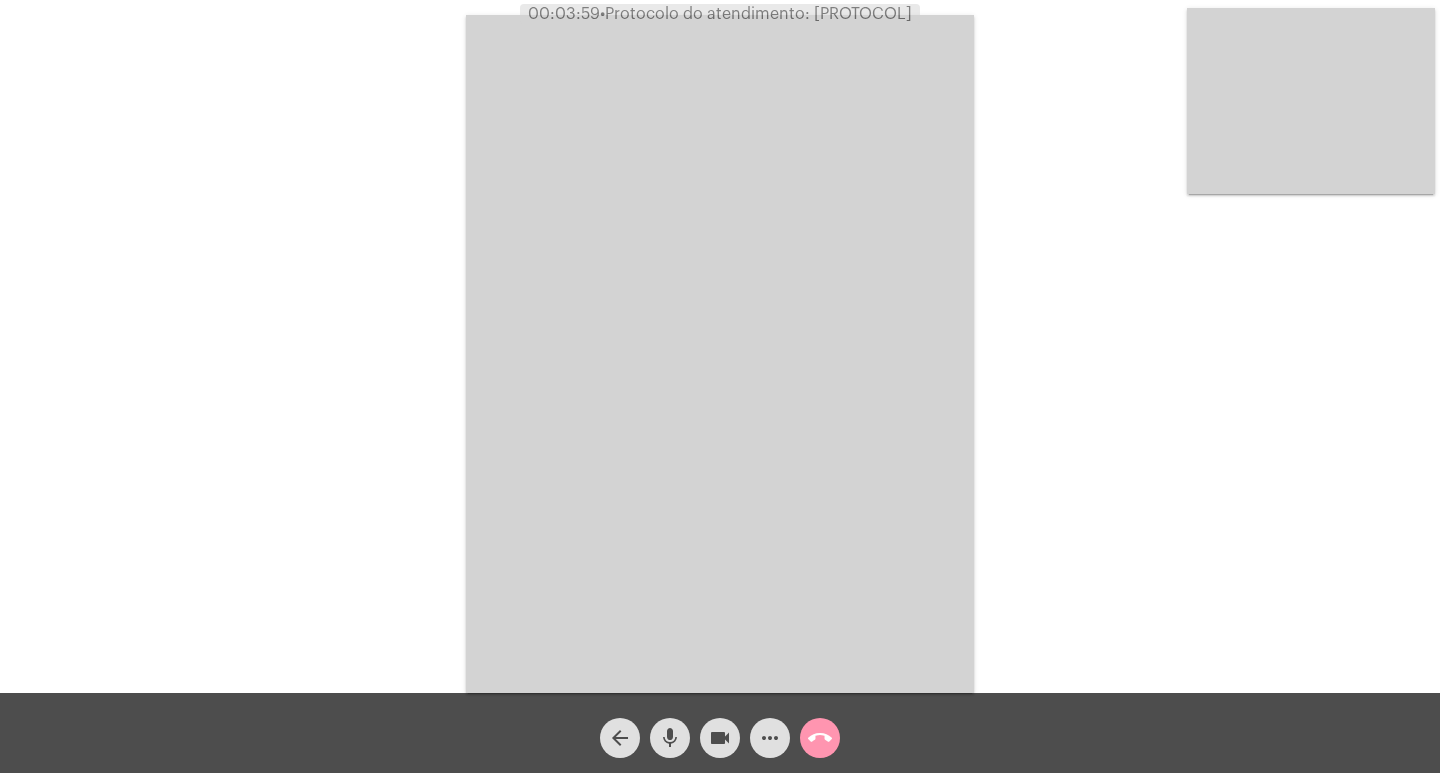 click on "mic" 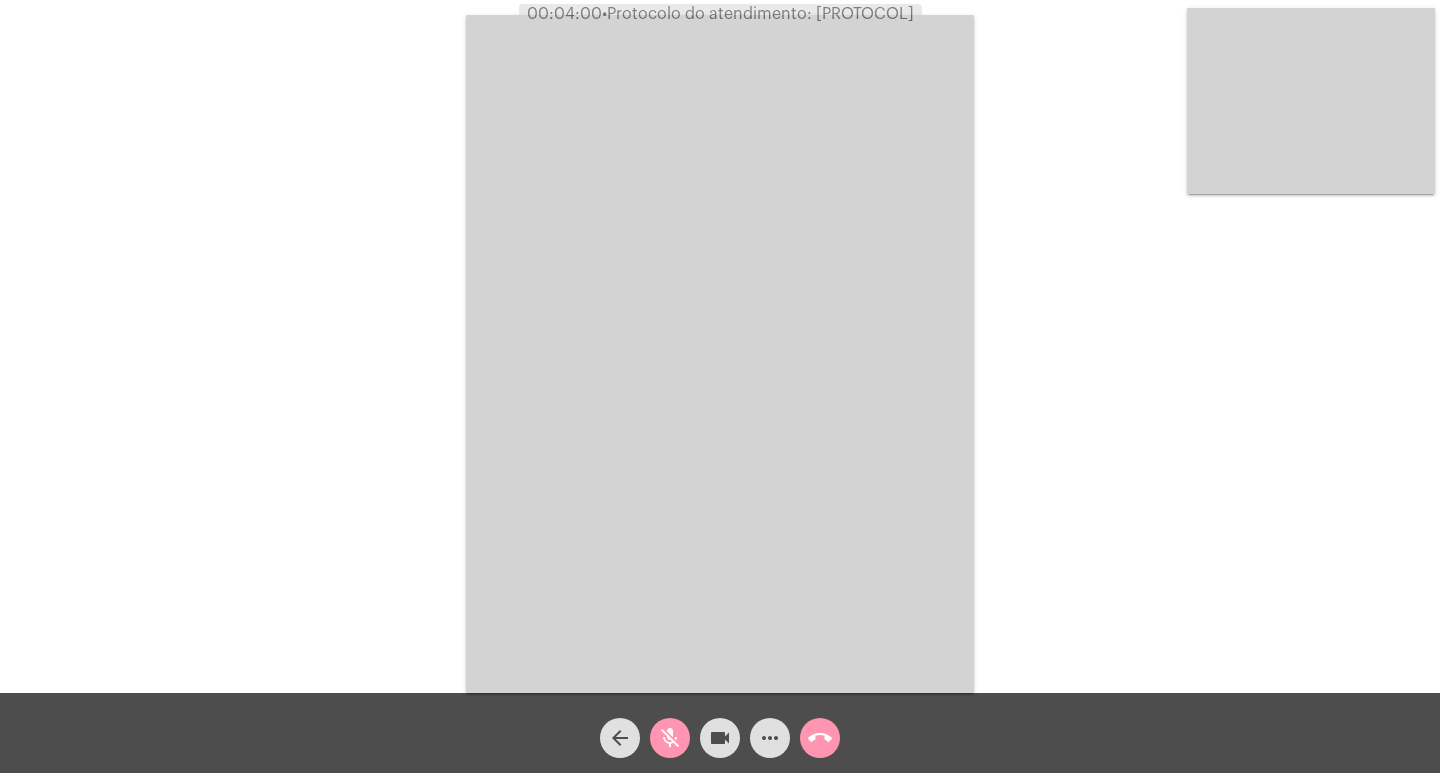 click on "videocam" 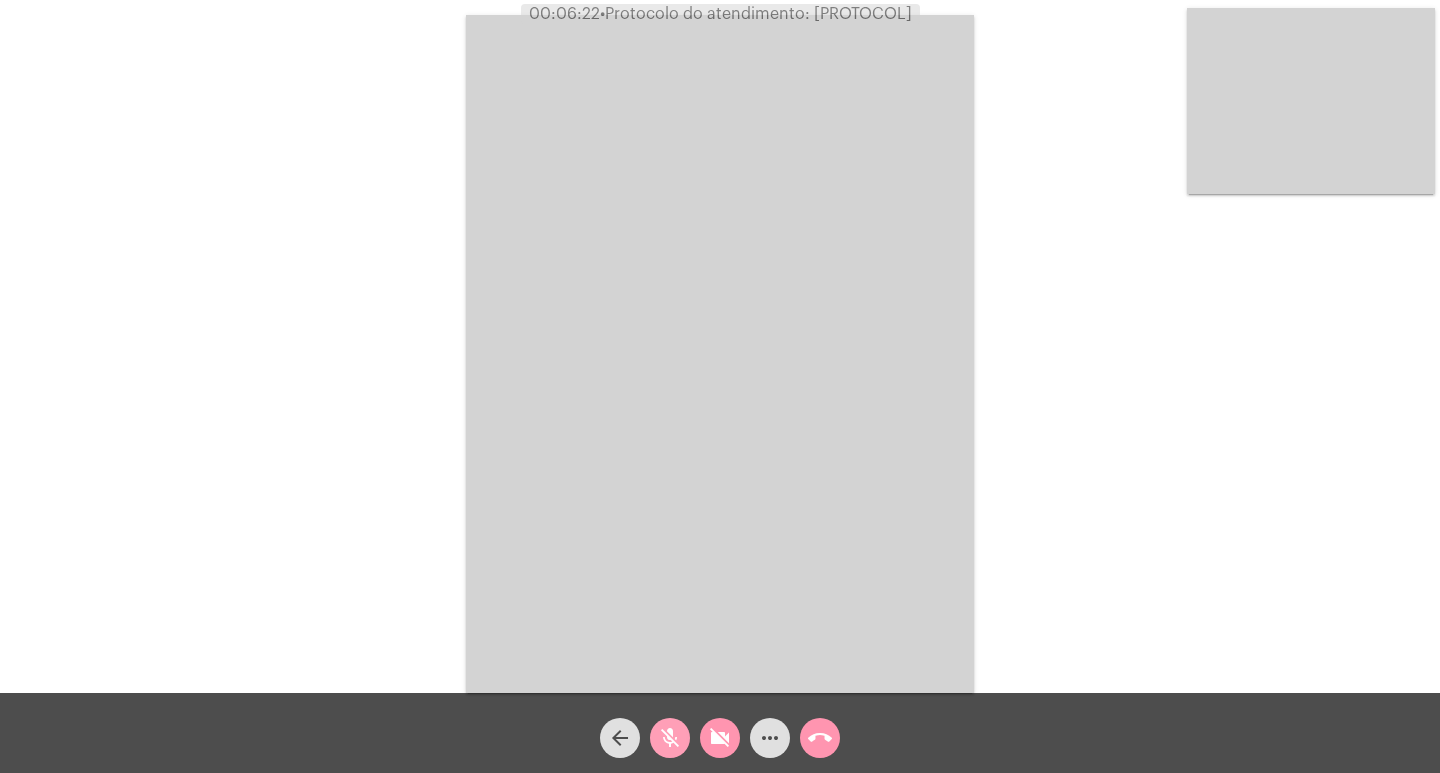 click on "mic_off" 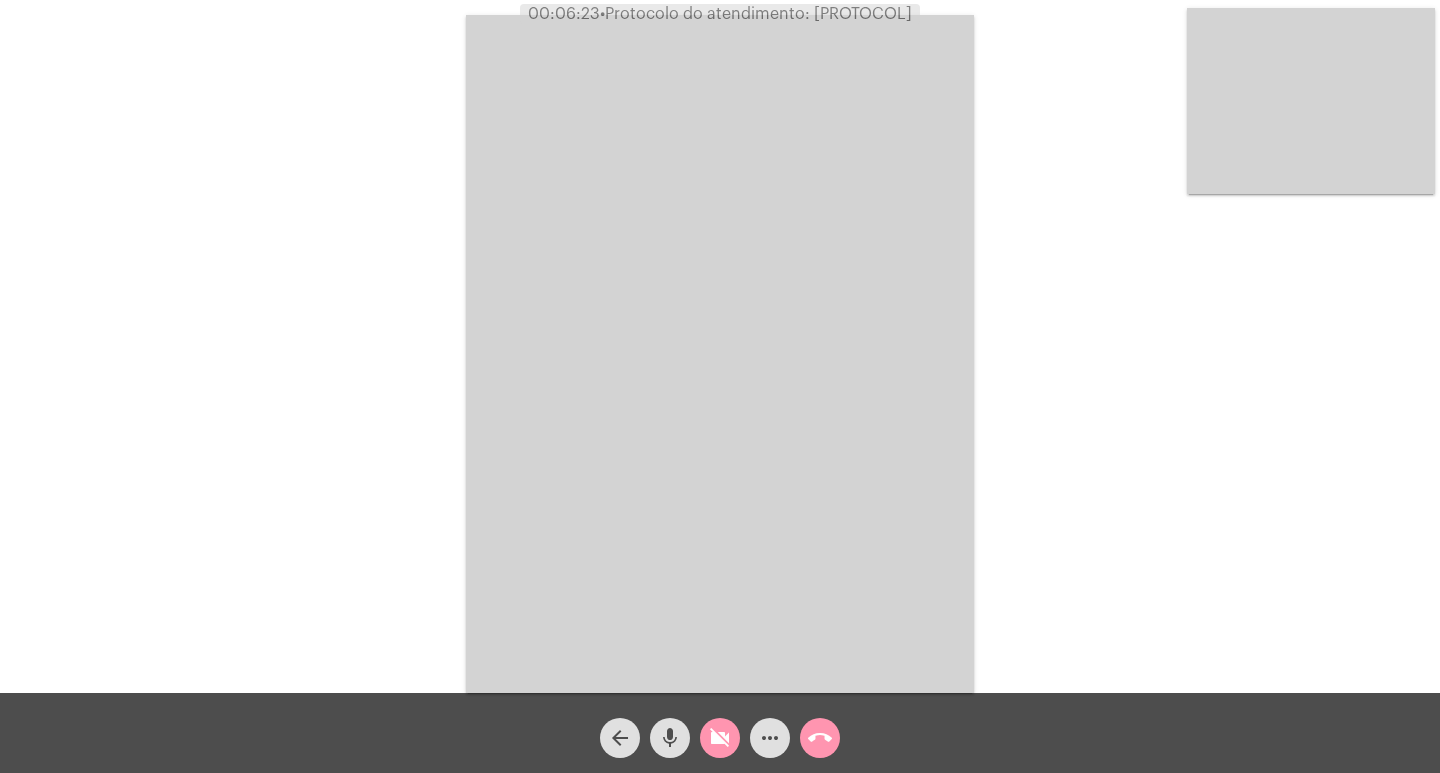 click on "videocam_off" 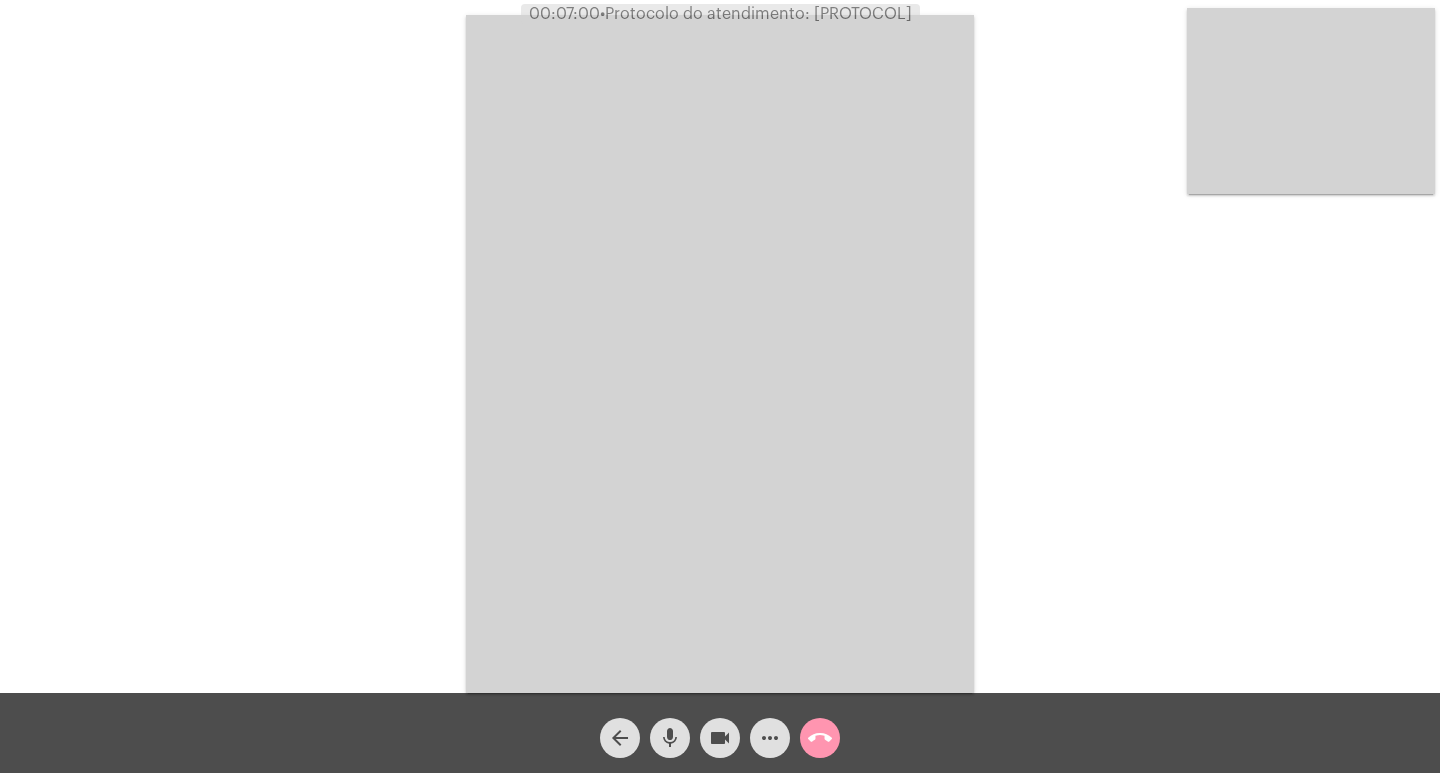 click on "•  Protocolo do atendimento: [PROTOCOL]" 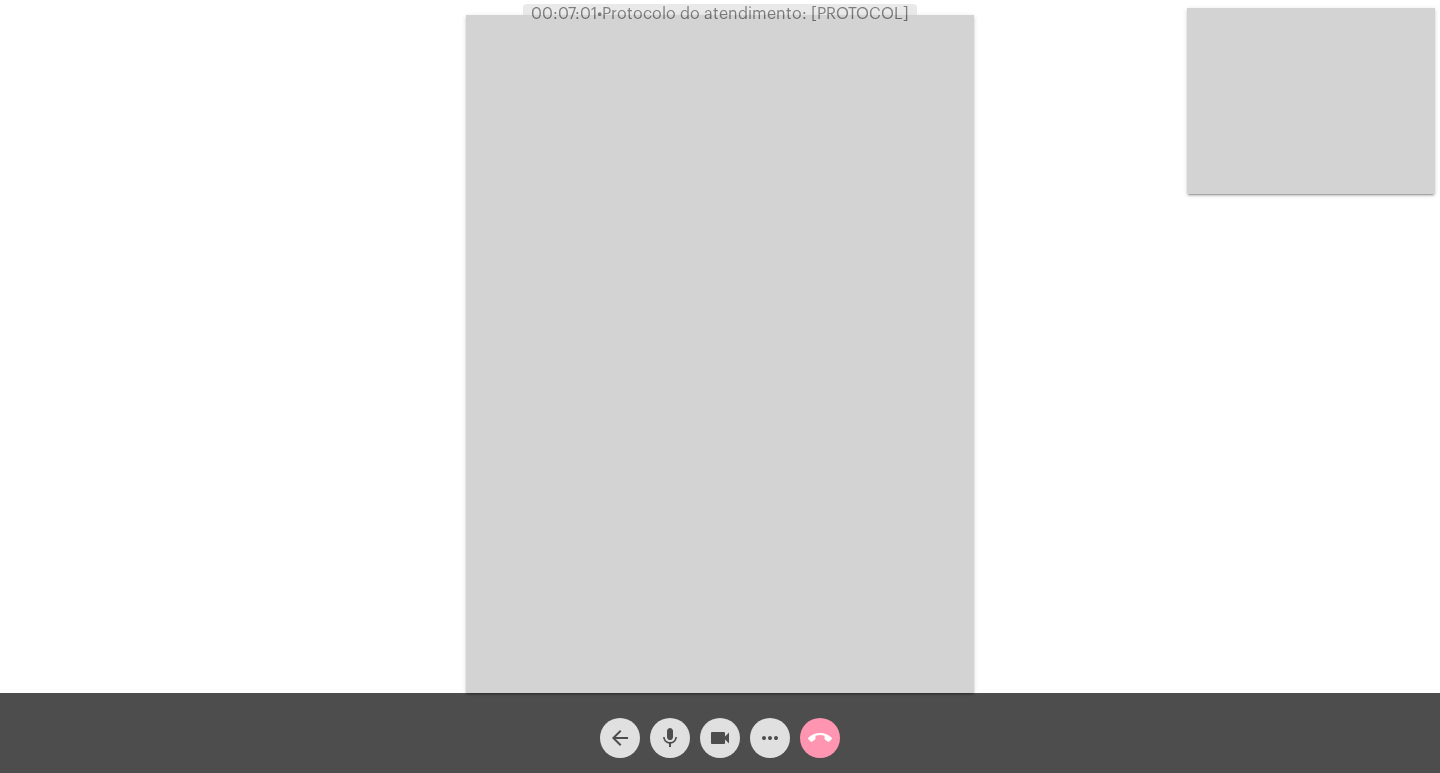 copy on "[PROTOCOL]" 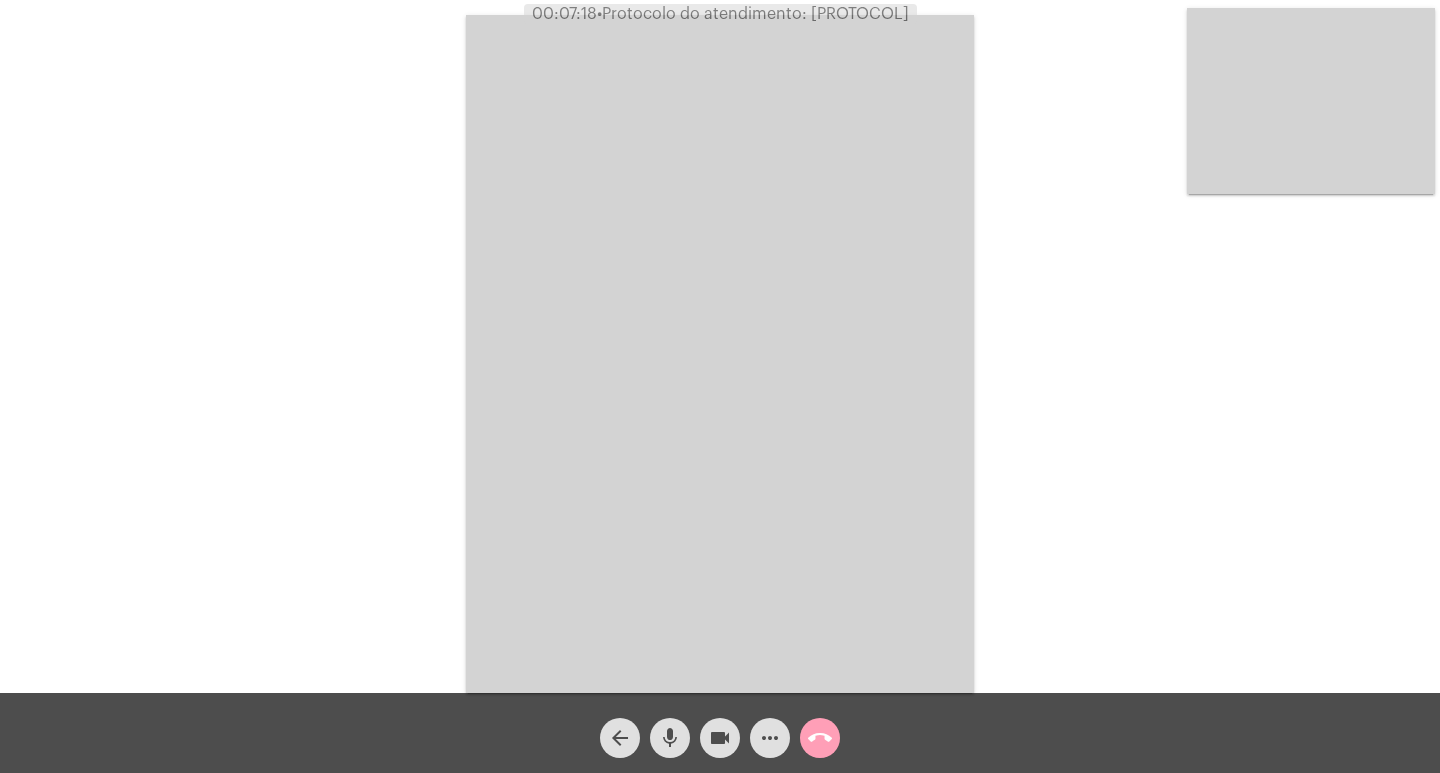 click on "call_end" 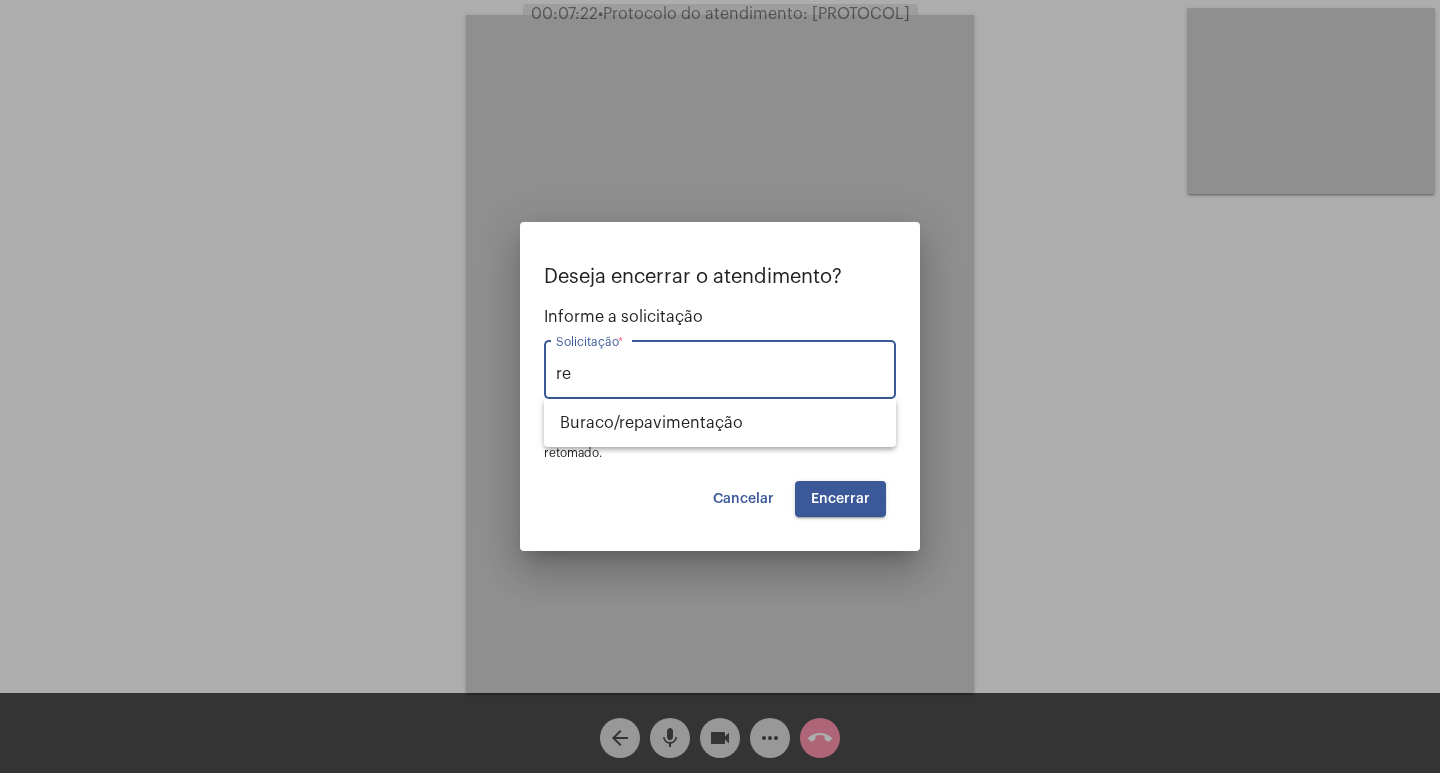 type on "r" 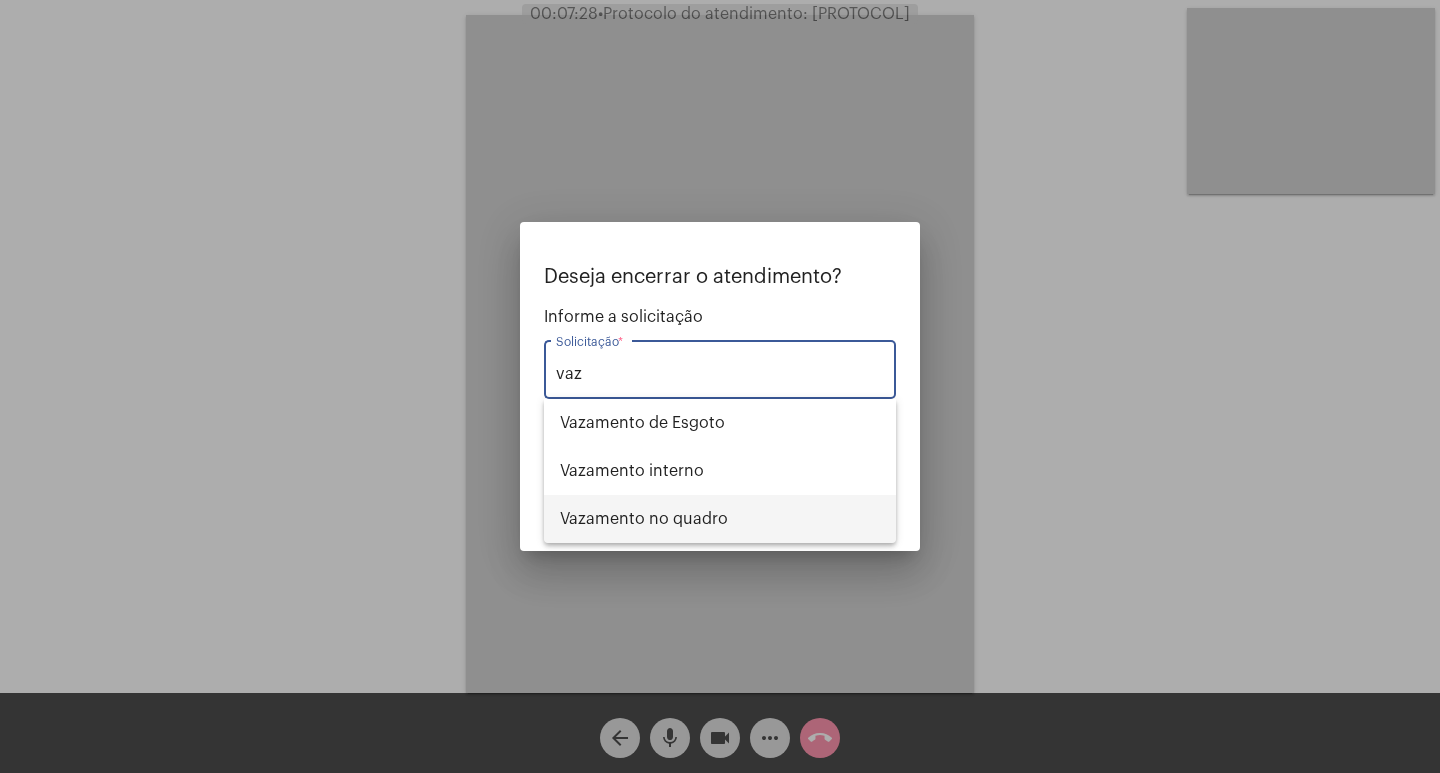 click on "Vazamento no quadro" at bounding box center [720, 519] 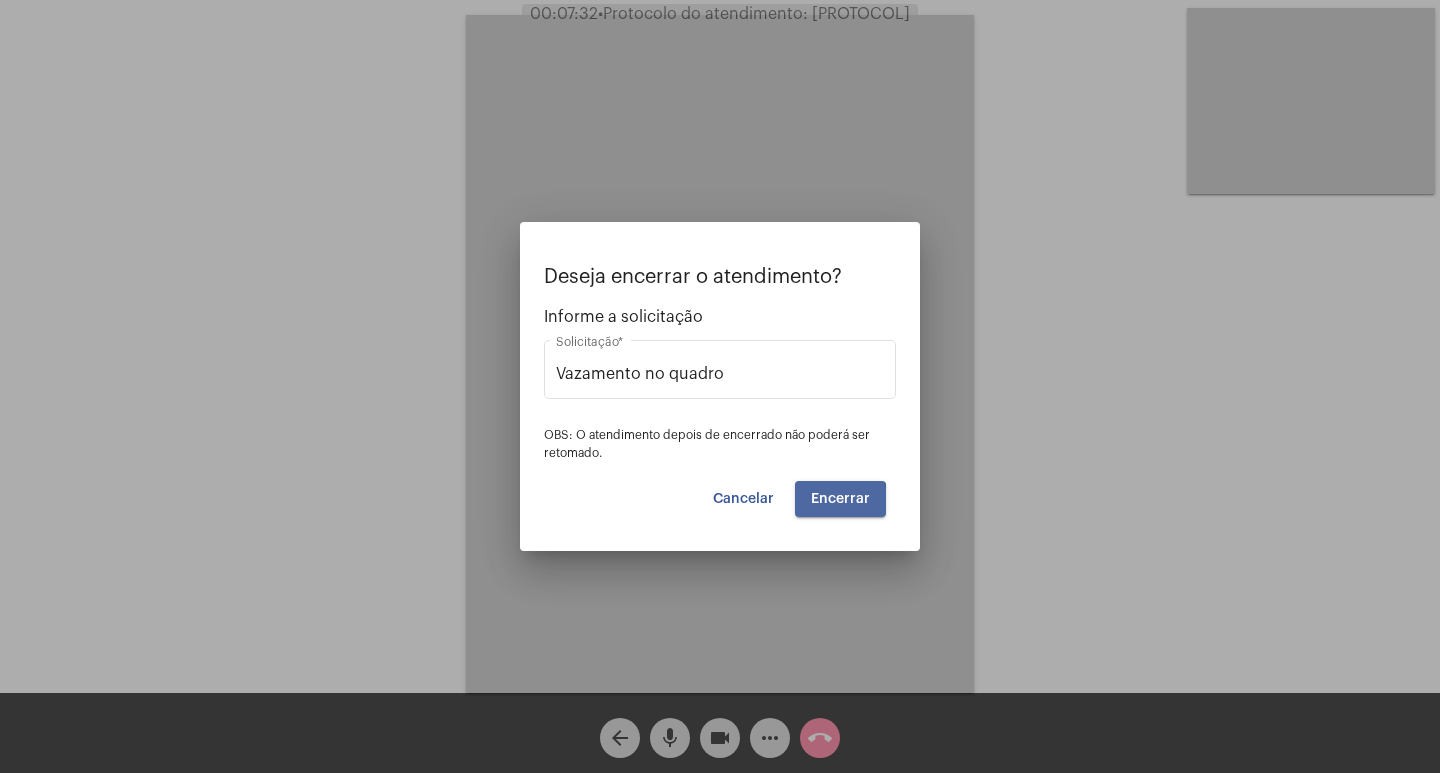click on "Encerrar" at bounding box center (840, 499) 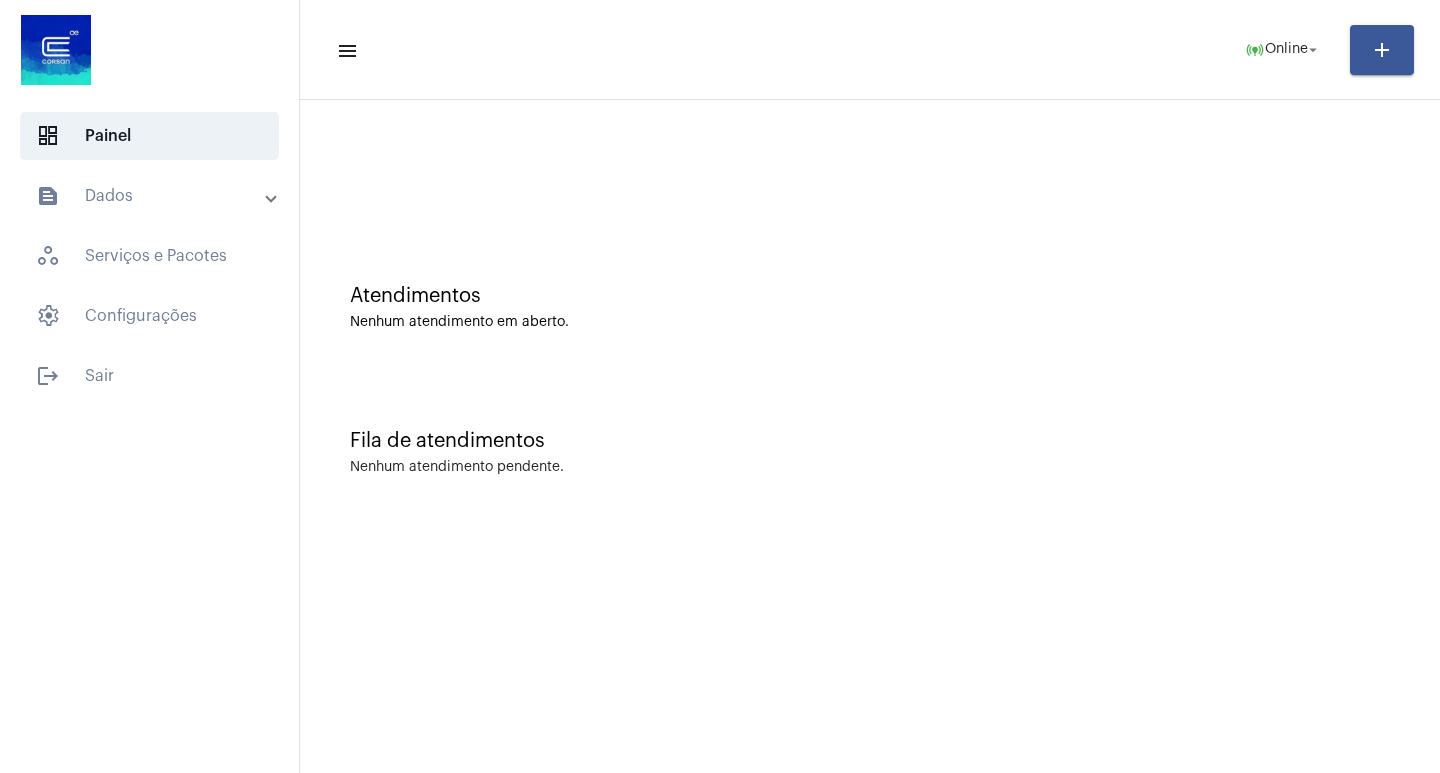 click on "text_snippet_outlined  Dados" at bounding box center (151, 196) 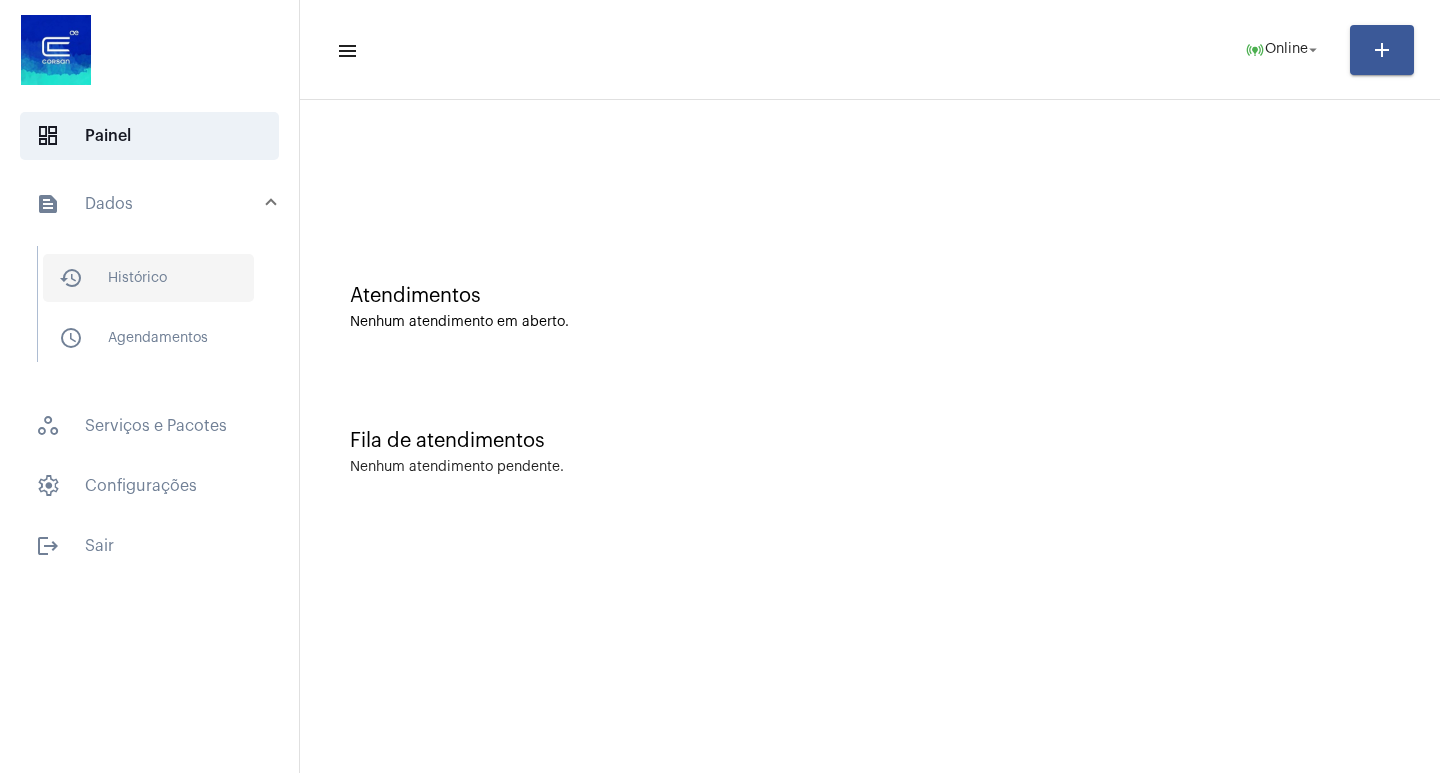 click on "history_outlined  Histórico" at bounding box center (148, 278) 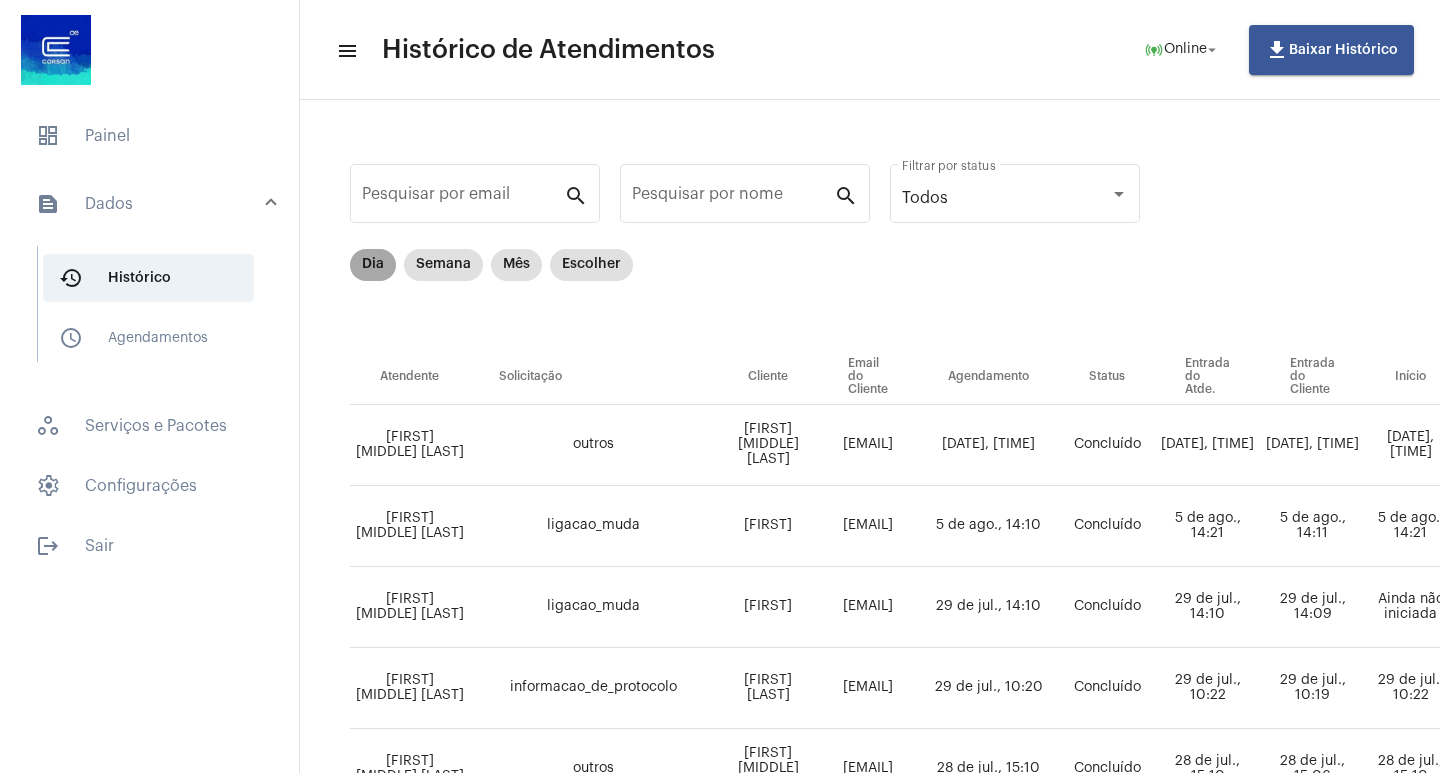 click on "Dia" at bounding box center (373, 265) 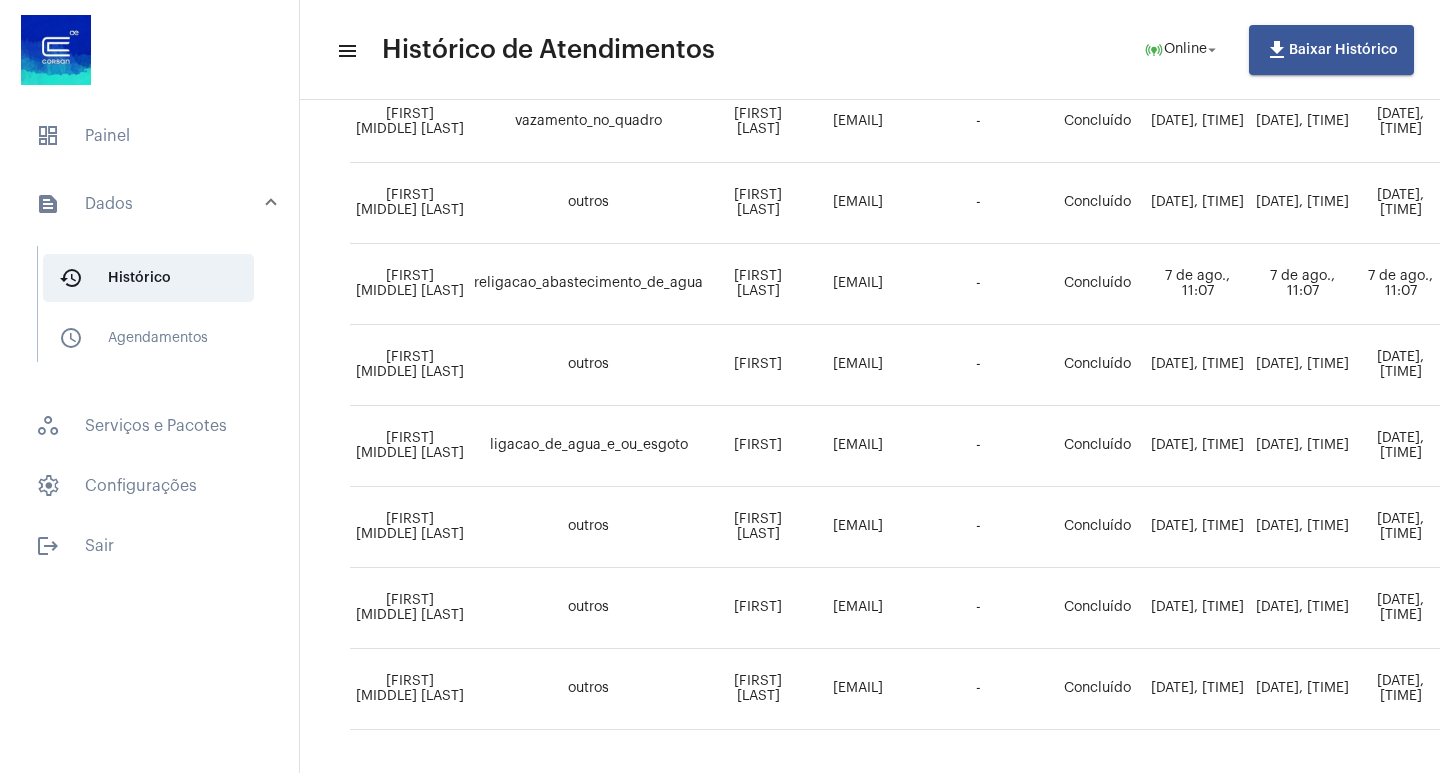 scroll, scrollTop: 401, scrollLeft: 0, axis: vertical 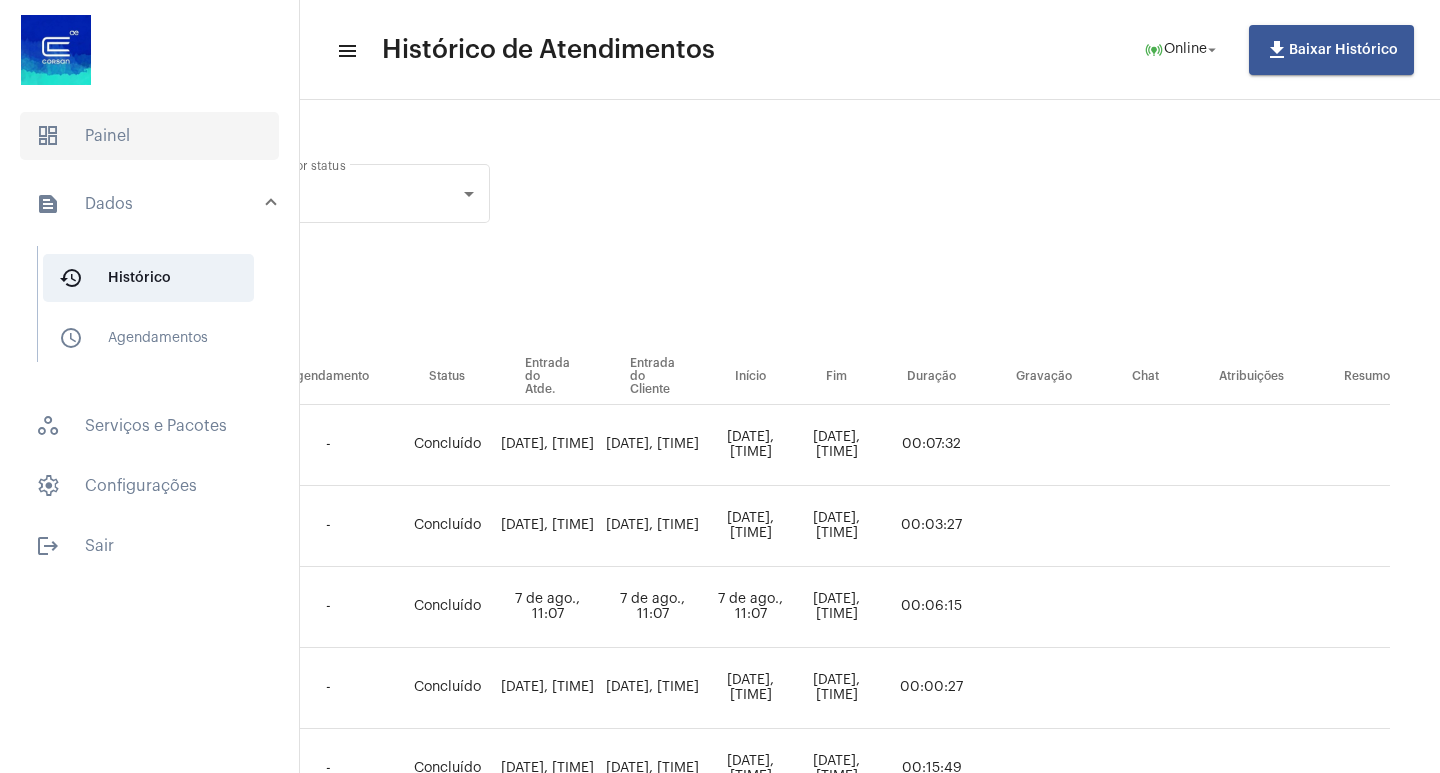 click on "dashboard   Painel" 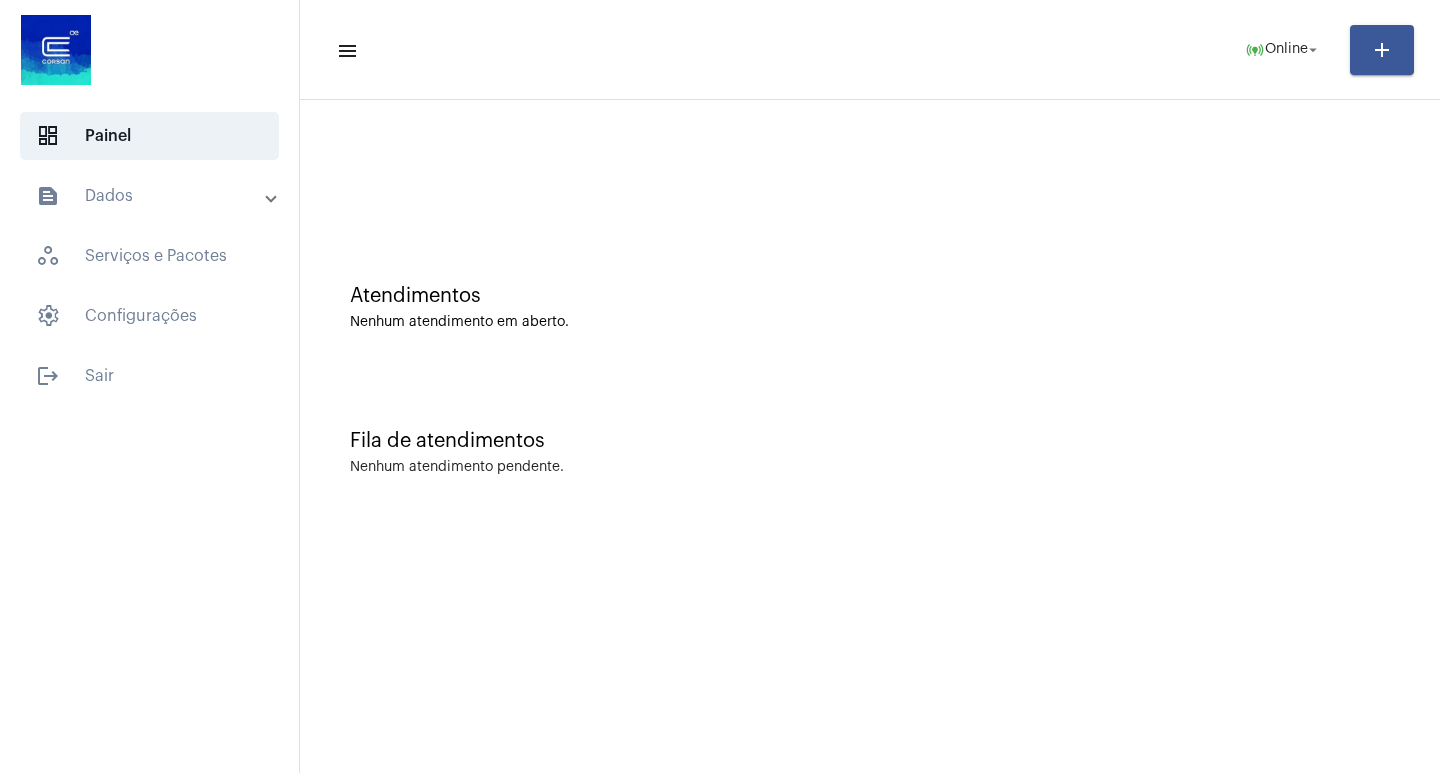 click on "menu  online_prediction  Online arrow_drop_down add Atendimentos Nenhum atendimento em aberto. Fila de atendimentos Nenhum atendimento pendente." 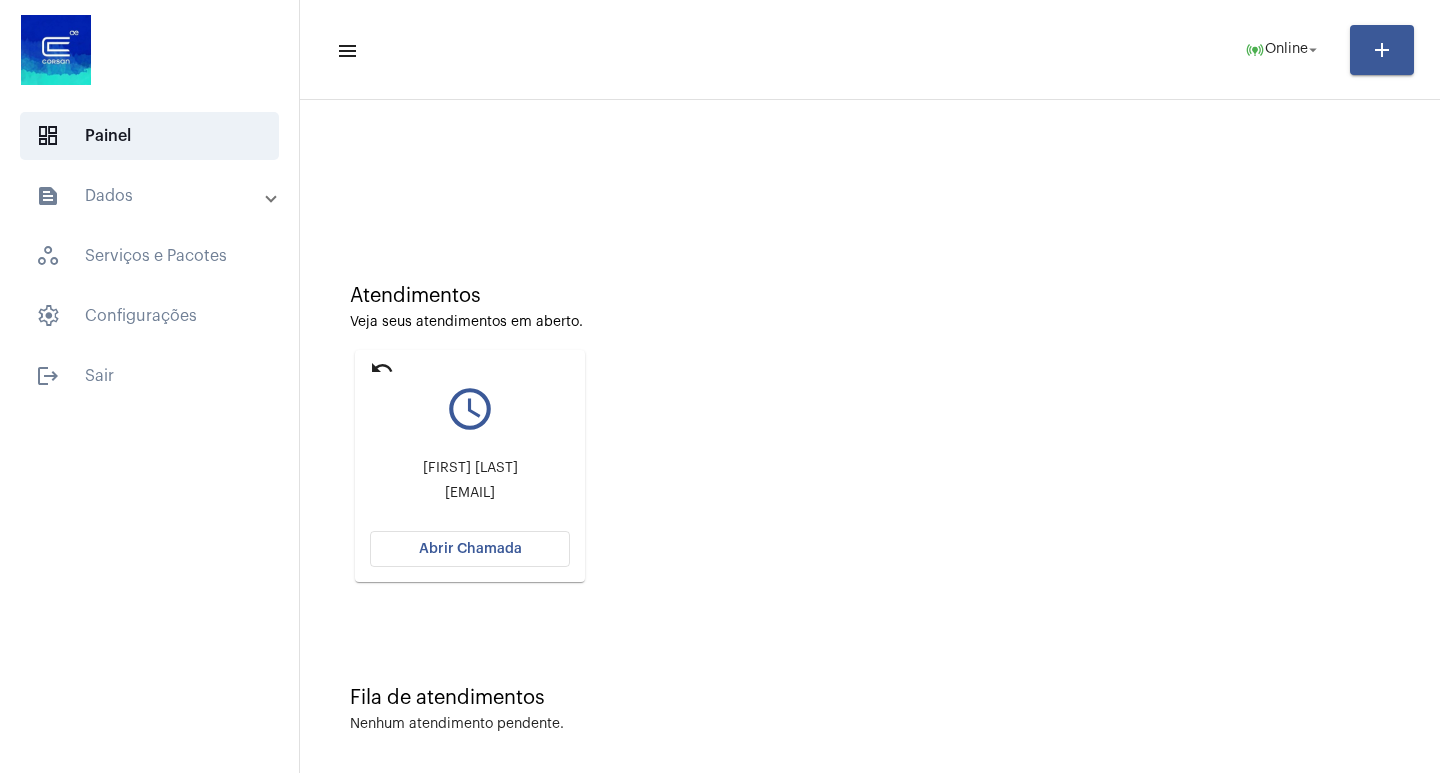 click on "Abrir Chamada" 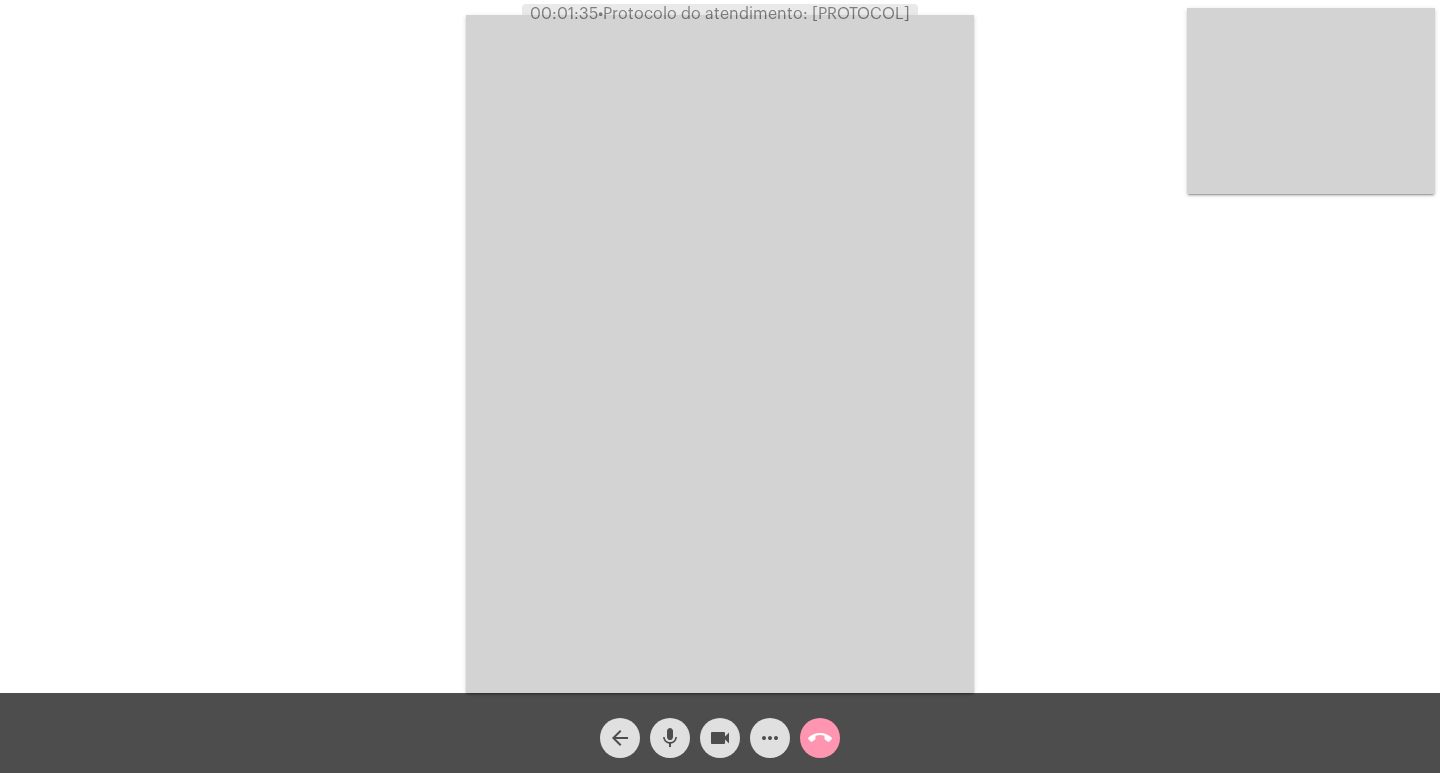 click on "Acessando Câmera e Microfone..." 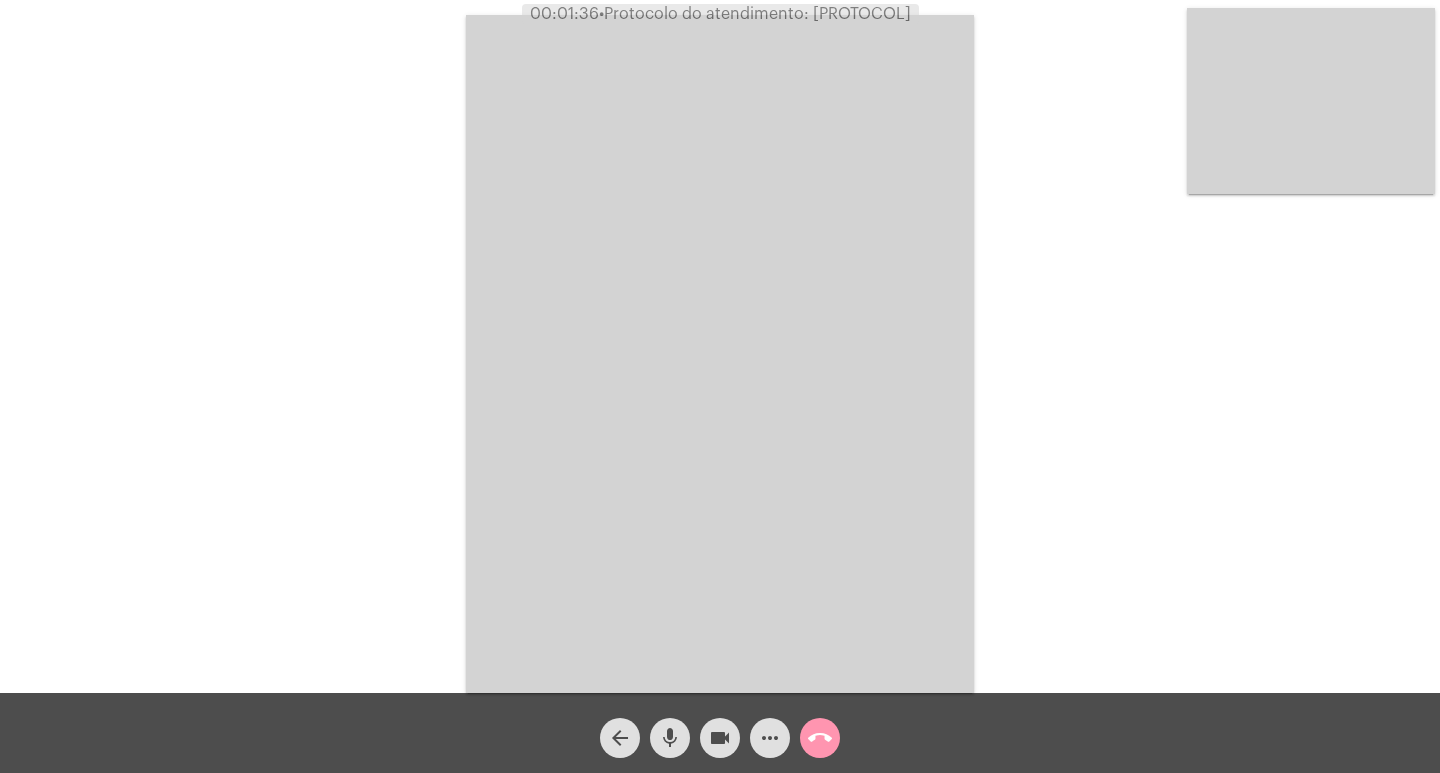 click on "•  Protocolo do atendimento: [PROTOCOL]" 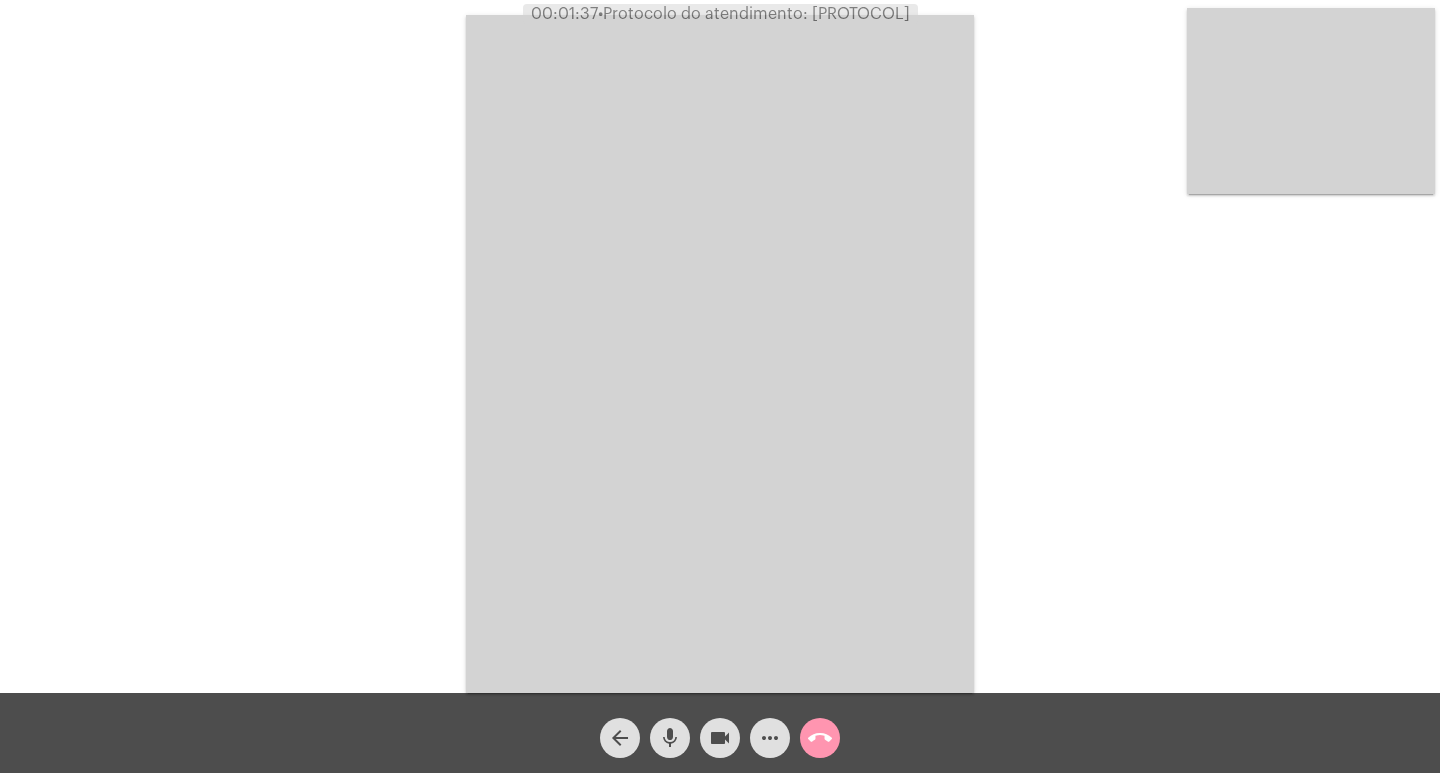 click on "•  Protocolo do atendimento: [PROTOCOL]" 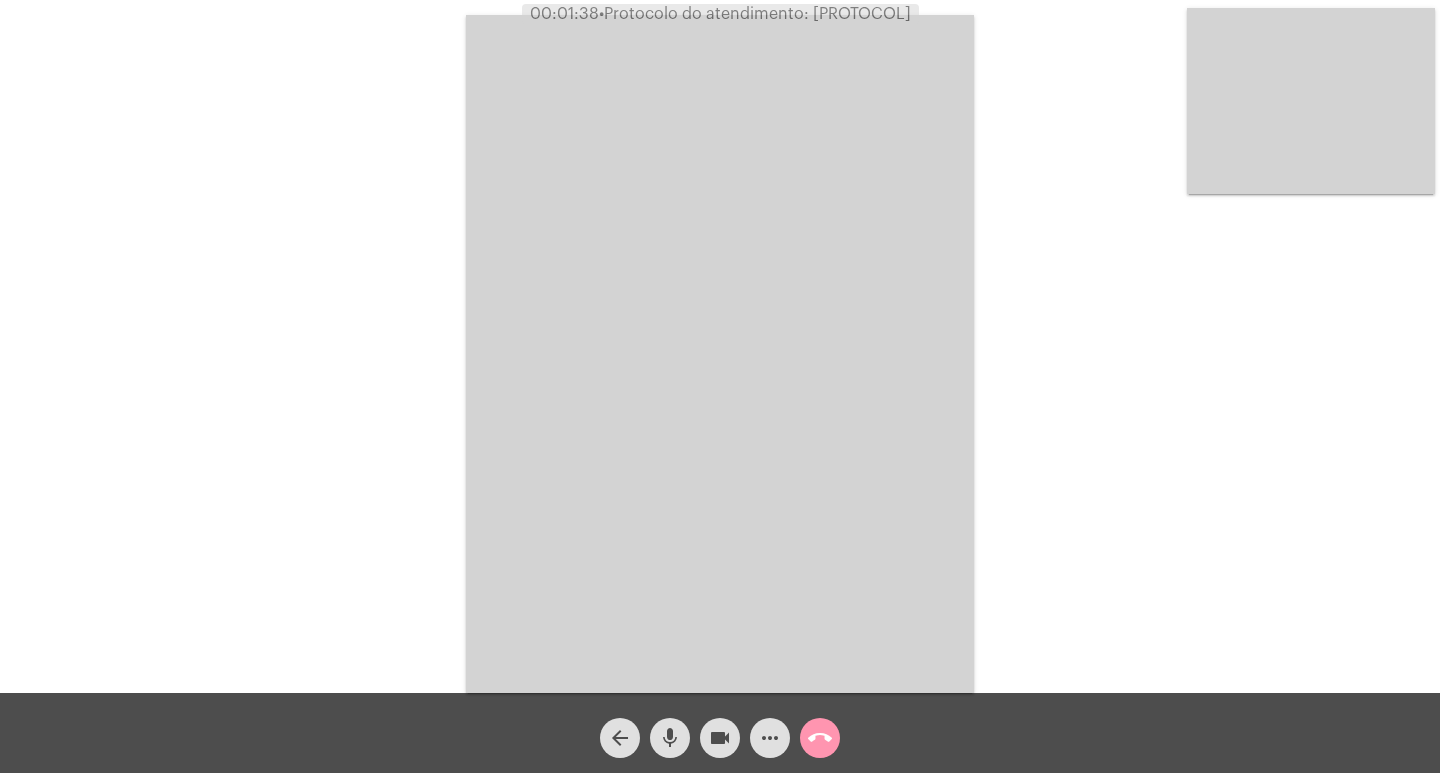 copy on "[PROTOCOL]" 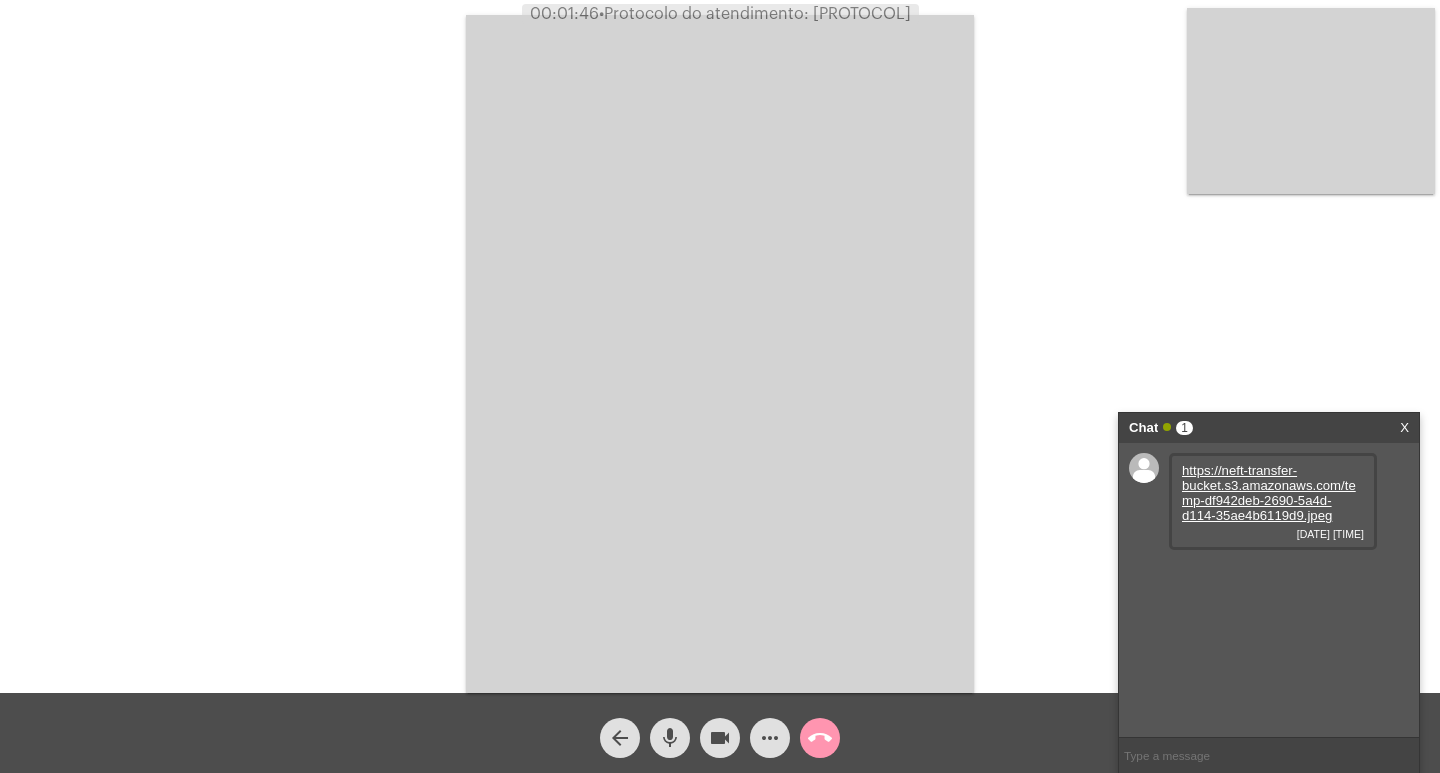 click on "https://neft-transfer-bucket.s3.amazonaws.com/temp-df942deb-2690-5a4d-d114-35ae4b6119d9.jpeg" at bounding box center (1269, 493) 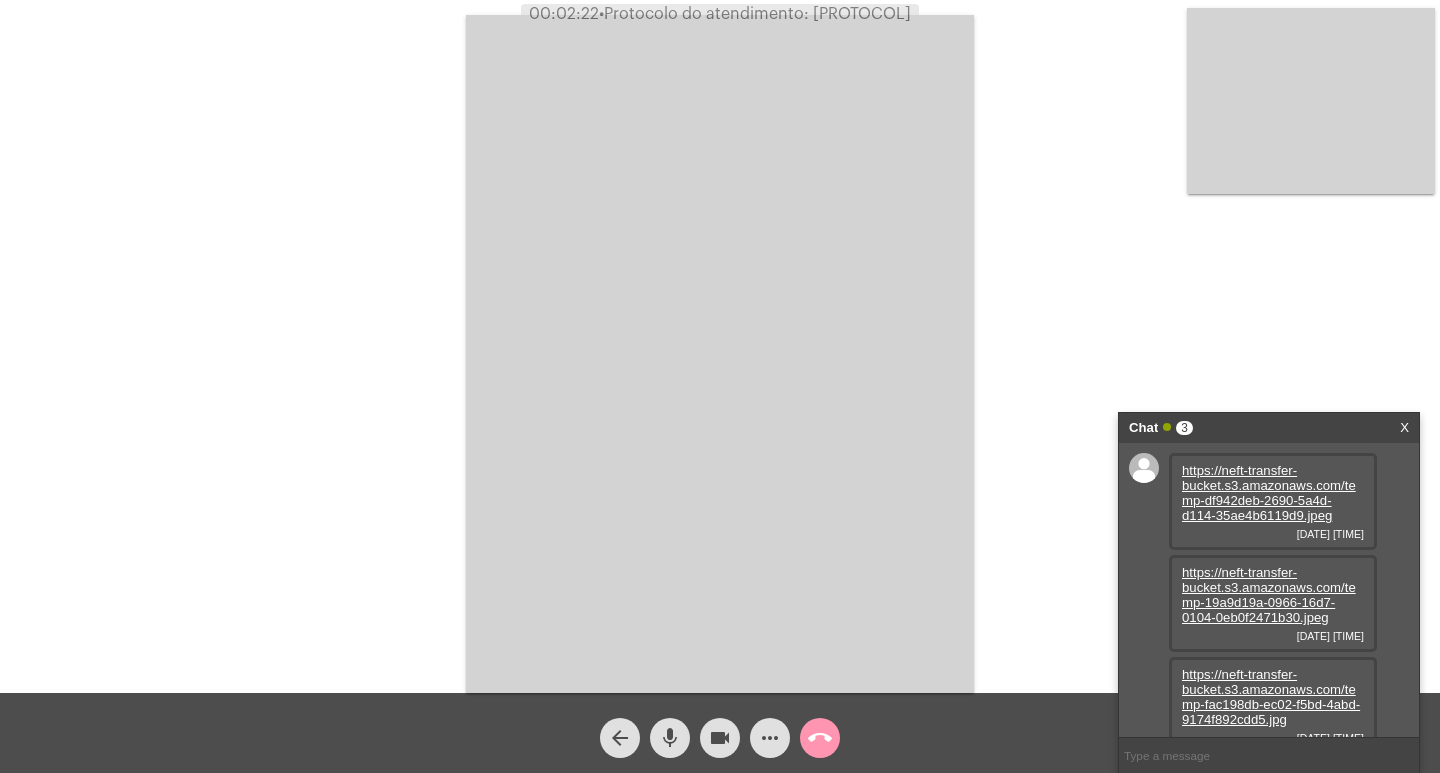 scroll, scrollTop: 17, scrollLeft: 0, axis: vertical 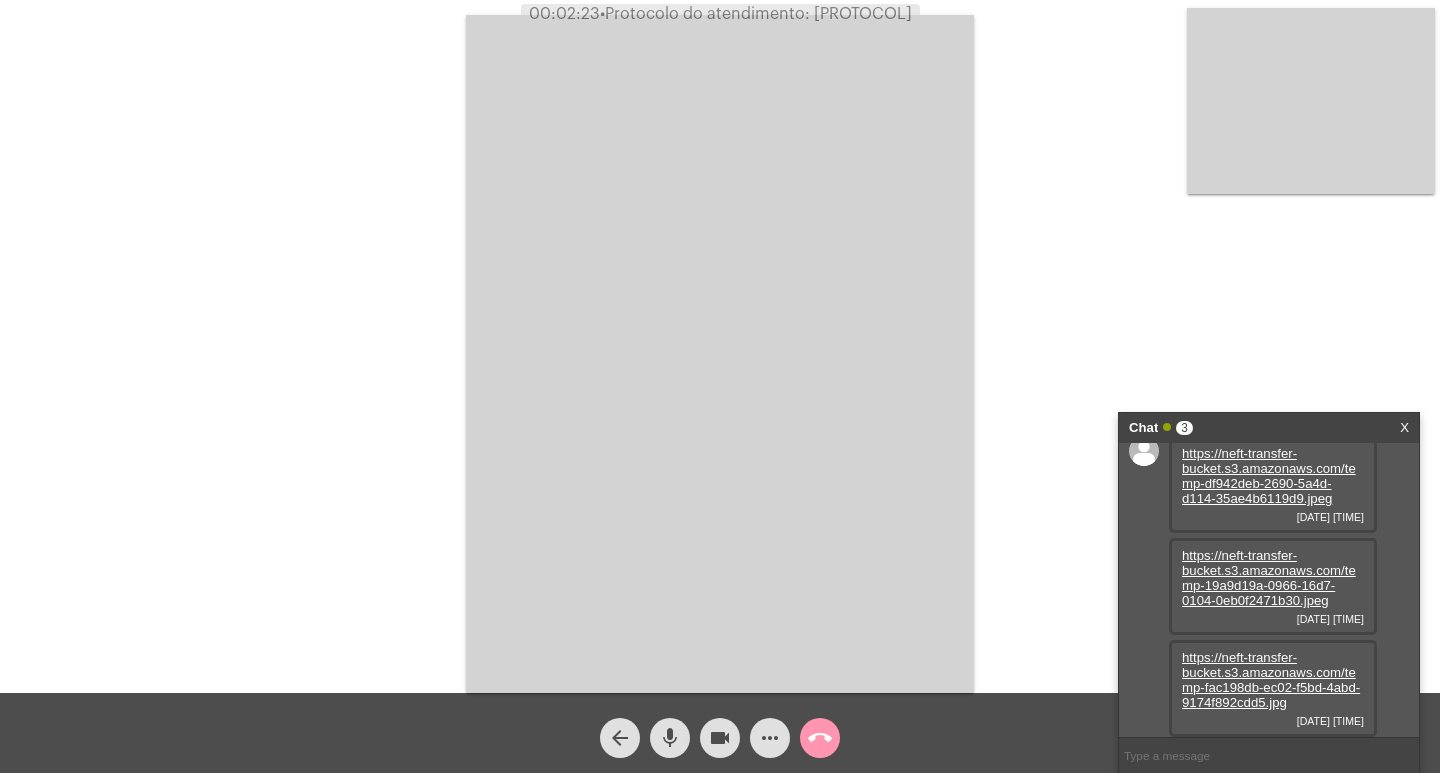 click on "https://neft-transfer-bucket.s3.amazonaws.com/temp-19a9d19a-0966-16d7-0104-0eb0f2471b30.jpeg" at bounding box center [1269, 578] 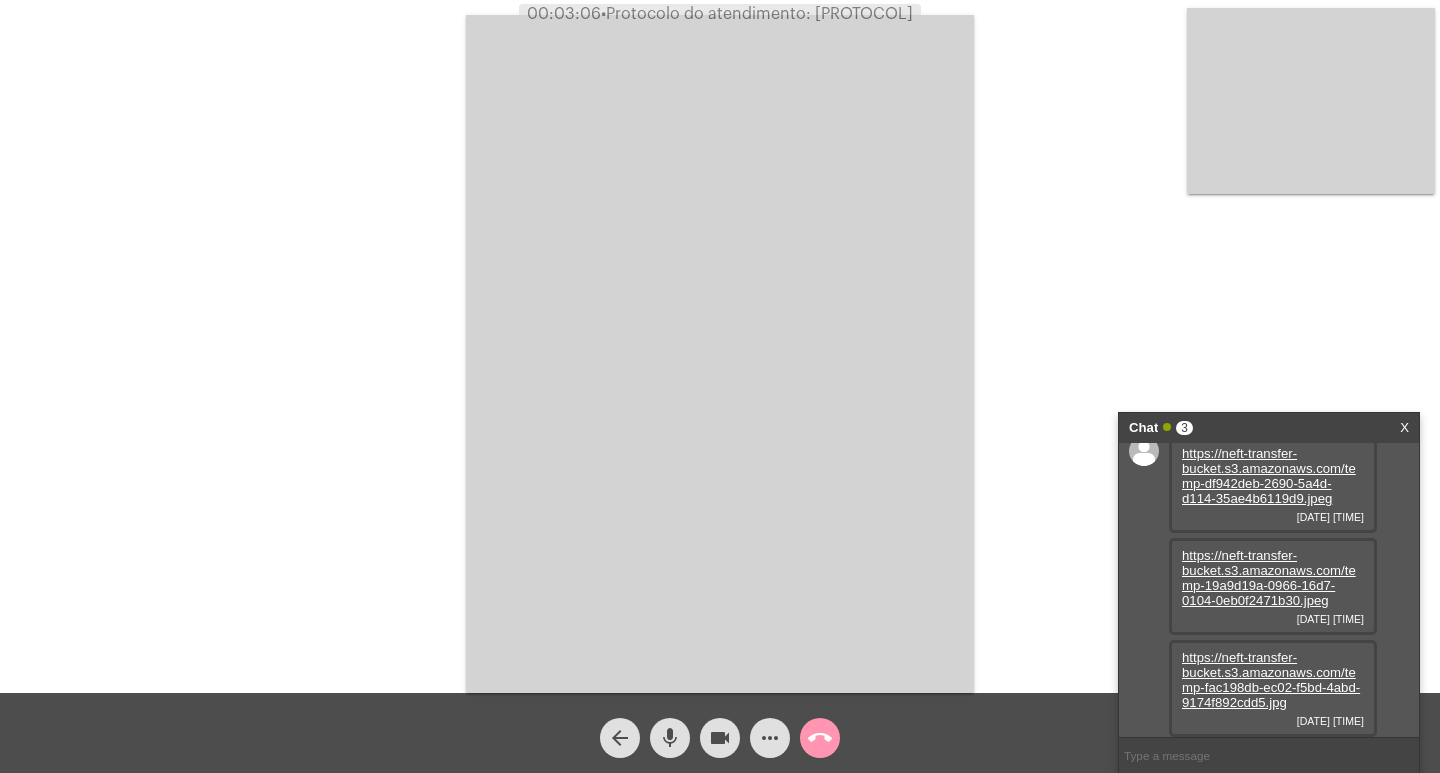 click on "videocam" 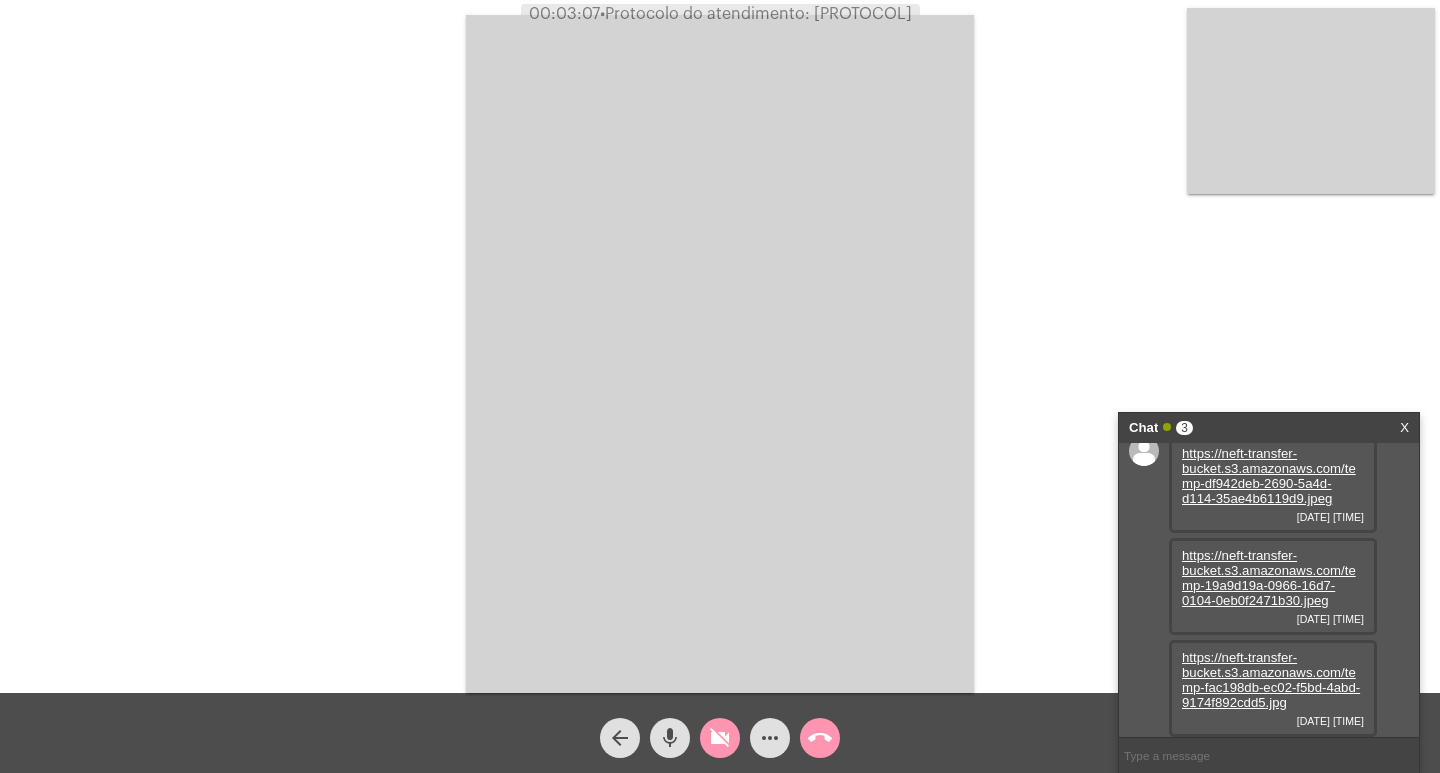 click on "mic" 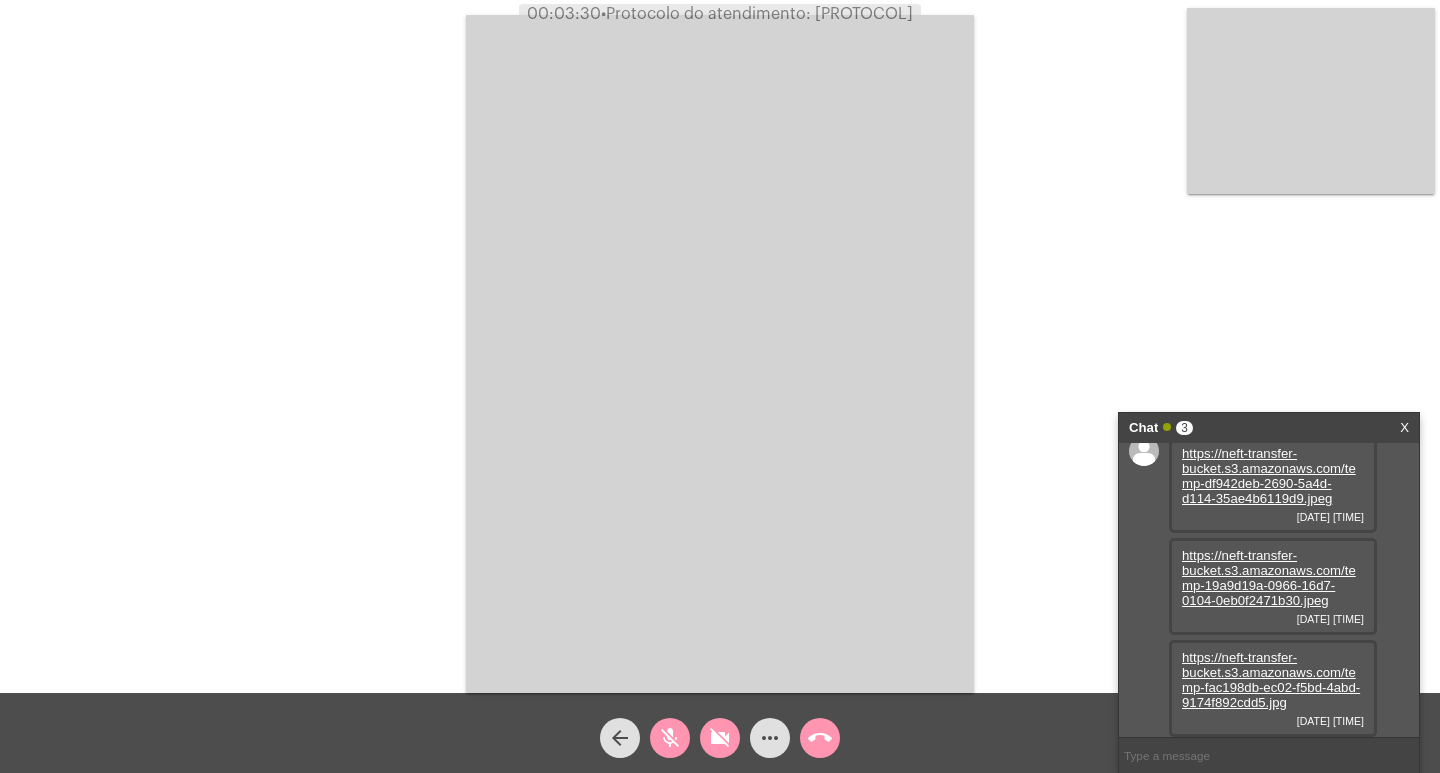 click on "Acessando Câmera e Microfone..." 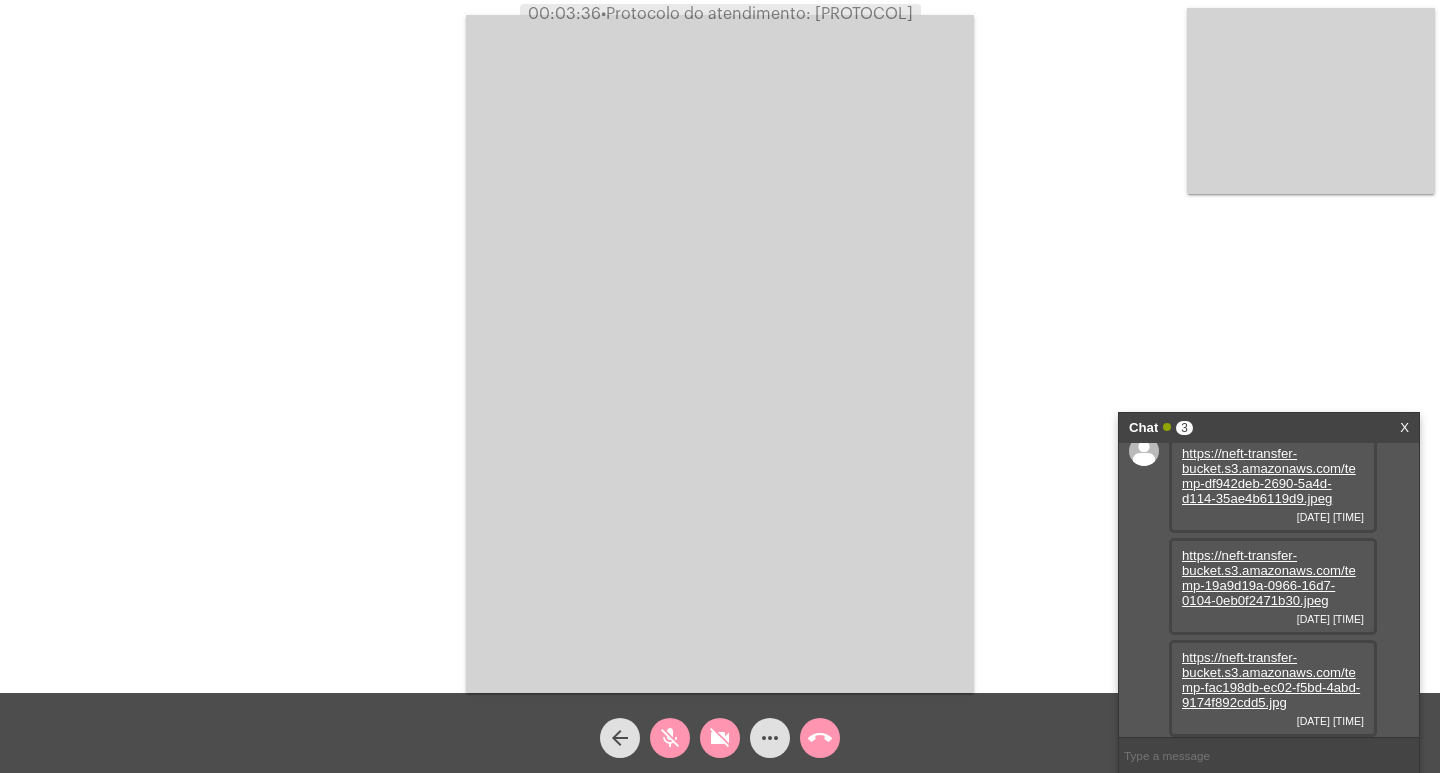click on "https://neft-transfer-bucket.s3.amazonaws.com/temp-fac198db-ec02-f5bd-4abd-9174f892cdd5.jpg" at bounding box center [1271, 680] 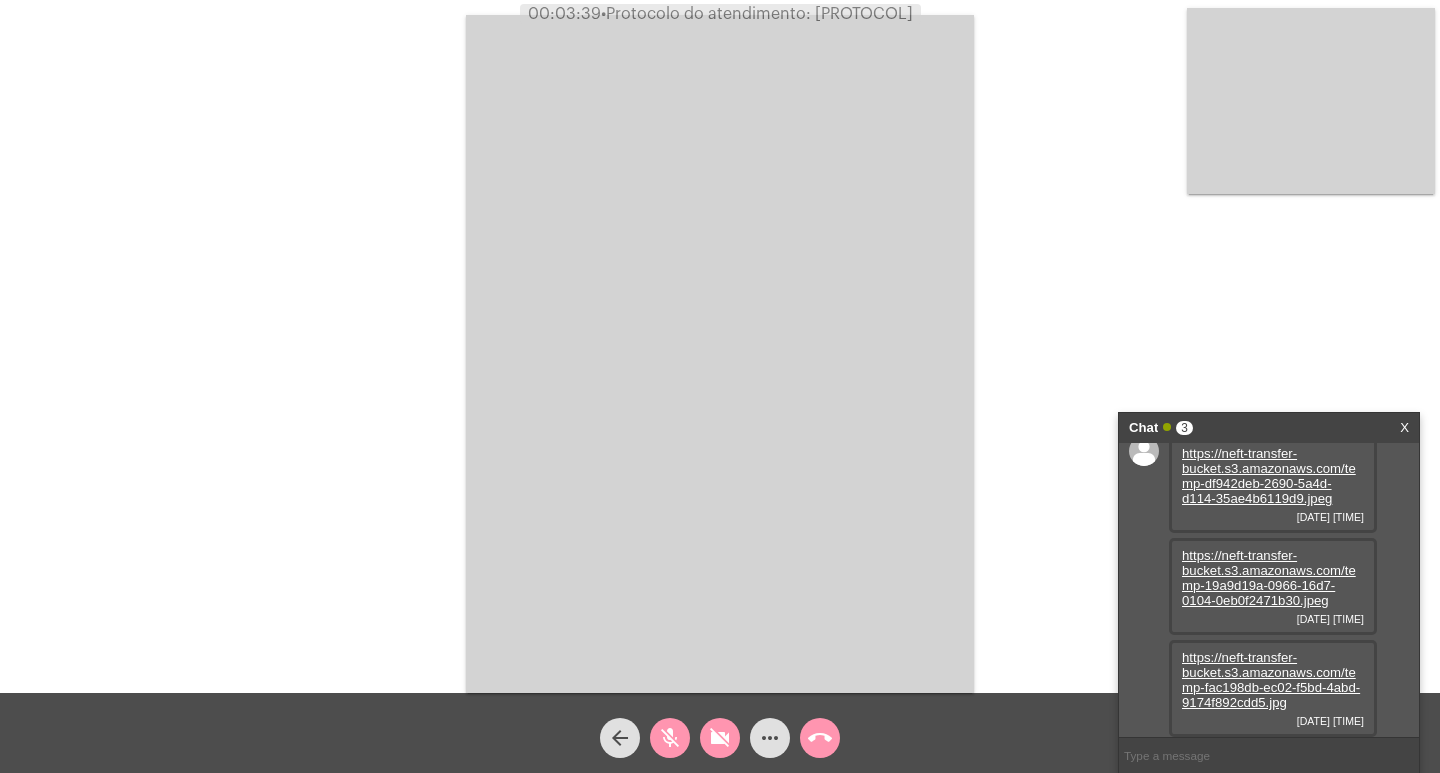 click on "Acessando Câmera e Microfone..." 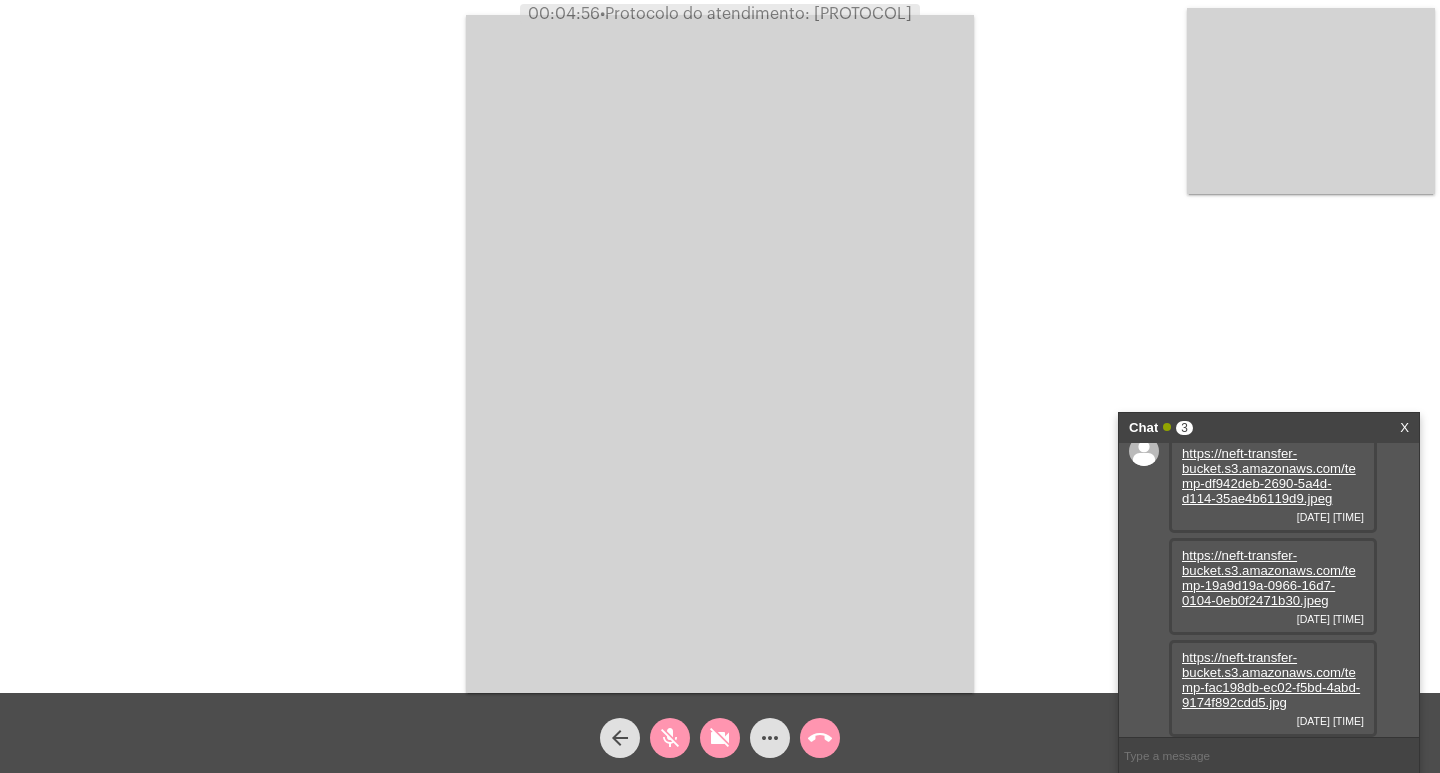 click on "mic_off" 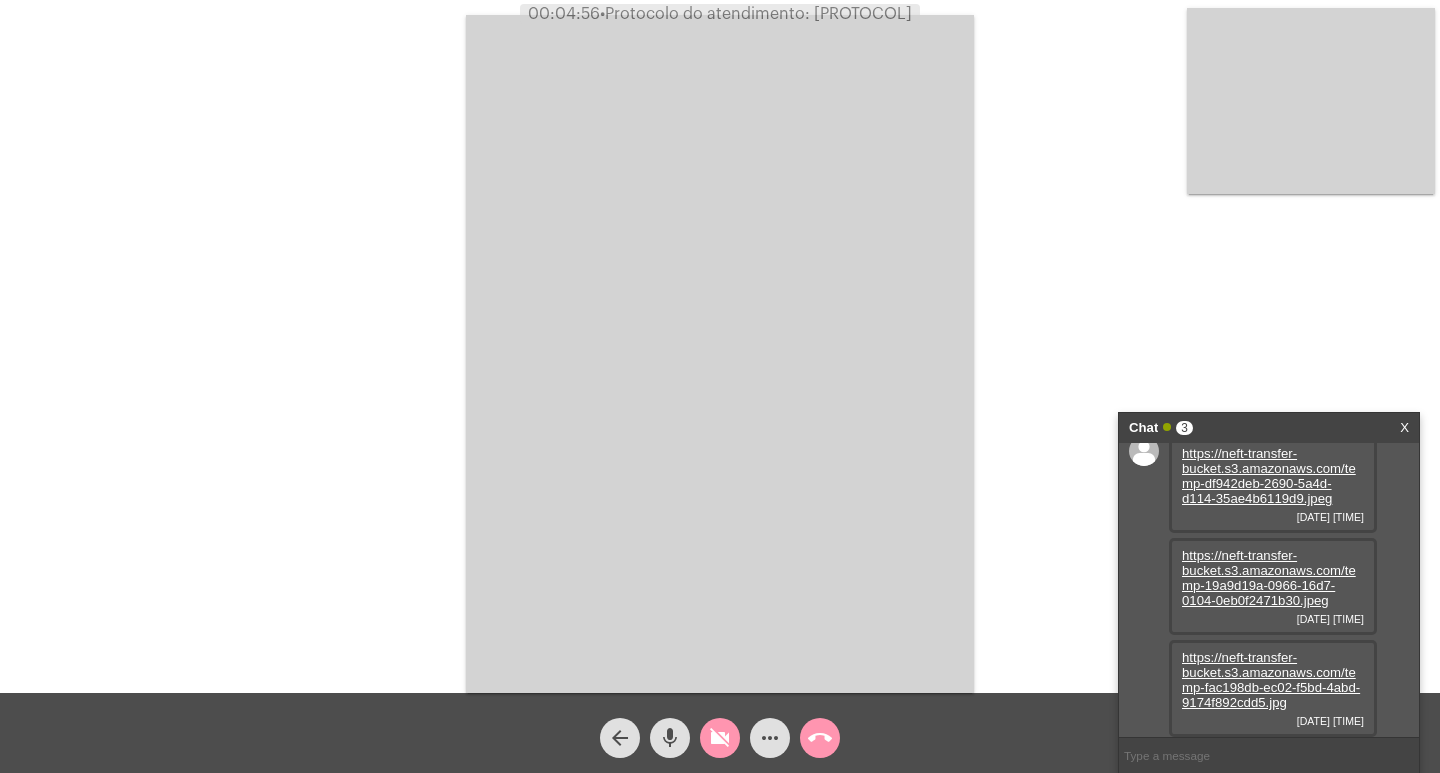 click on "videocam_off" 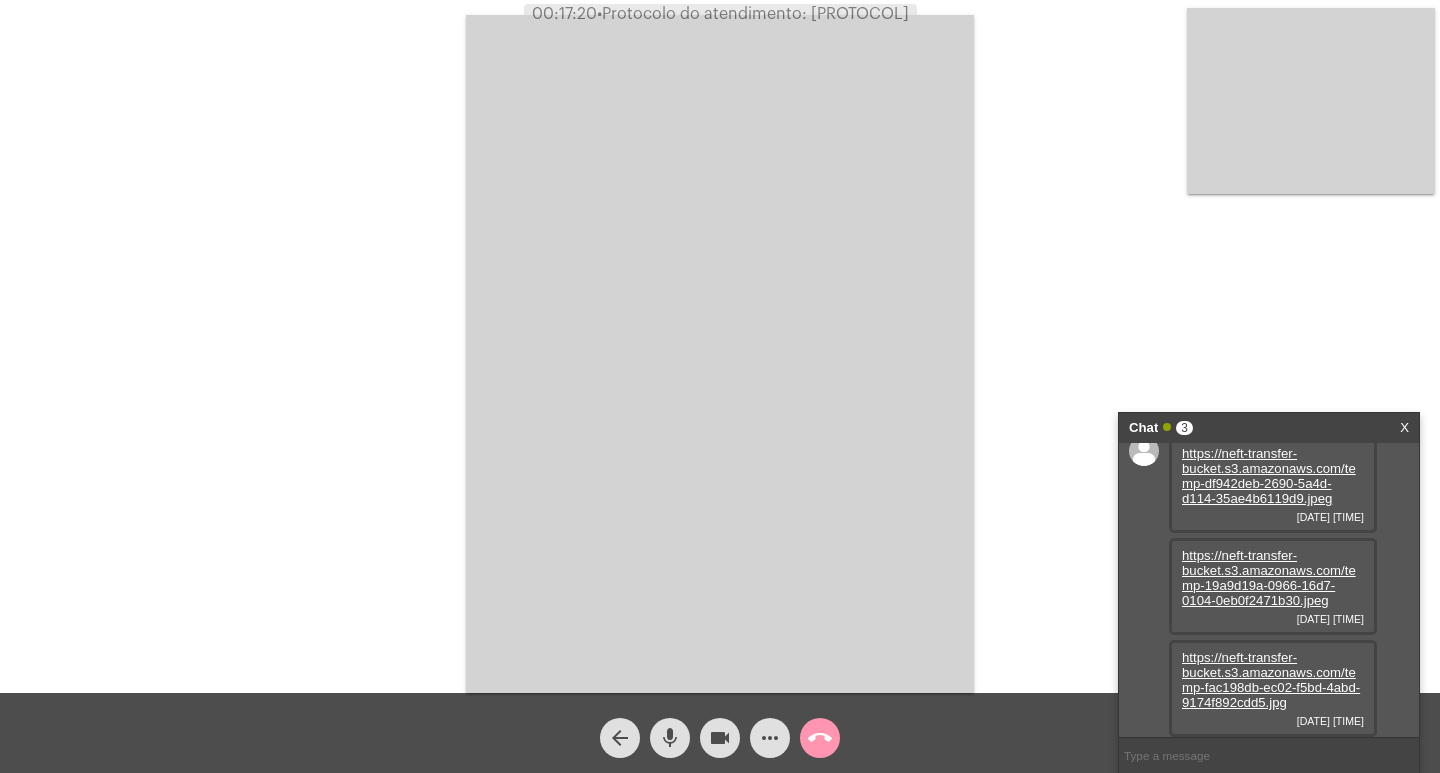 click on "mic" 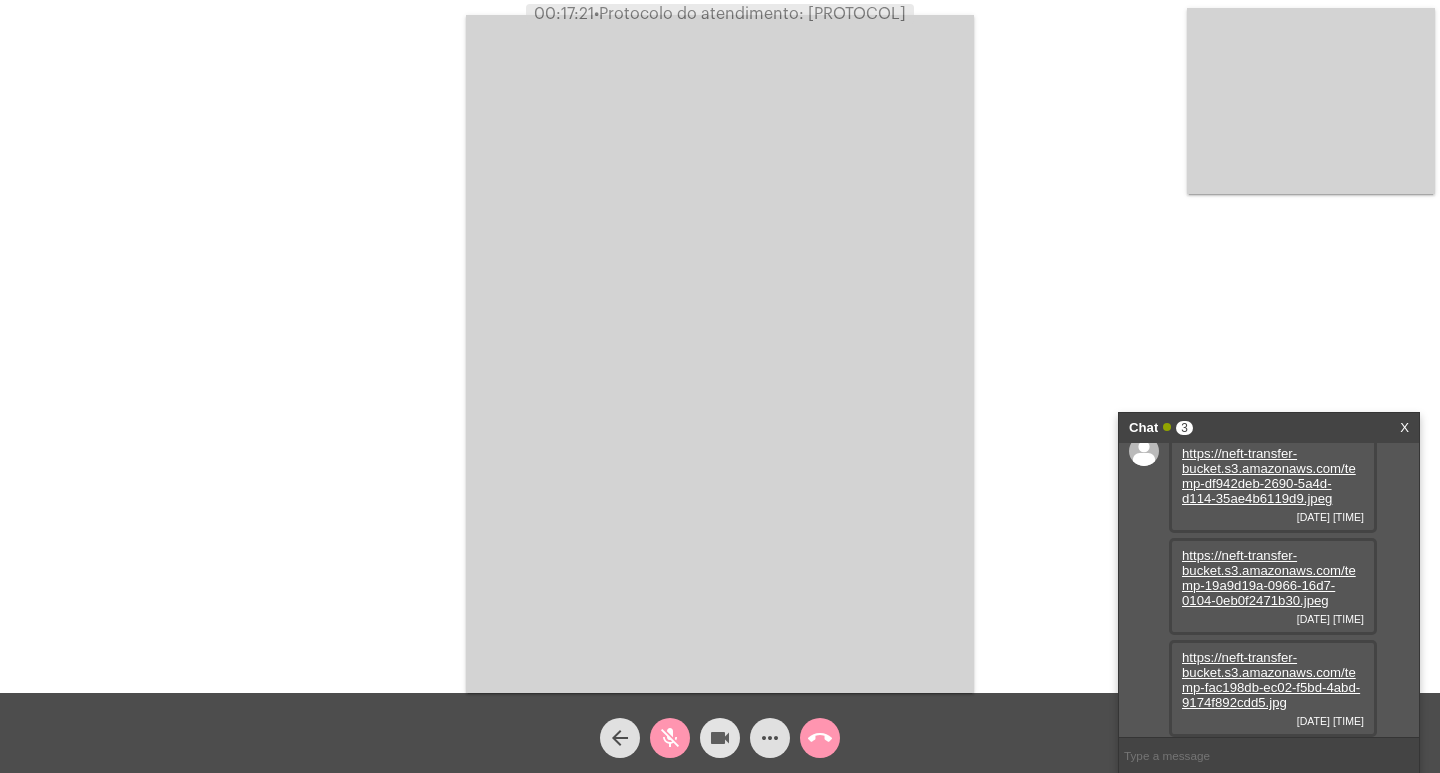 click on "videocam" 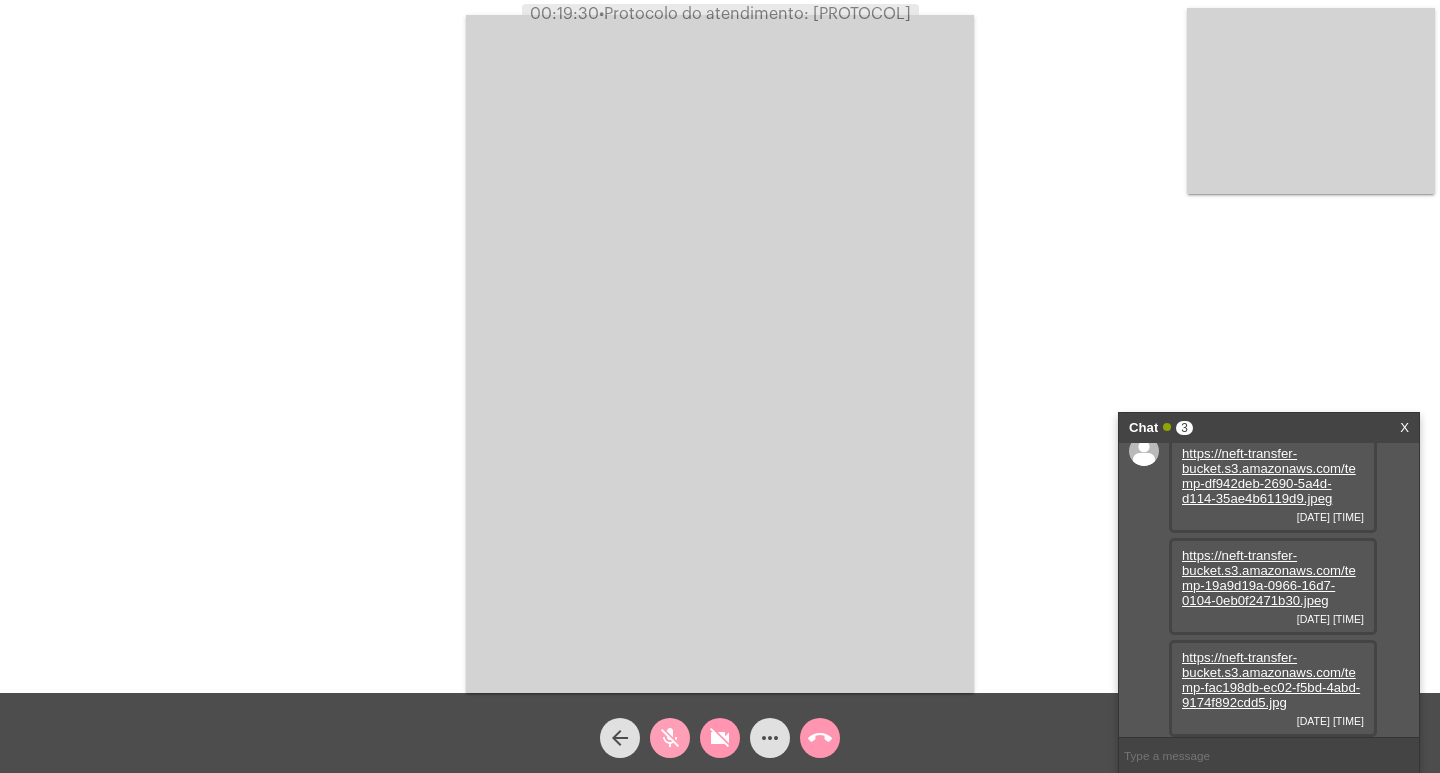 click on "mic_off" 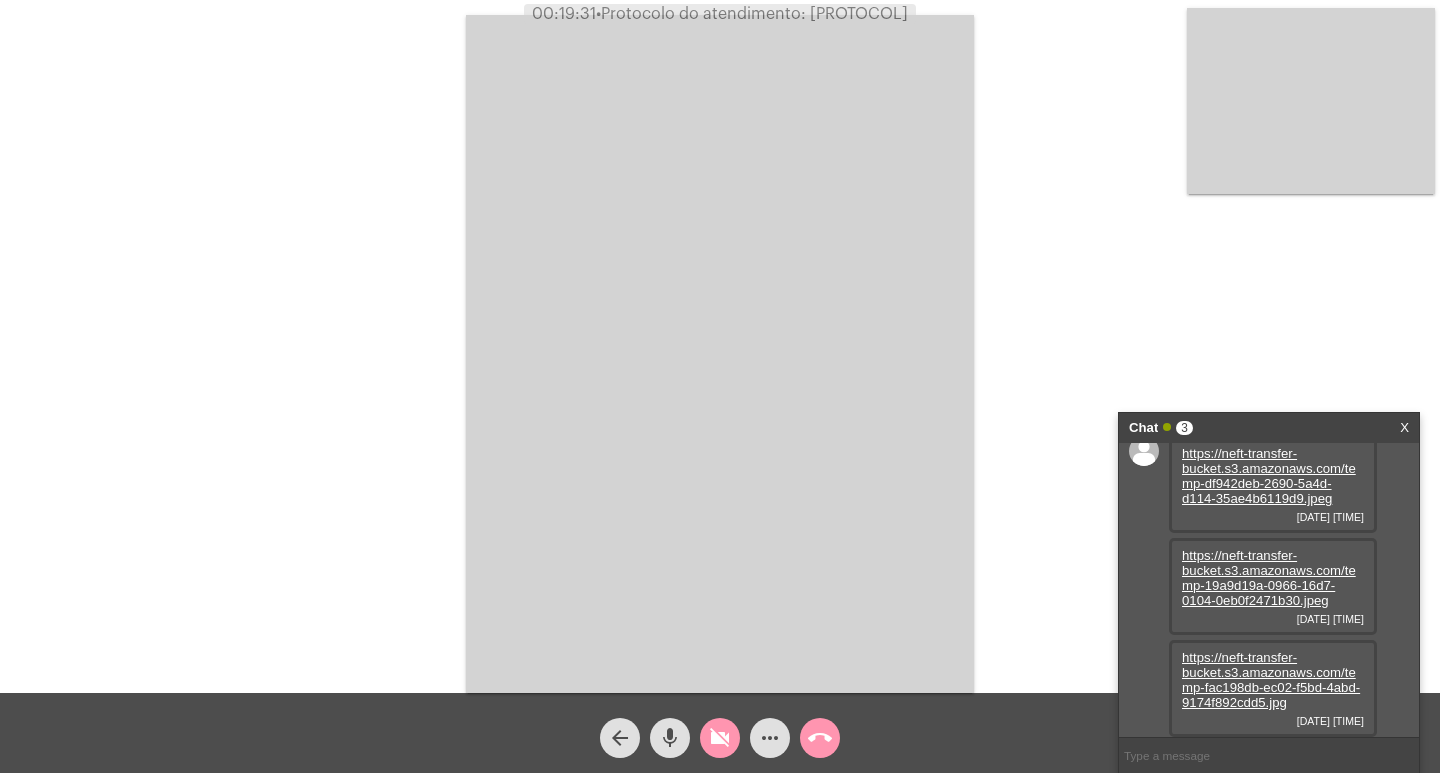 click on "mic" 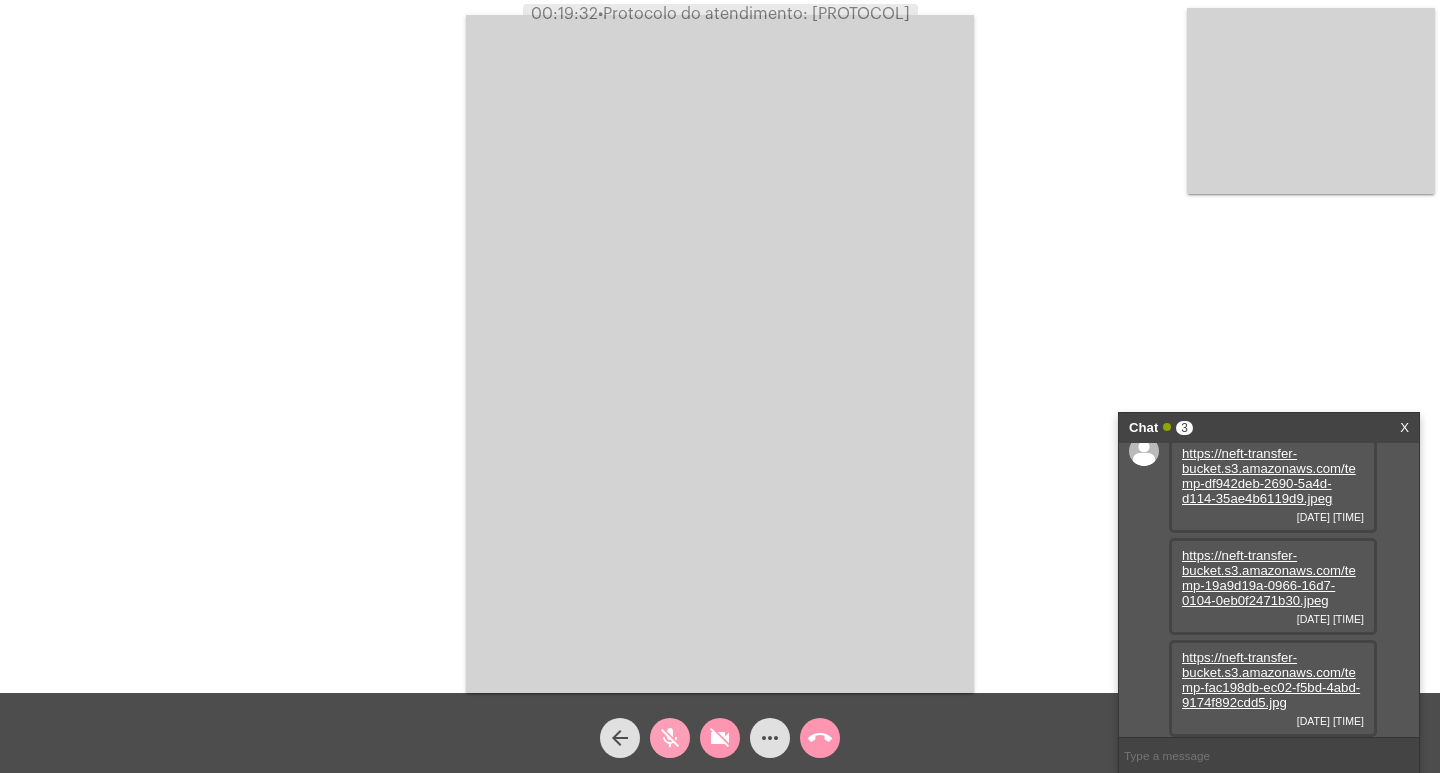 click on "mic_off" 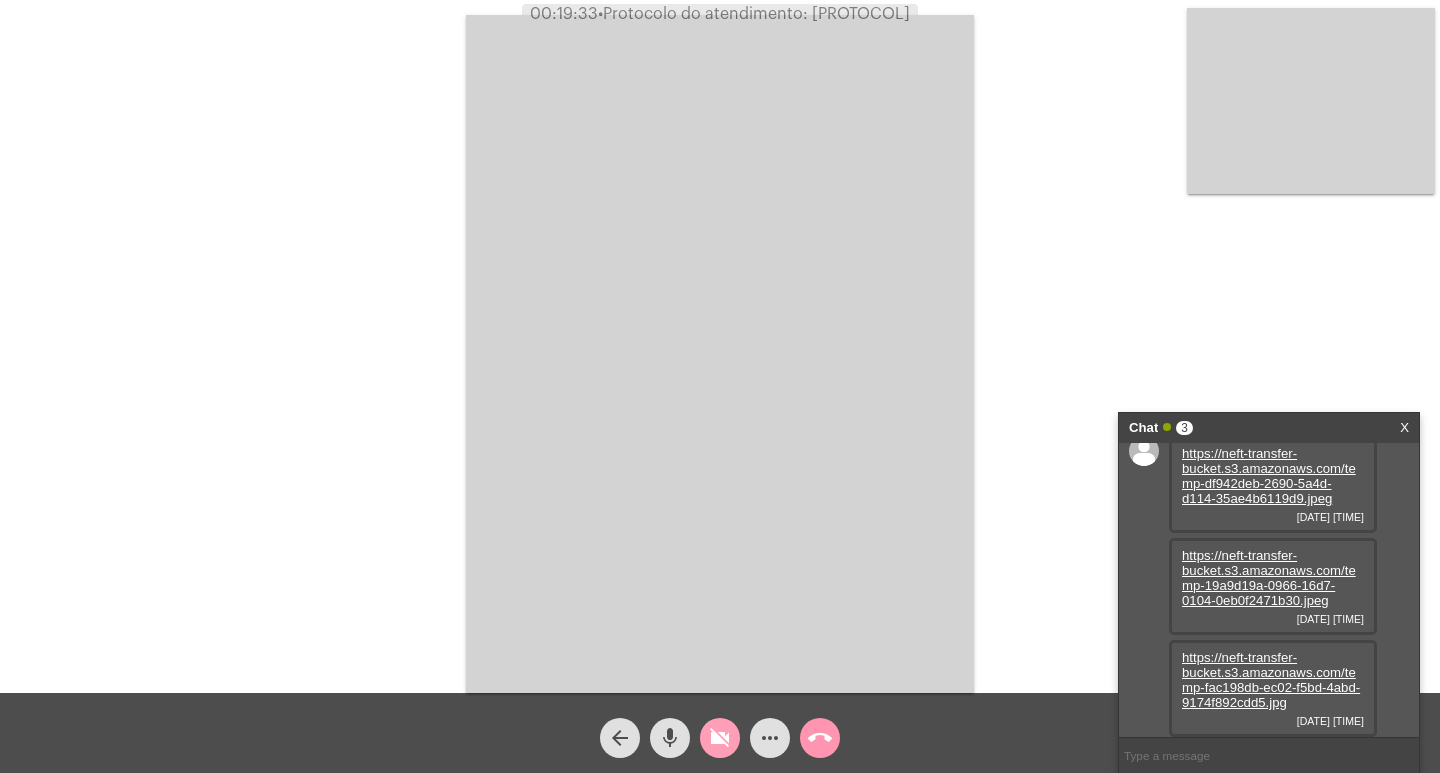 click on "videocam_off" 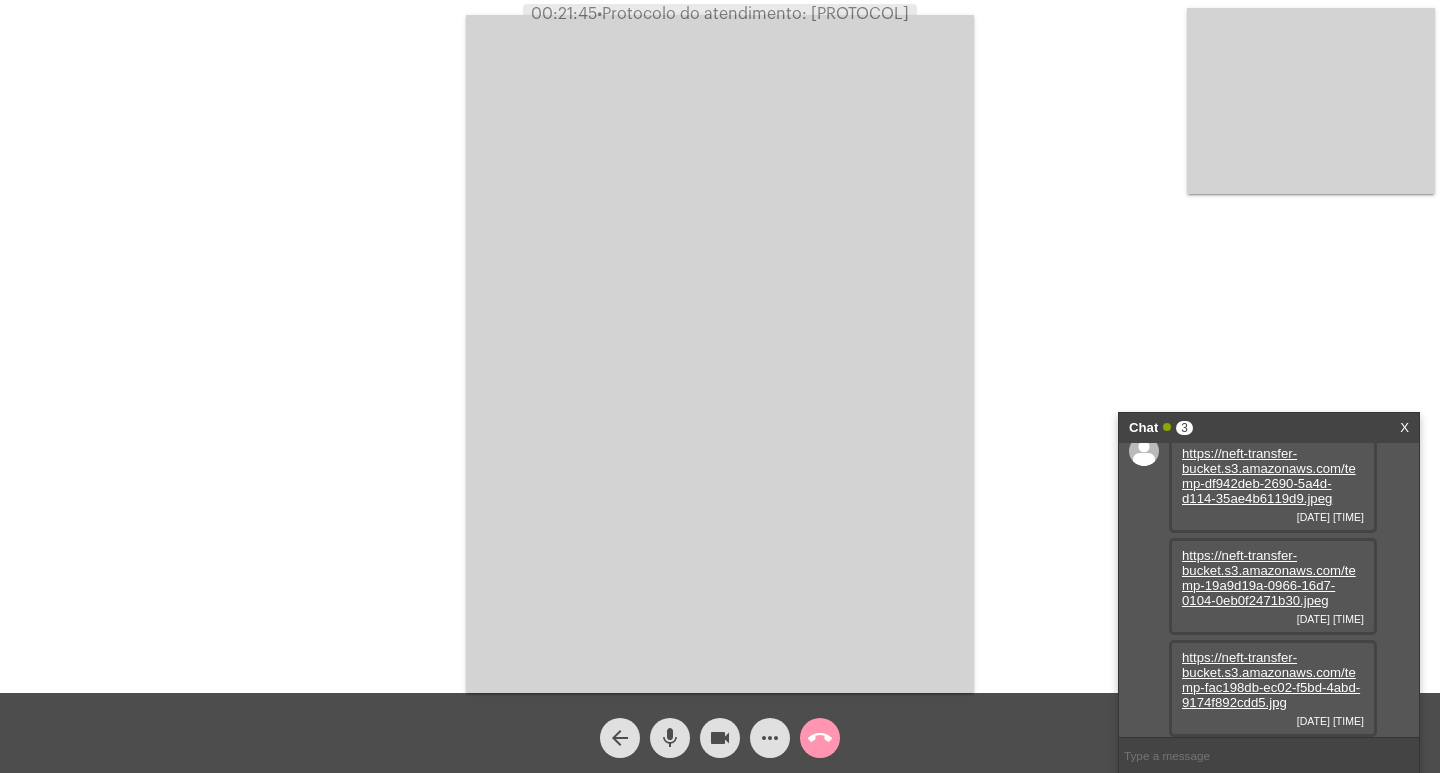 click on "mic" 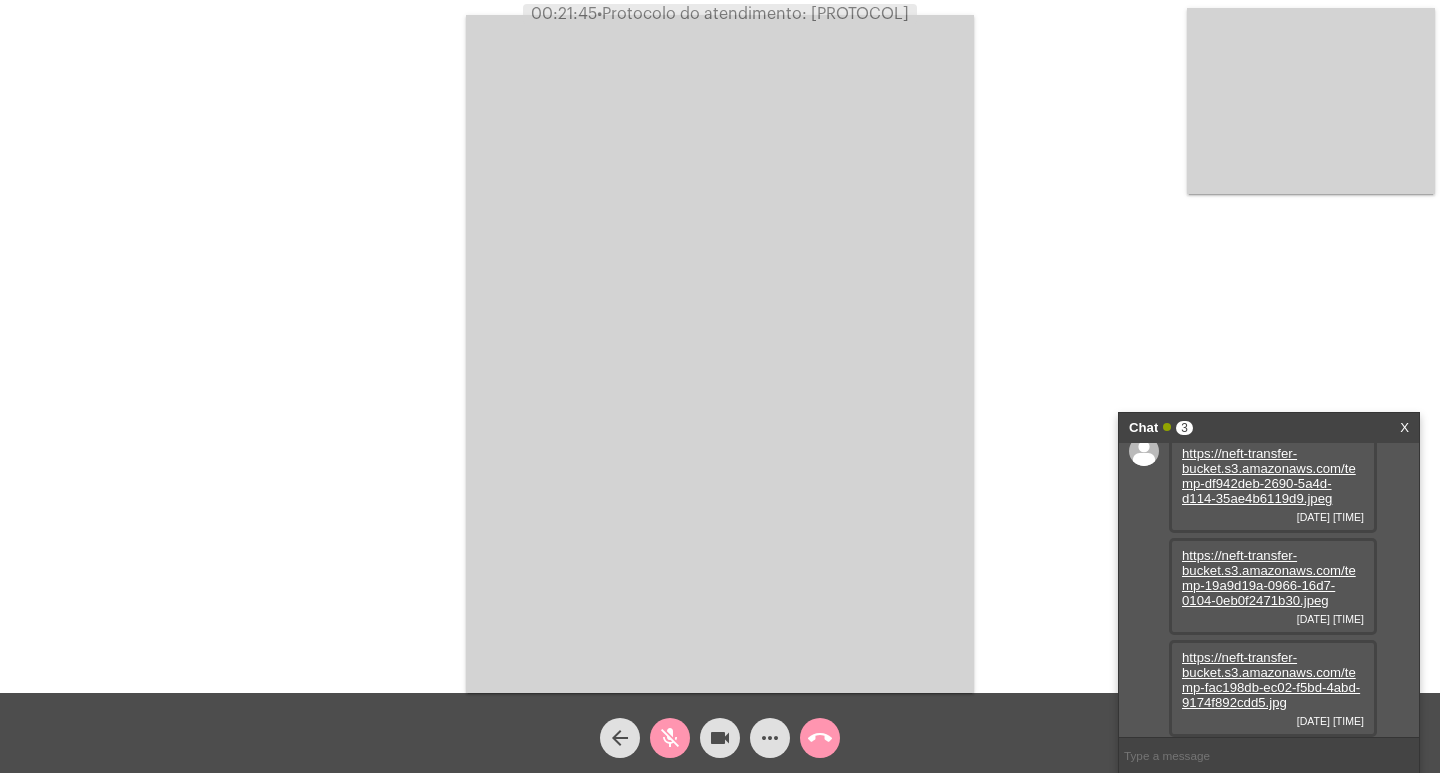 drag, startPoint x: 715, startPoint y: 745, endPoint x: 726, endPoint y: 743, distance: 11.18034 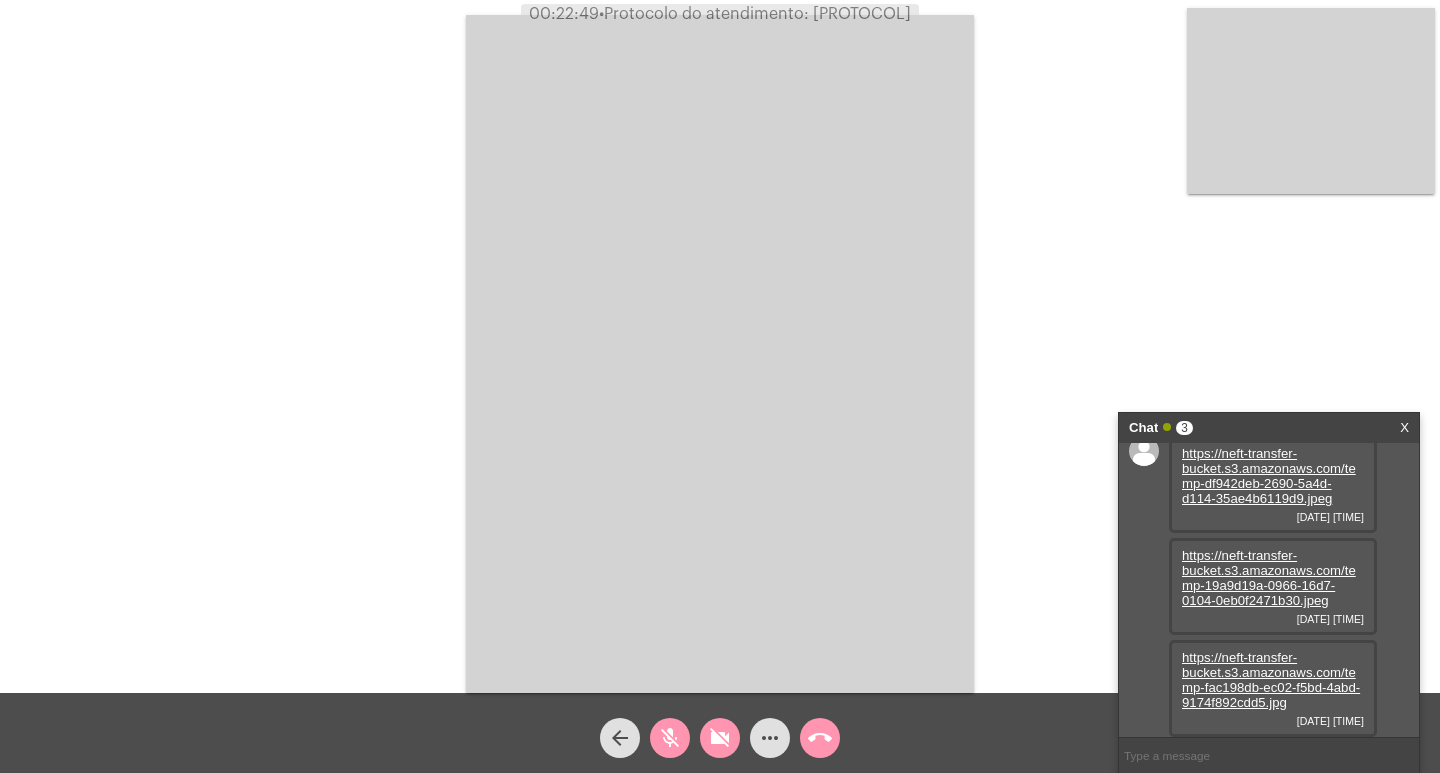 click on "mic_off" 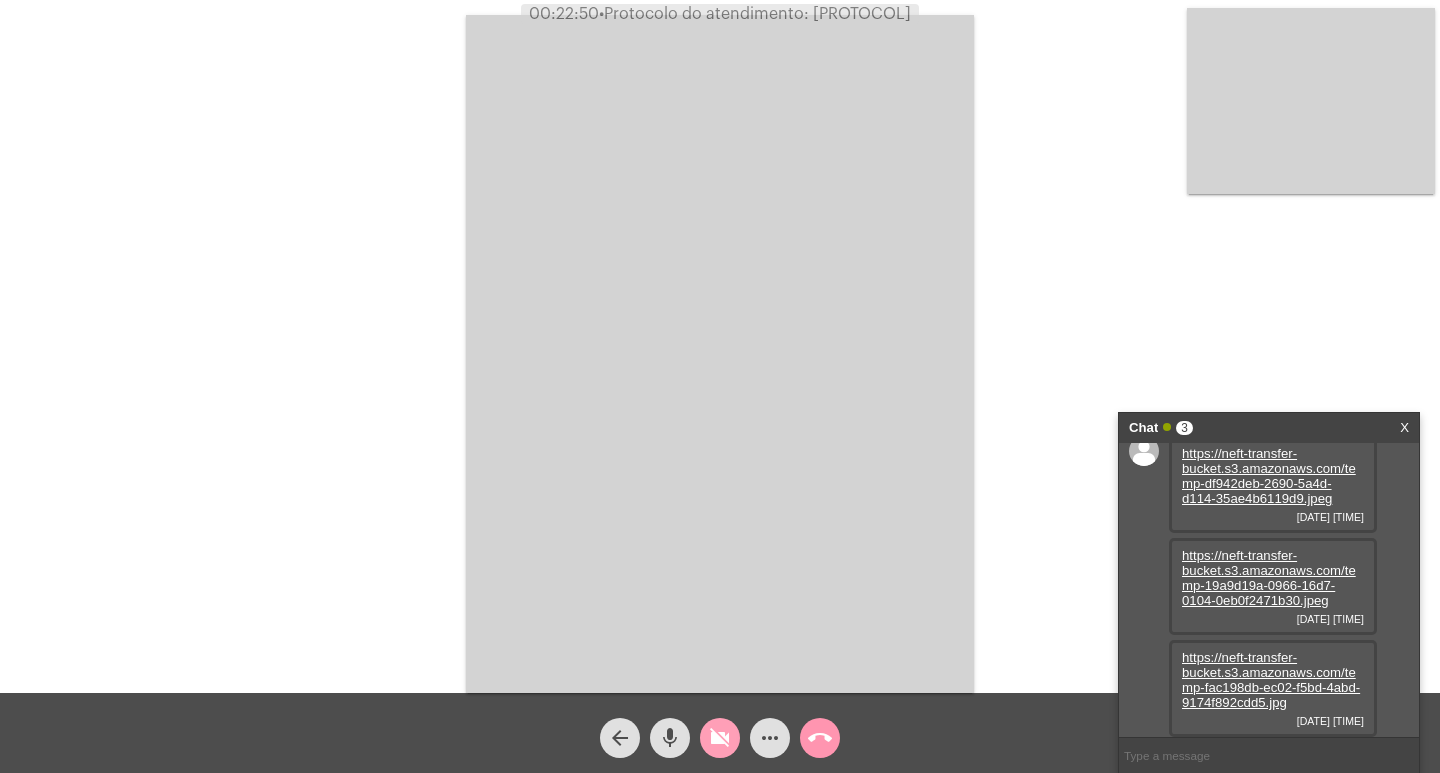 click on "videocam_off" 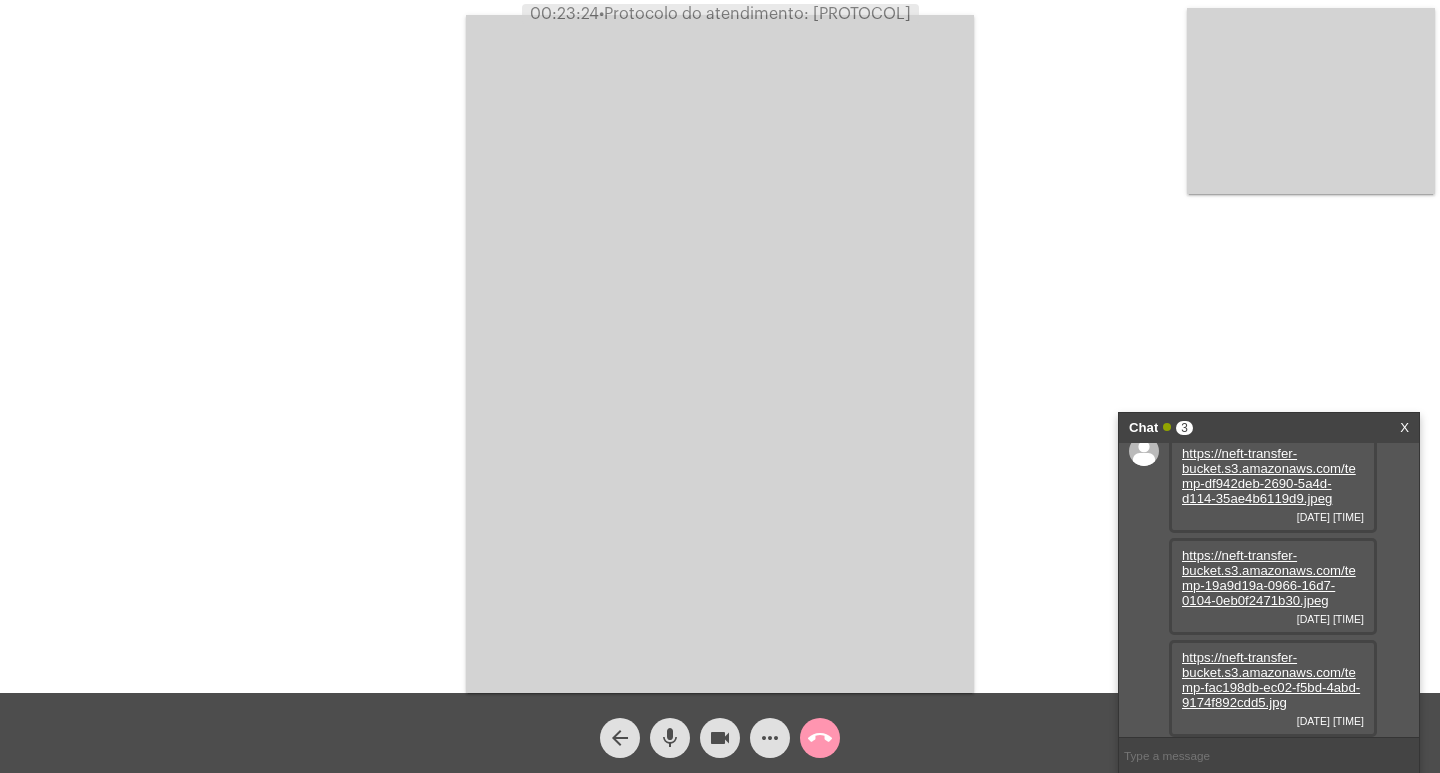 click on "mic" 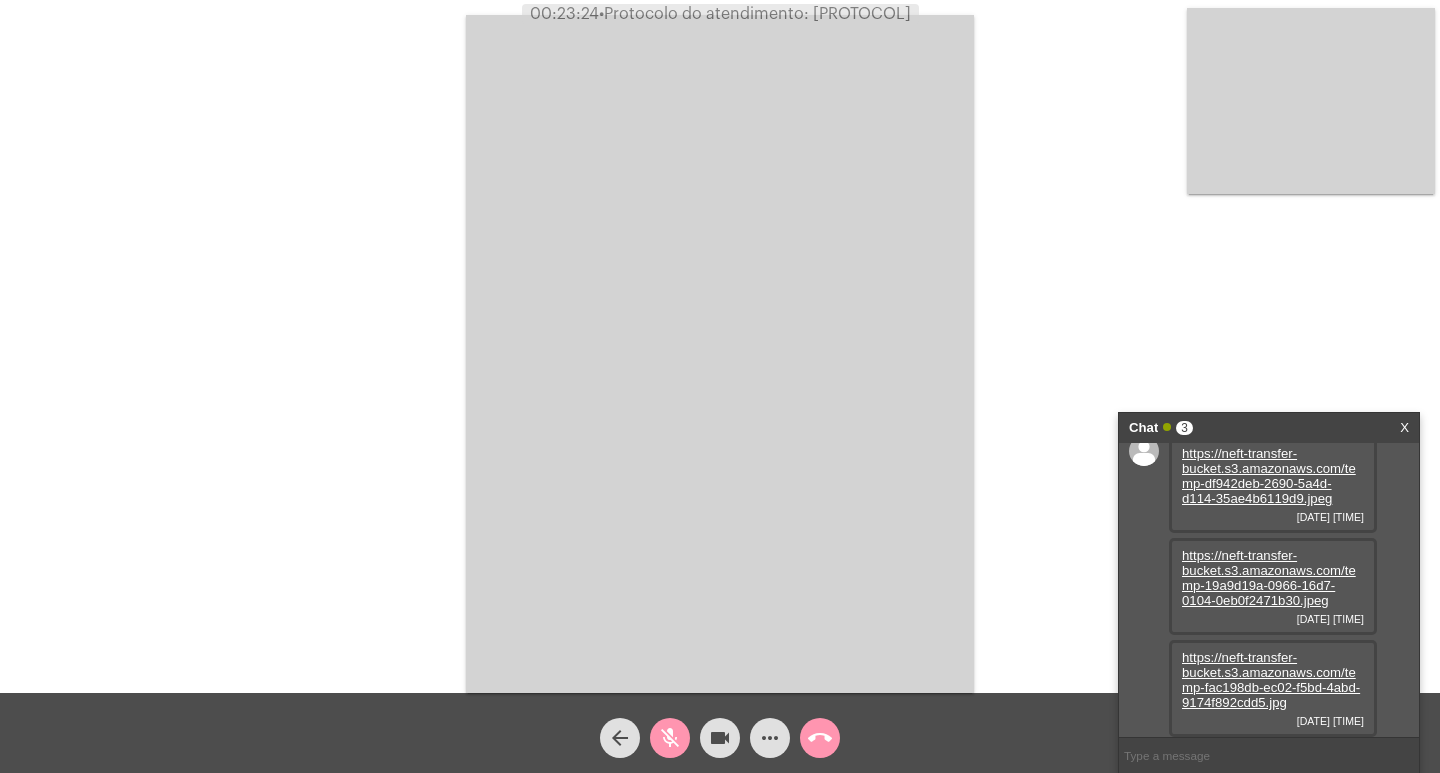 click on "mic_off" 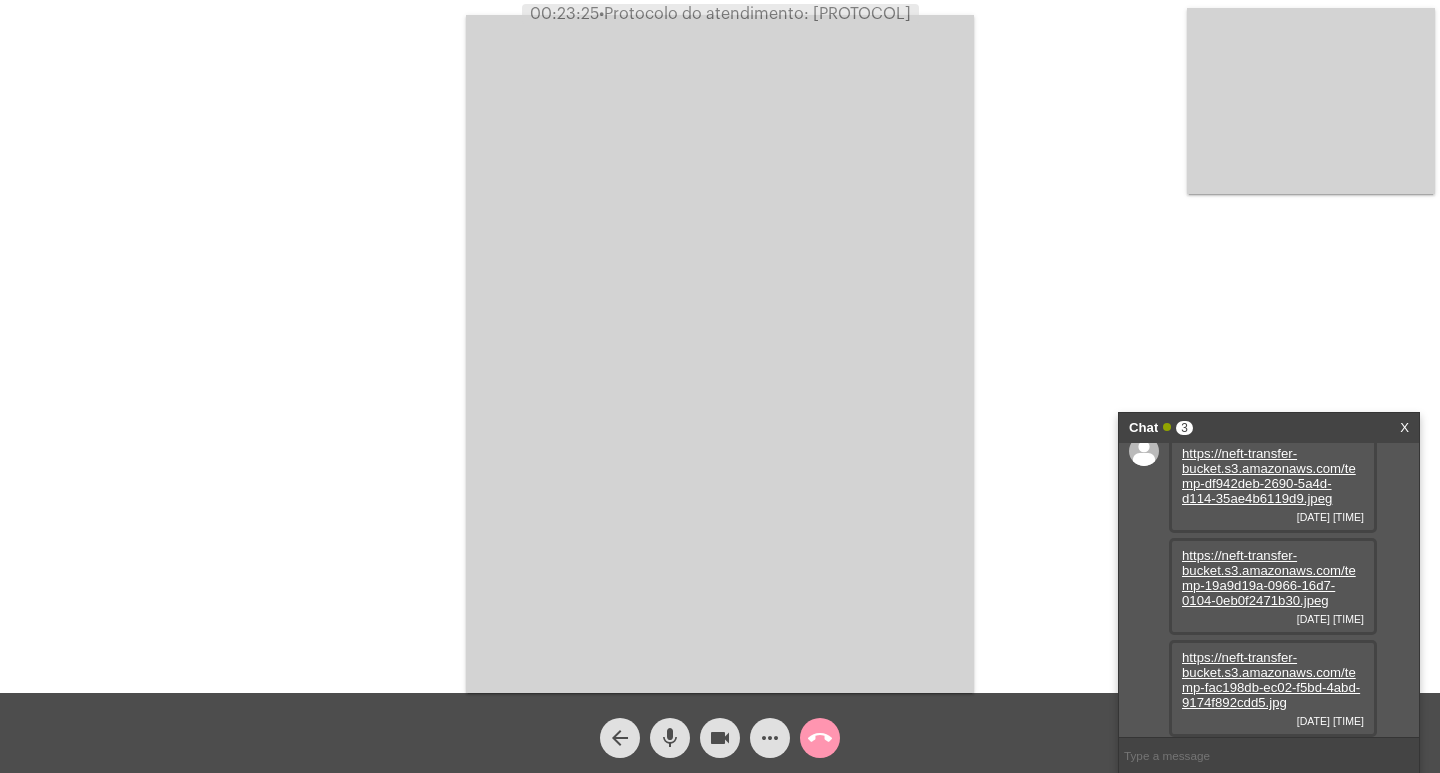click on "mic" 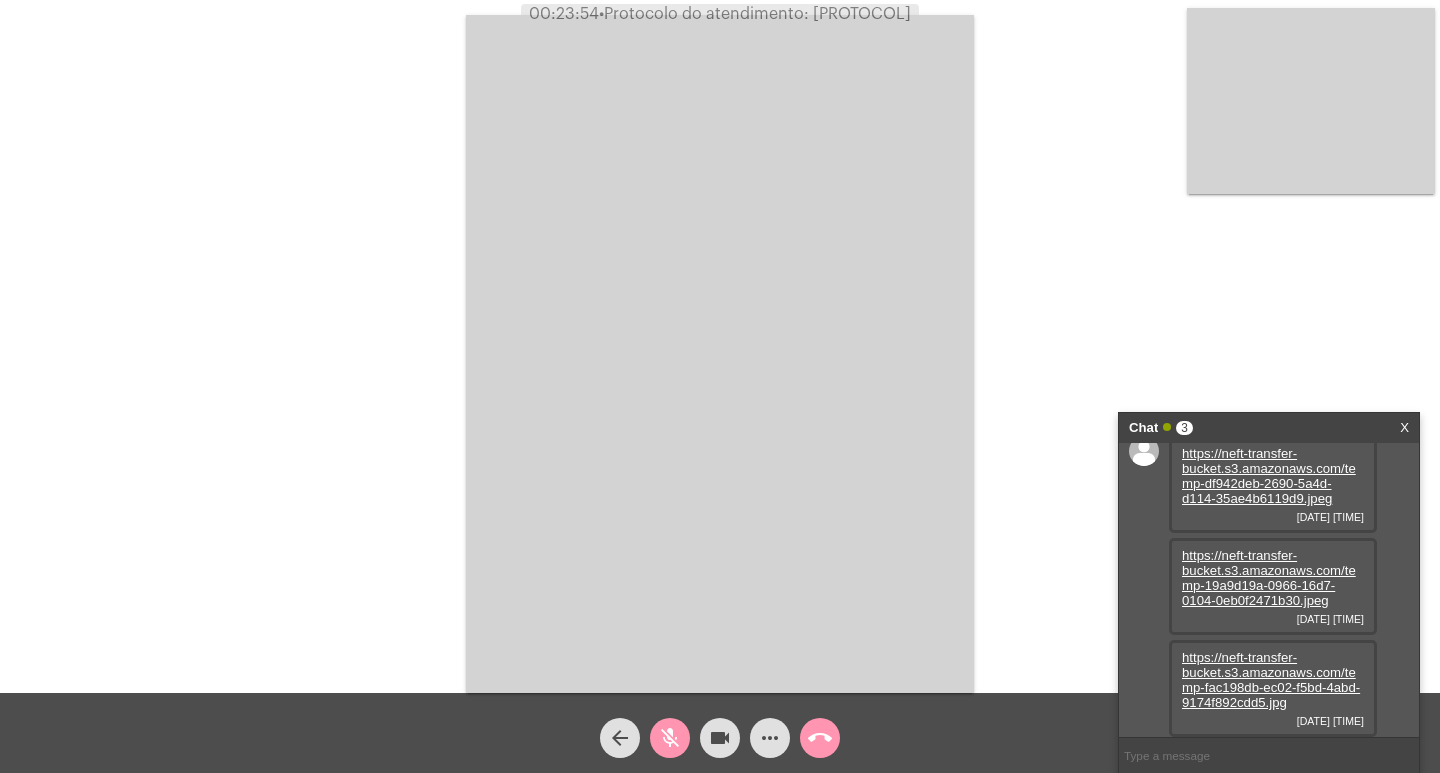 click on "videocam" 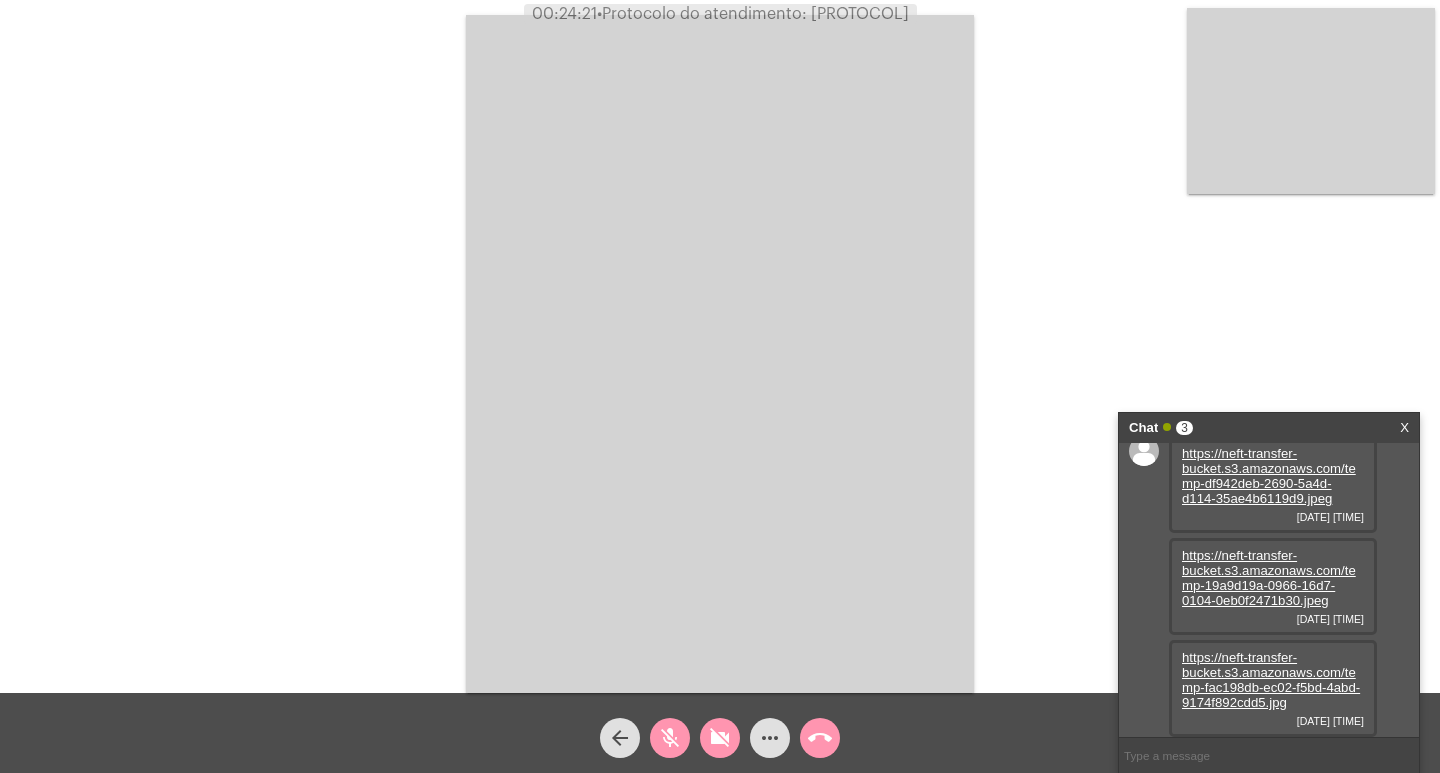 click on "videocam_off" 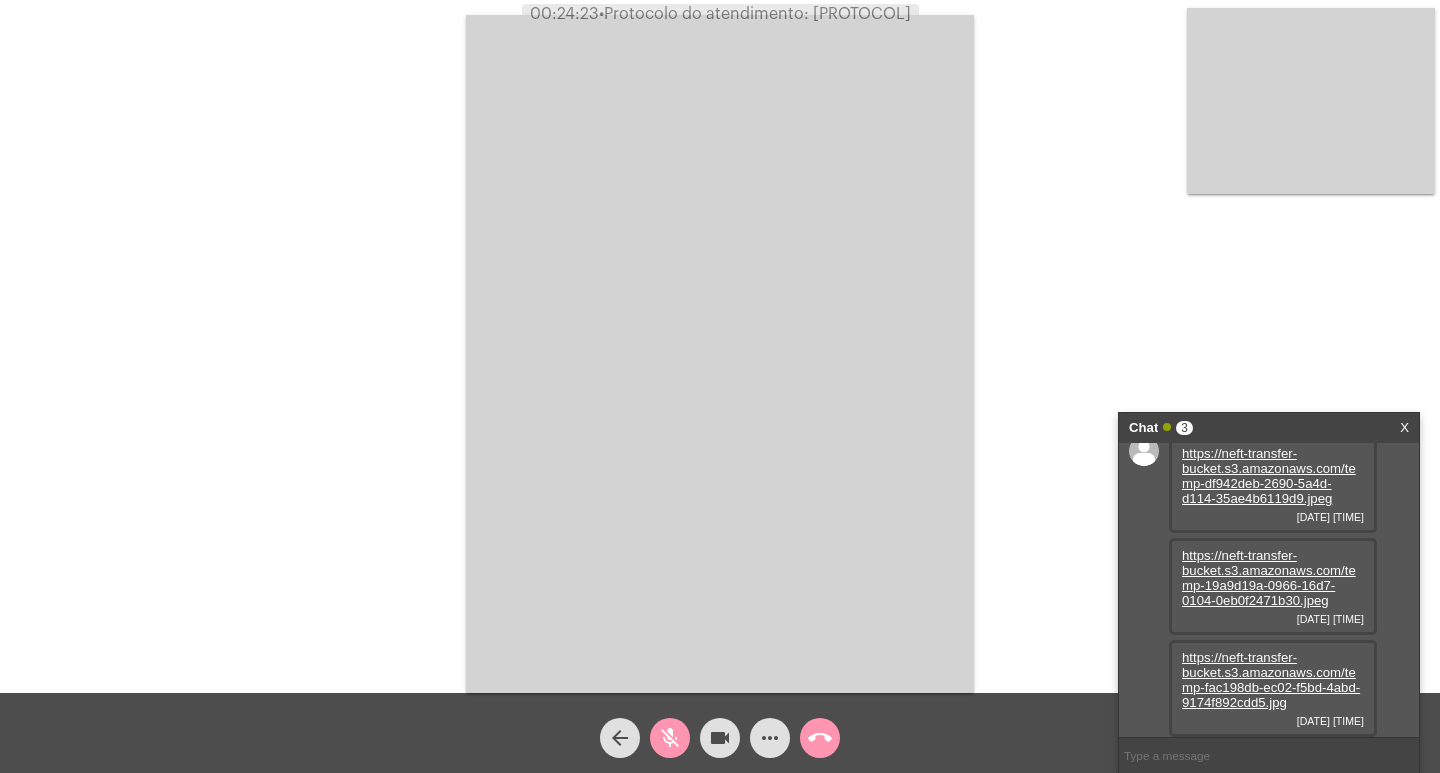 click on "mic_off" 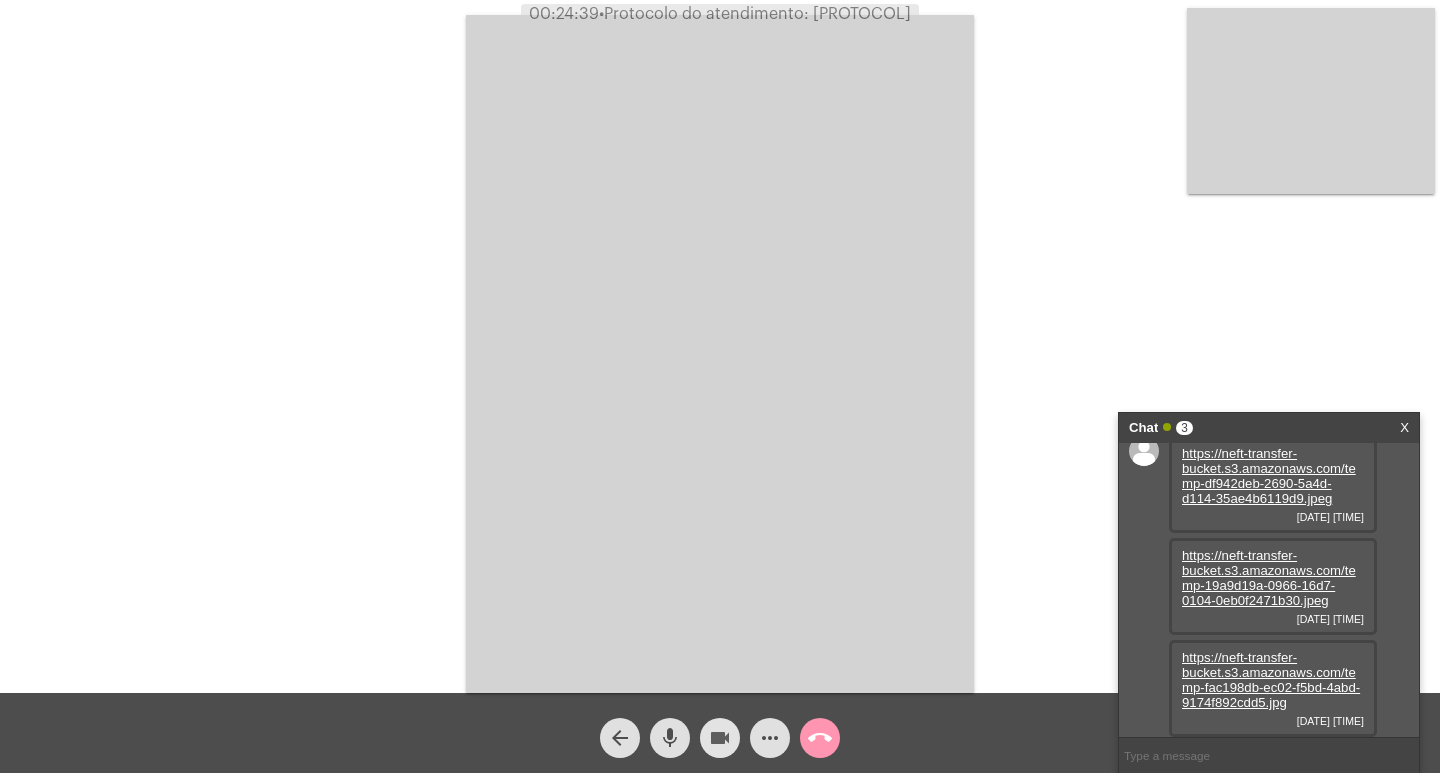 click on "videocam" 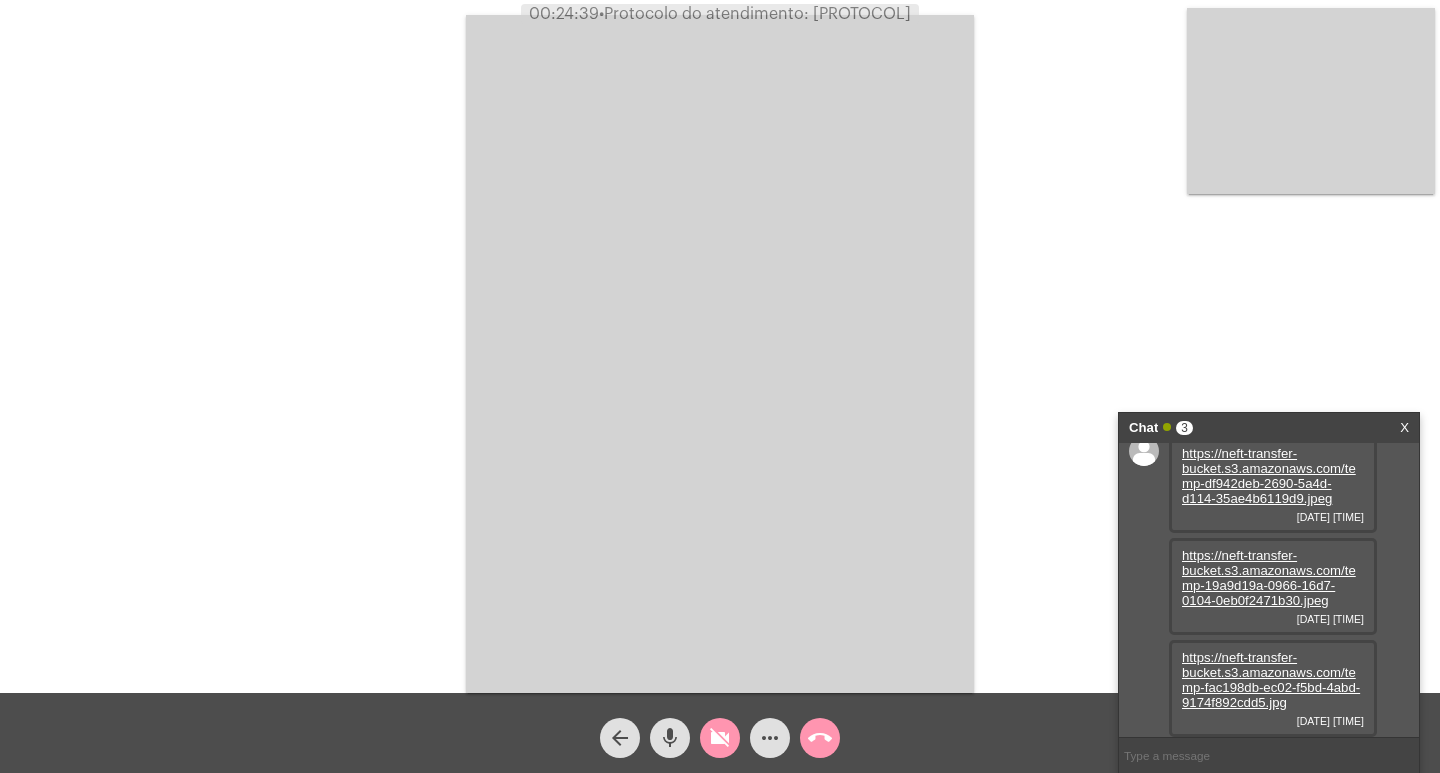 click on "mic" 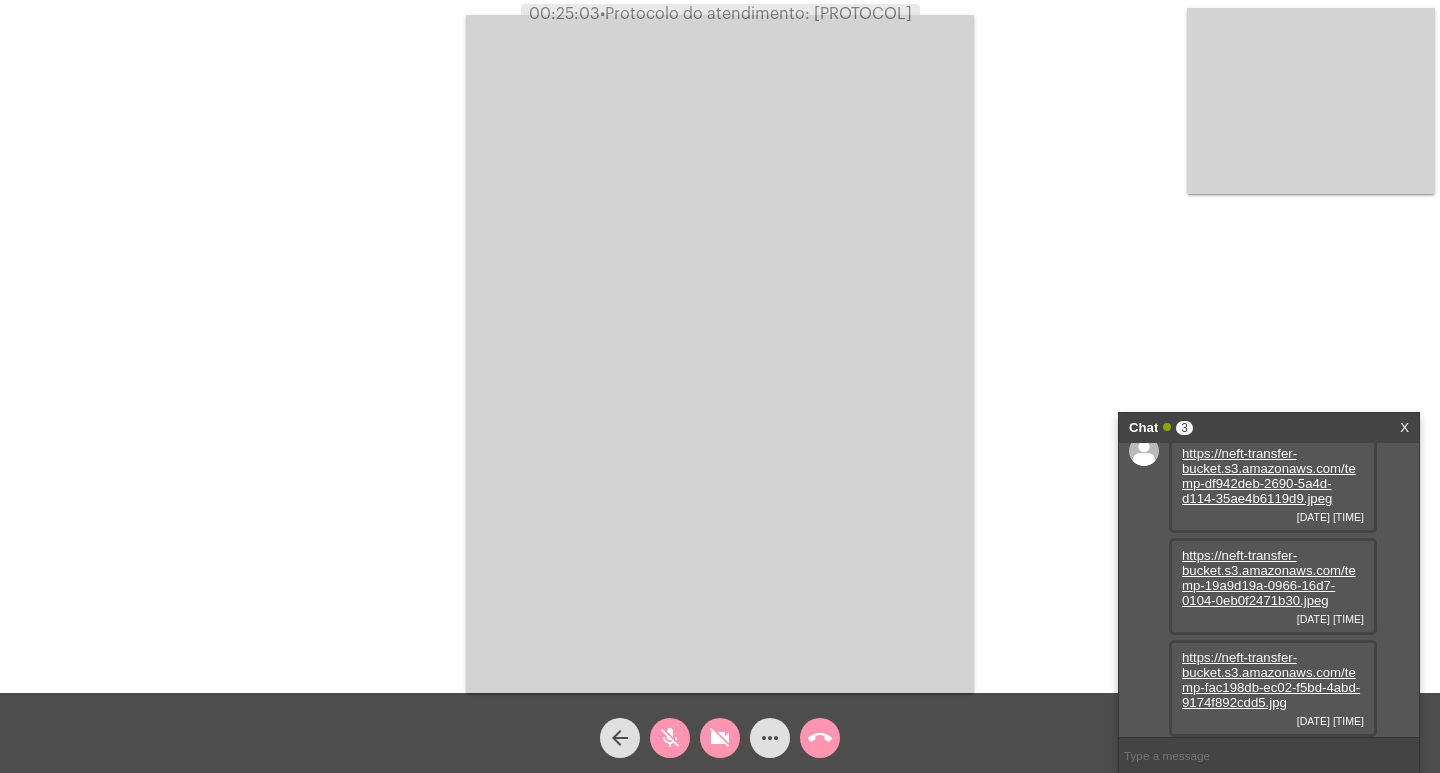 click on "mic_off" 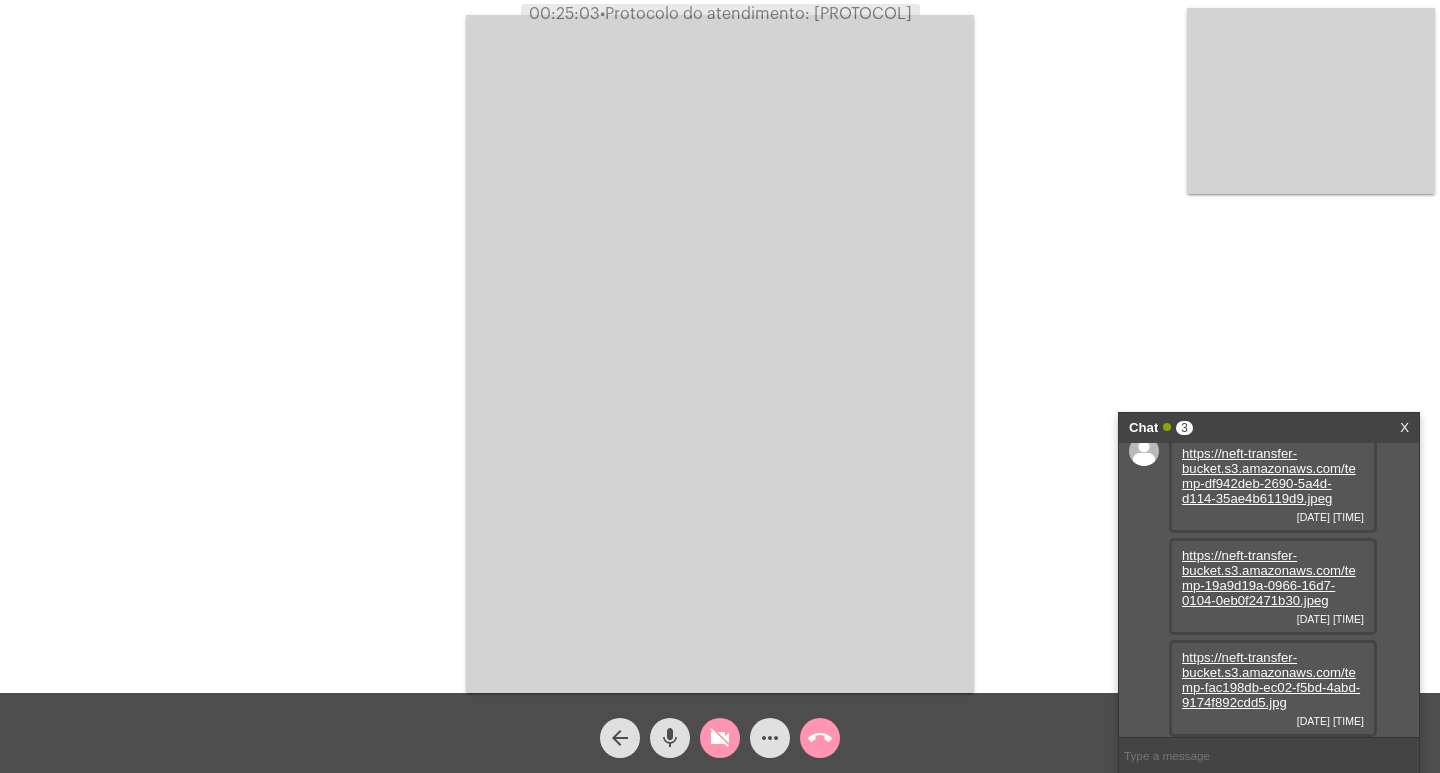 click on "videocam_off" 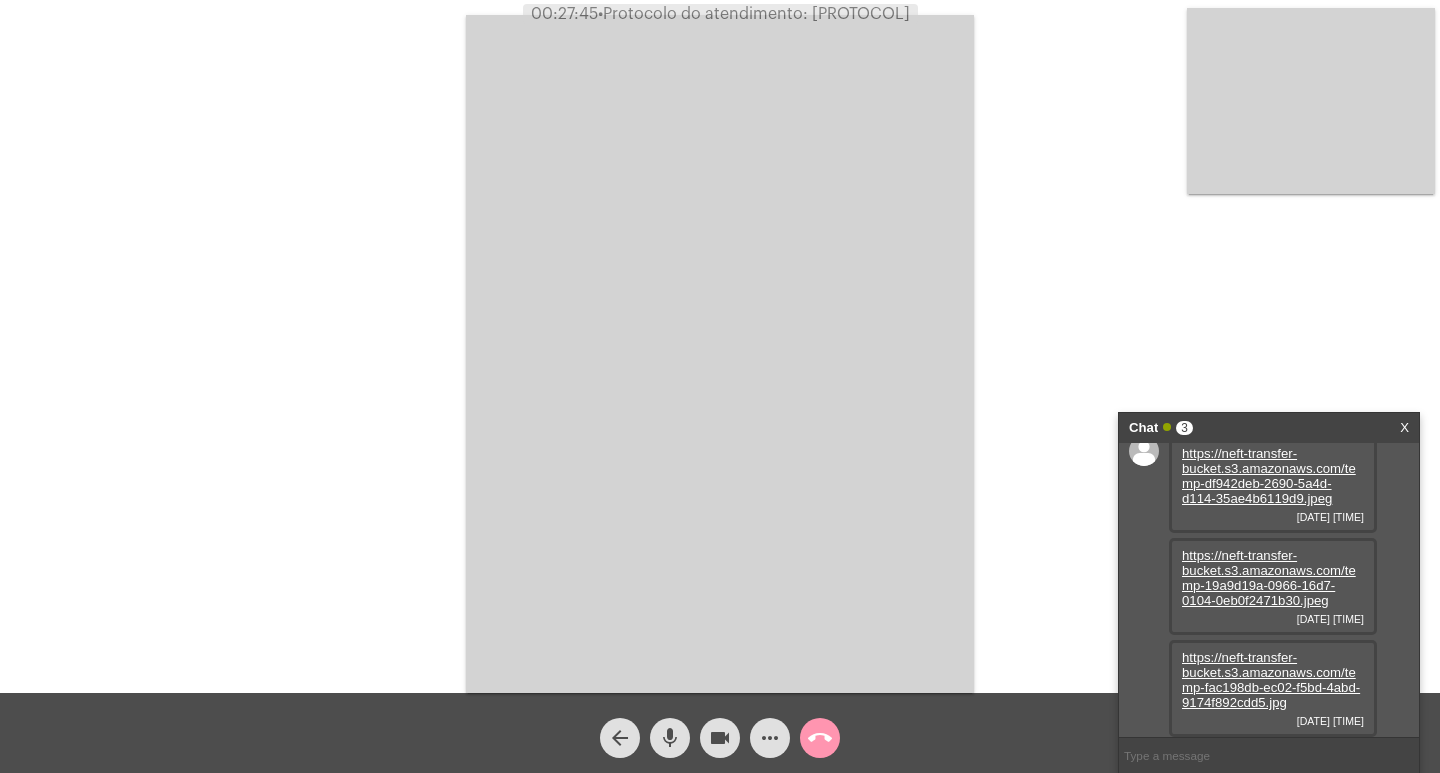 click on "more_horiz" 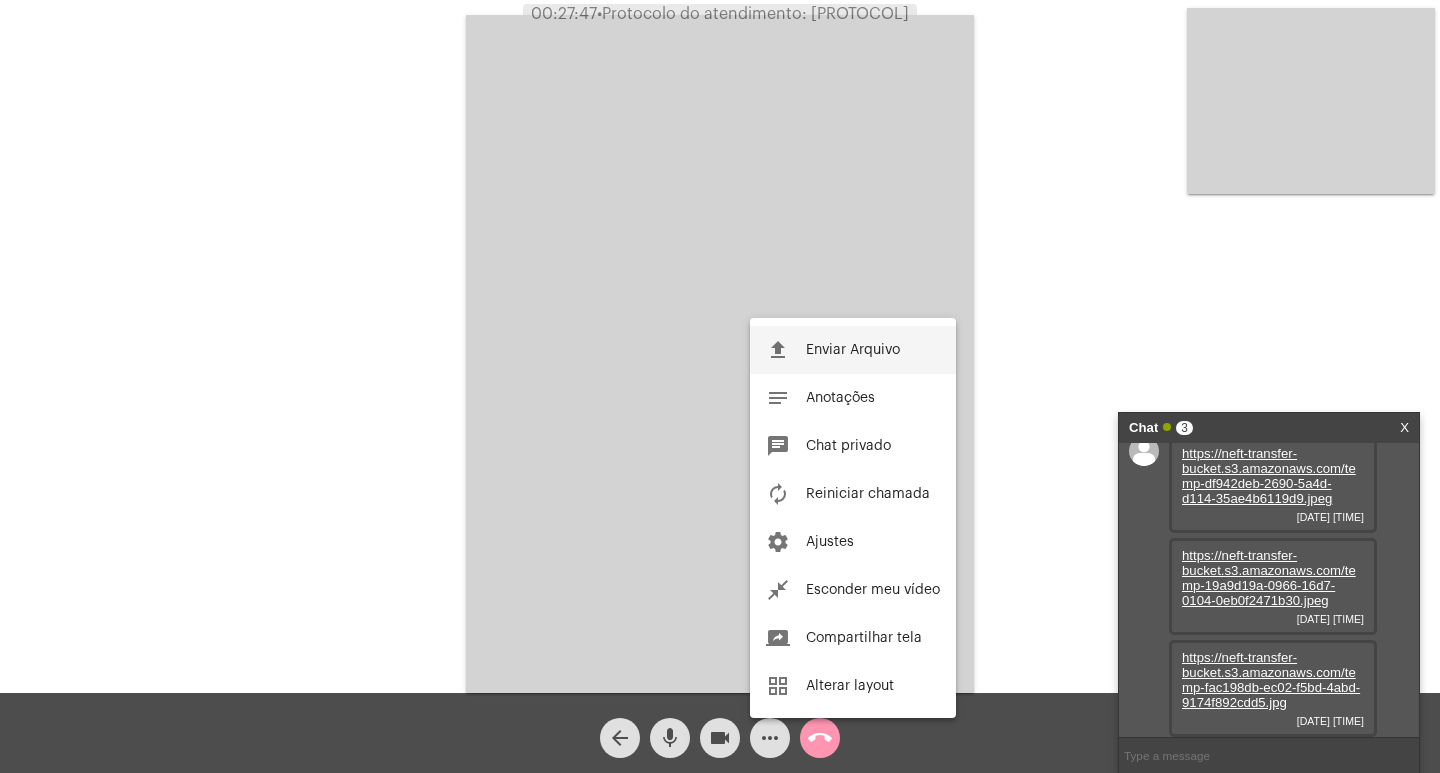 click on "Enviar Arquivo" at bounding box center (853, 350) 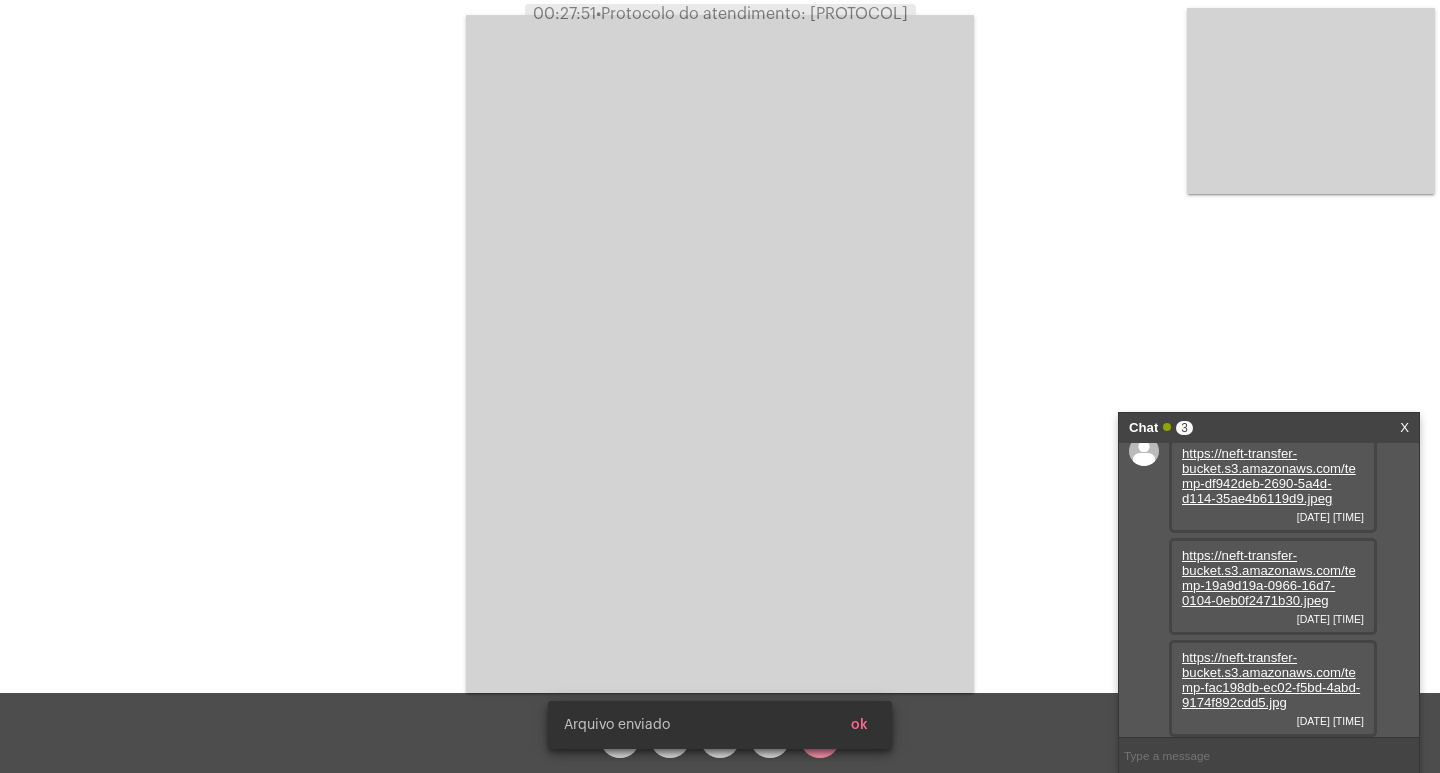 scroll, scrollTop: 119, scrollLeft: 0, axis: vertical 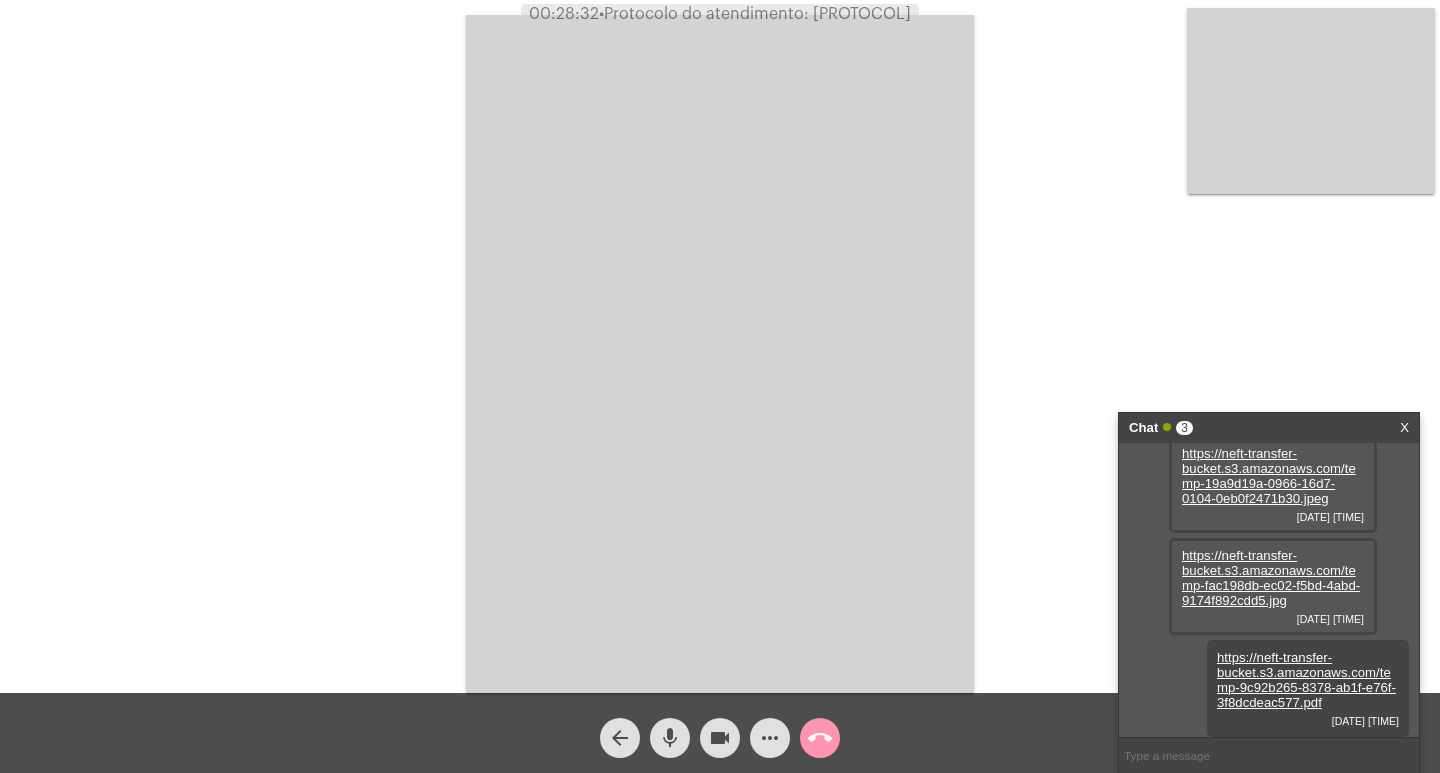 click on "call_end" 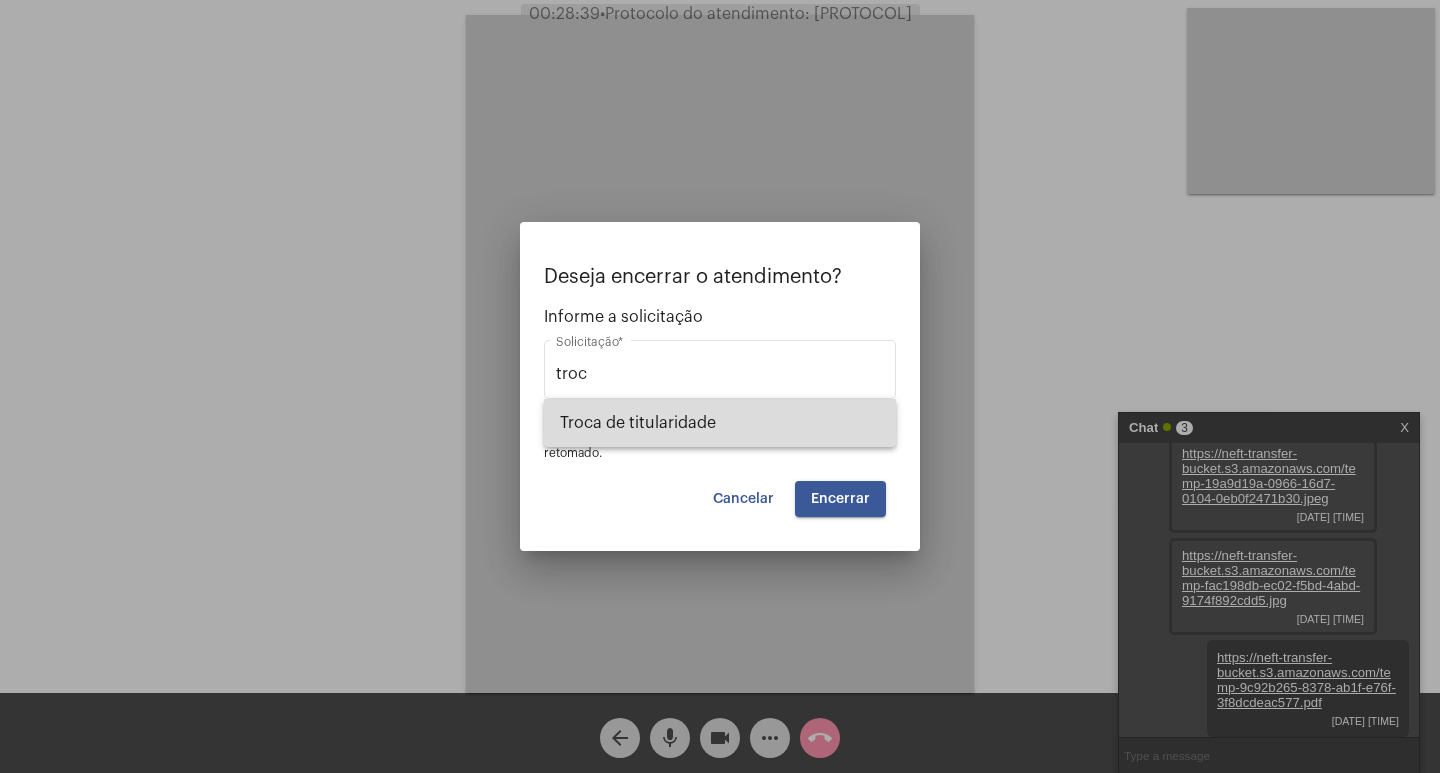 click on "Troca de titularidade" at bounding box center [720, 423] 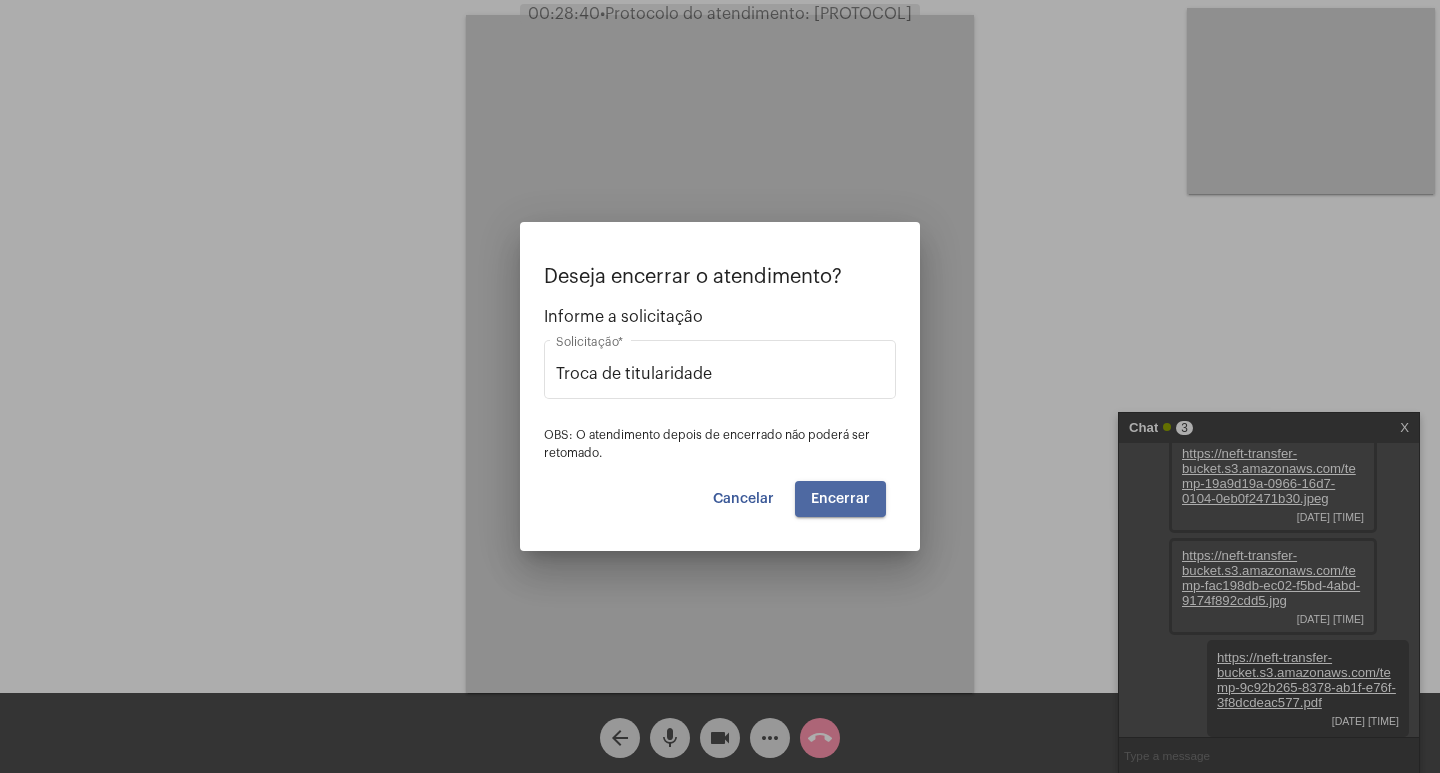 click on "Encerrar" at bounding box center (840, 499) 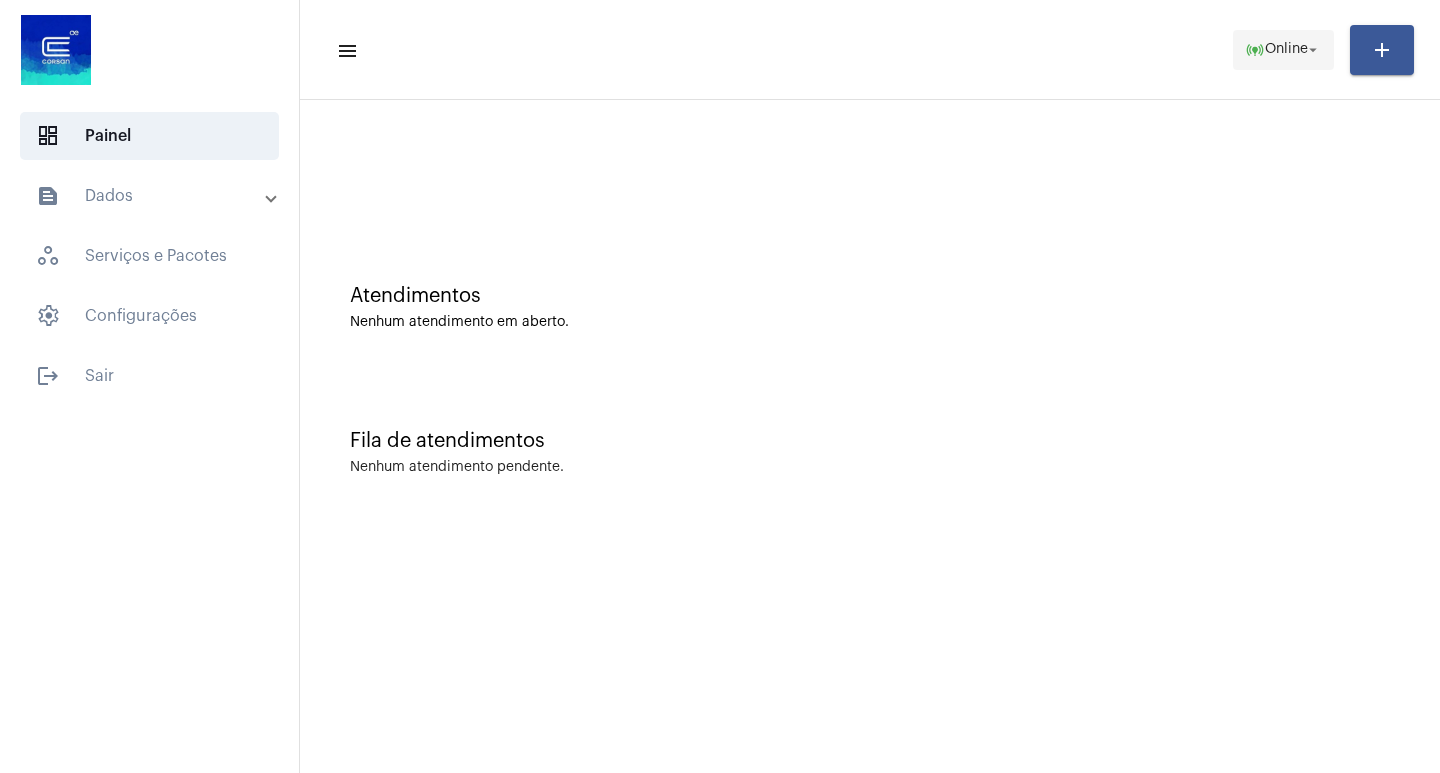 click on "online_prediction" 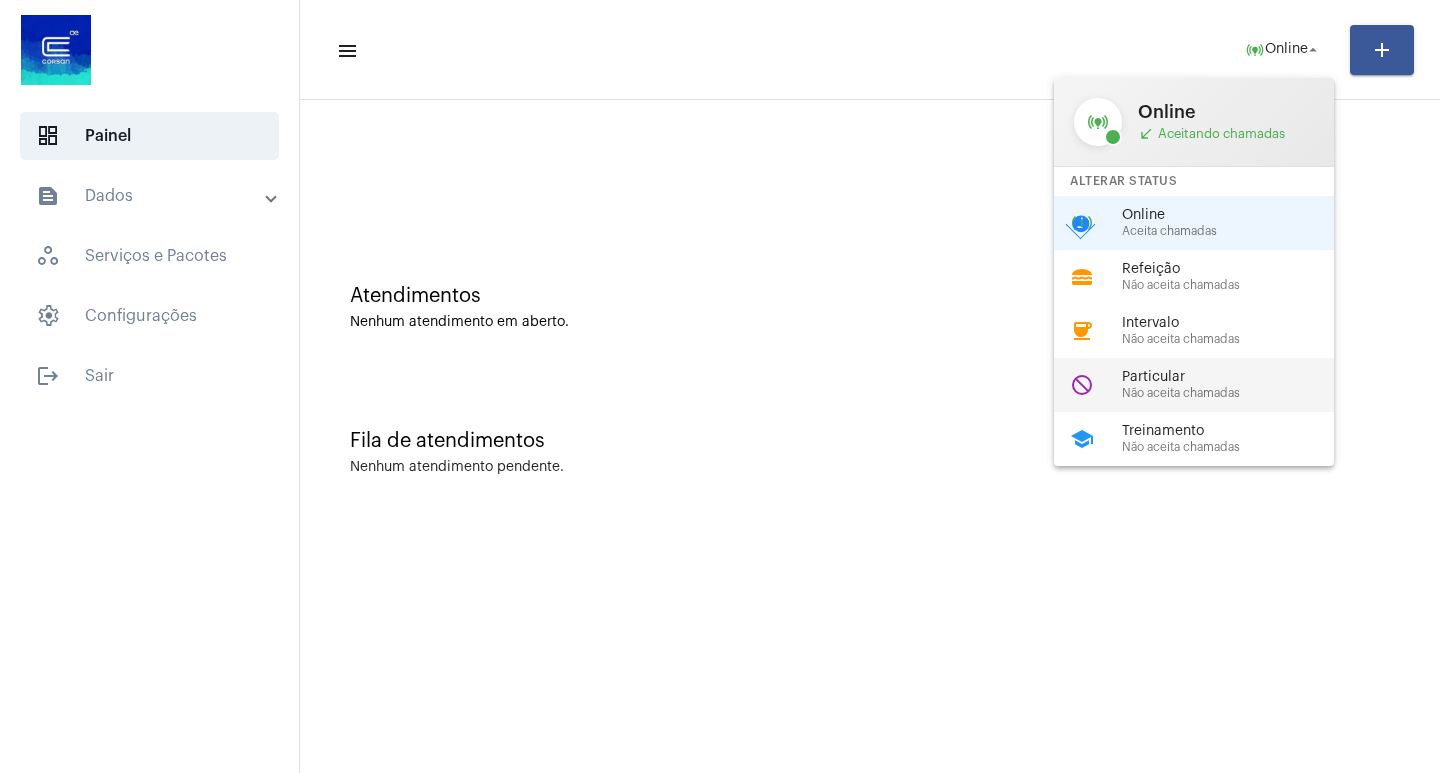 click on "Particular" at bounding box center (1236, 377) 